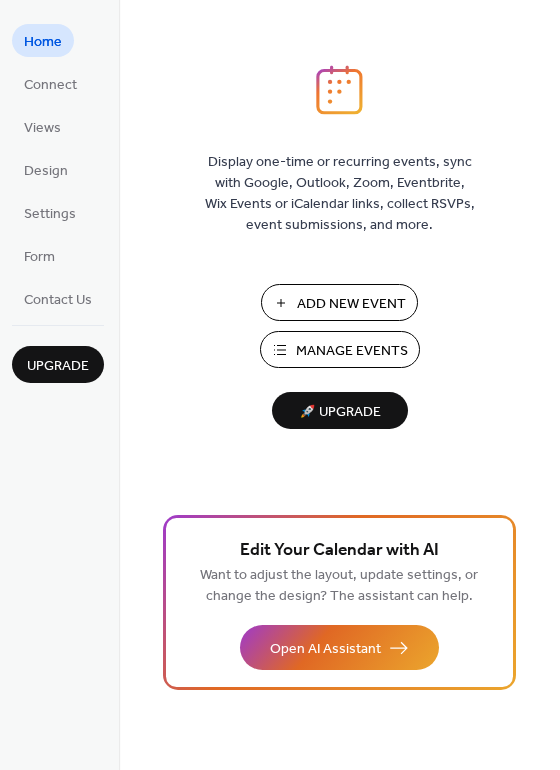 scroll, scrollTop: 0, scrollLeft: 0, axis: both 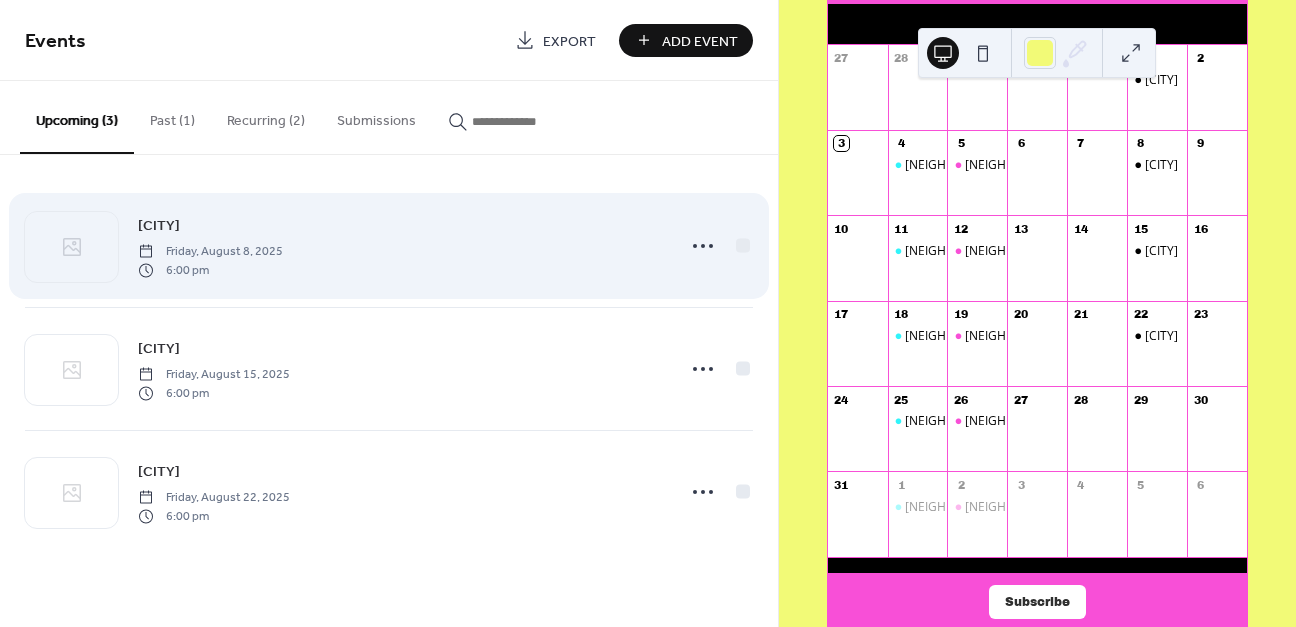 click on "Imperial Beach Friday, August 8, 2025 6:00 pm" at bounding box center [400, 246] 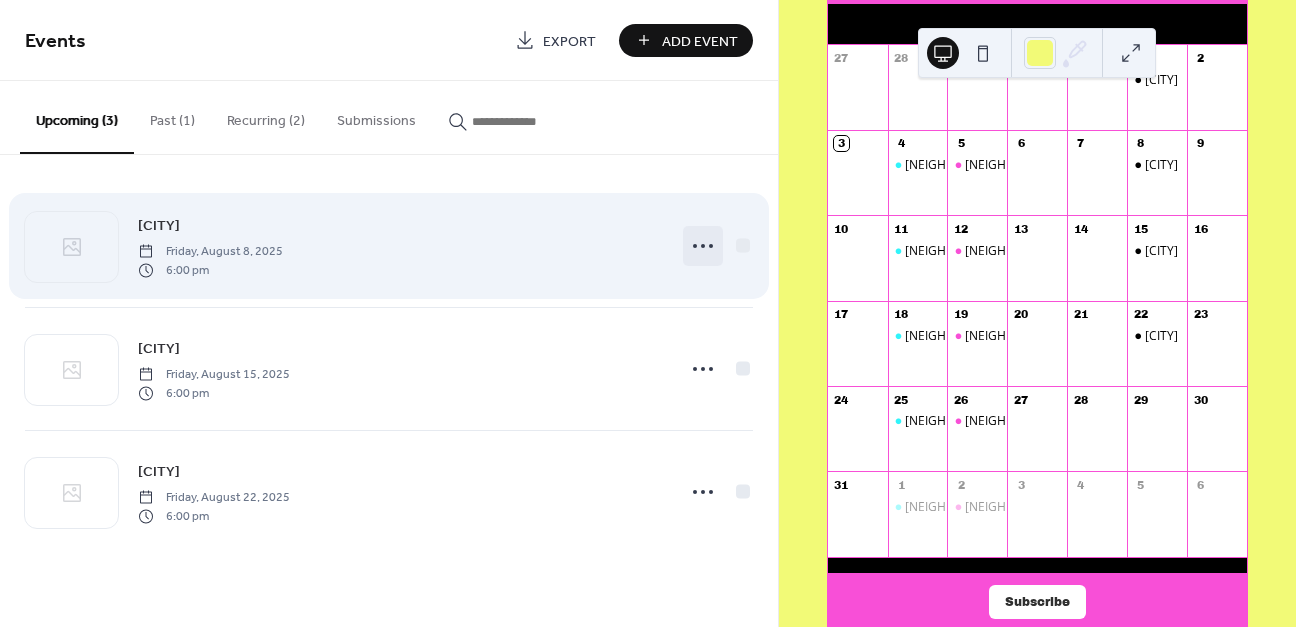 click 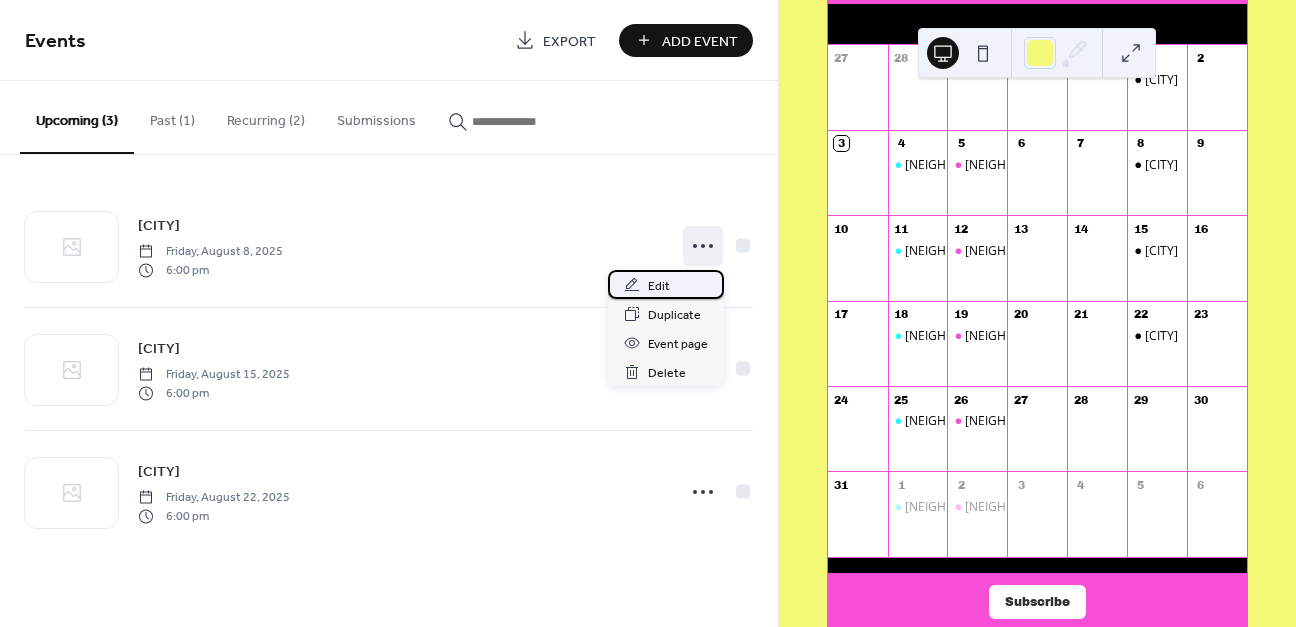 click on "Edit" at bounding box center (666, 284) 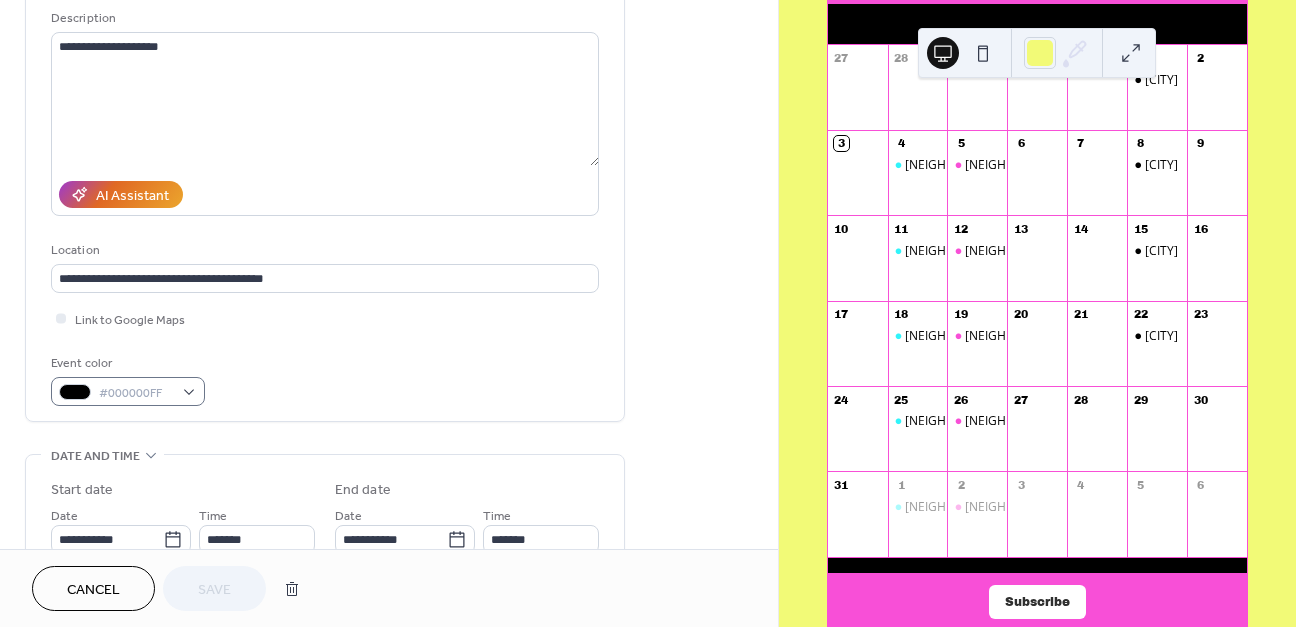 scroll, scrollTop: 201, scrollLeft: 0, axis: vertical 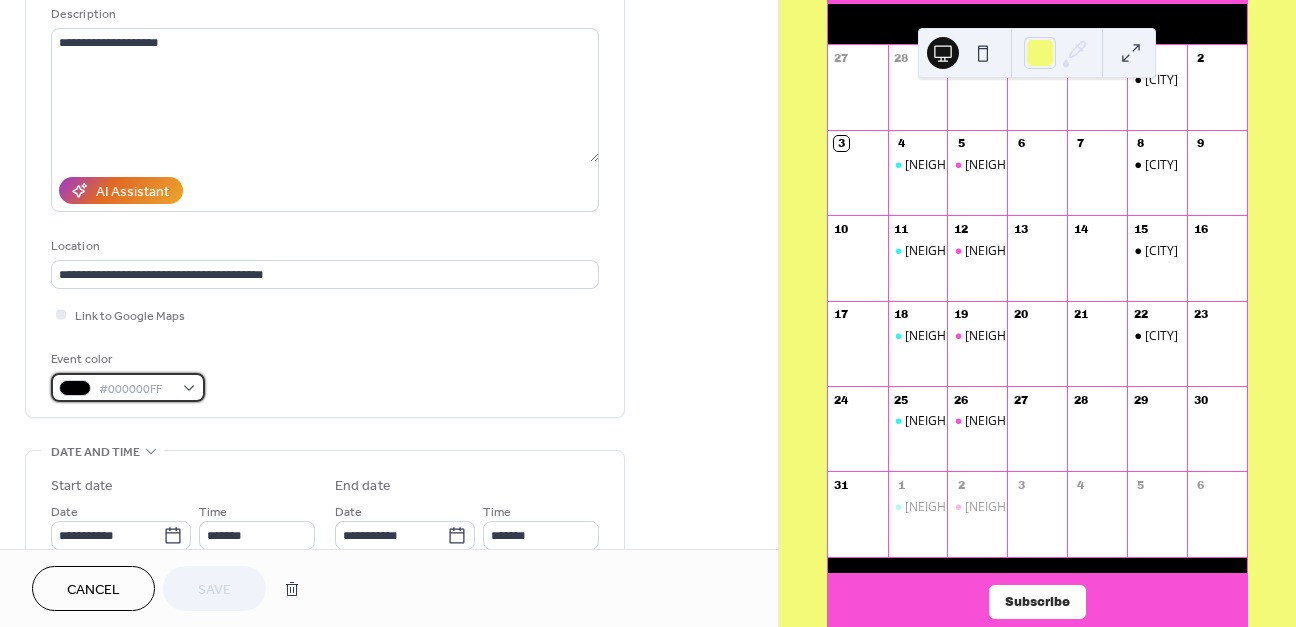 click on "#000000FF" at bounding box center (128, 387) 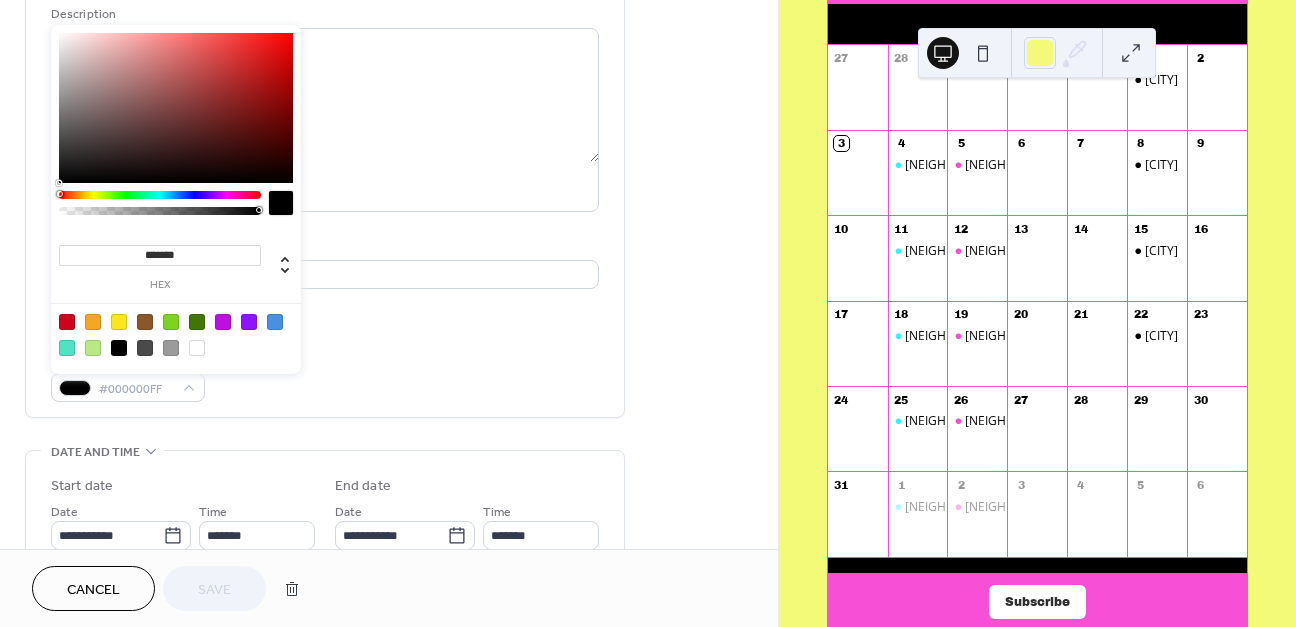 click at bounding box center (119, 322) 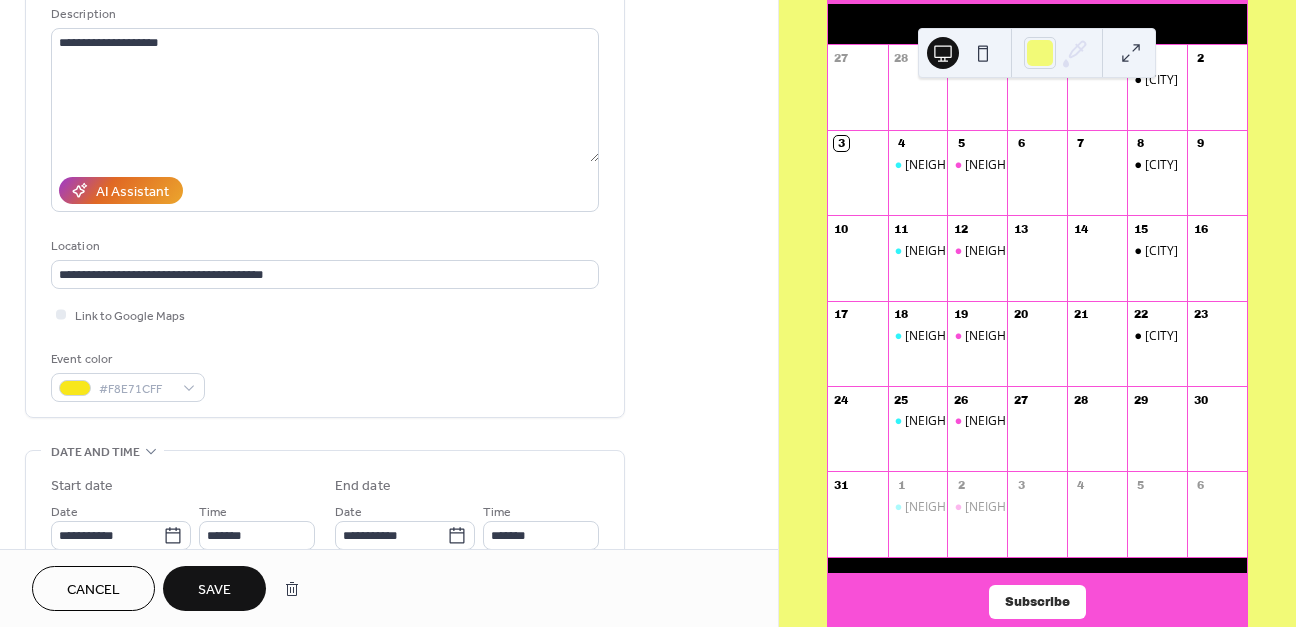 click on "Link to Google Maps" at bounding box center (325, 314) 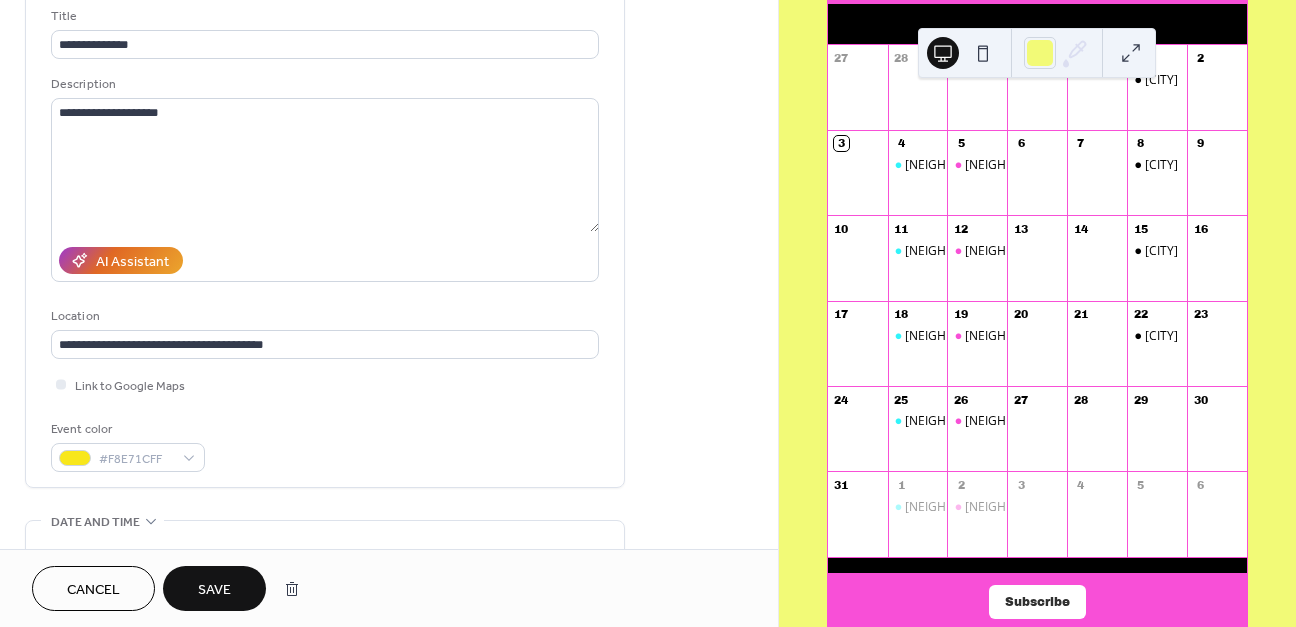 scroll, scrollTop: 143, scrollLeft: 0, axis: vertical 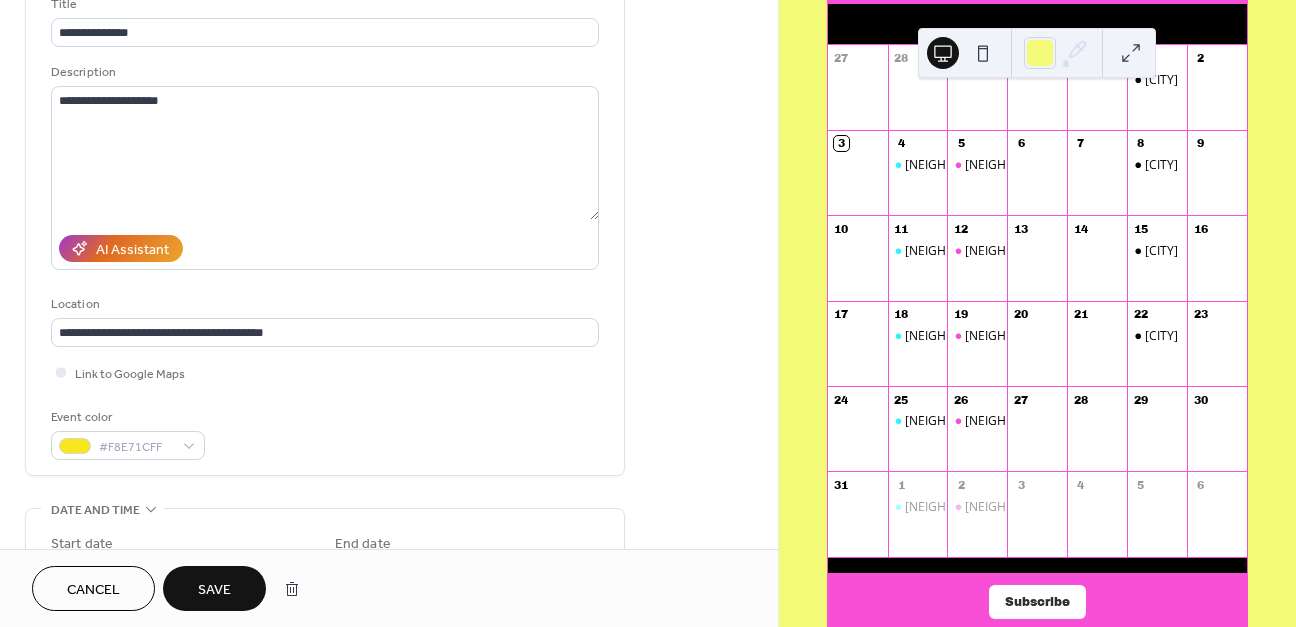 click on "Save" at bounding box center [214, 588] 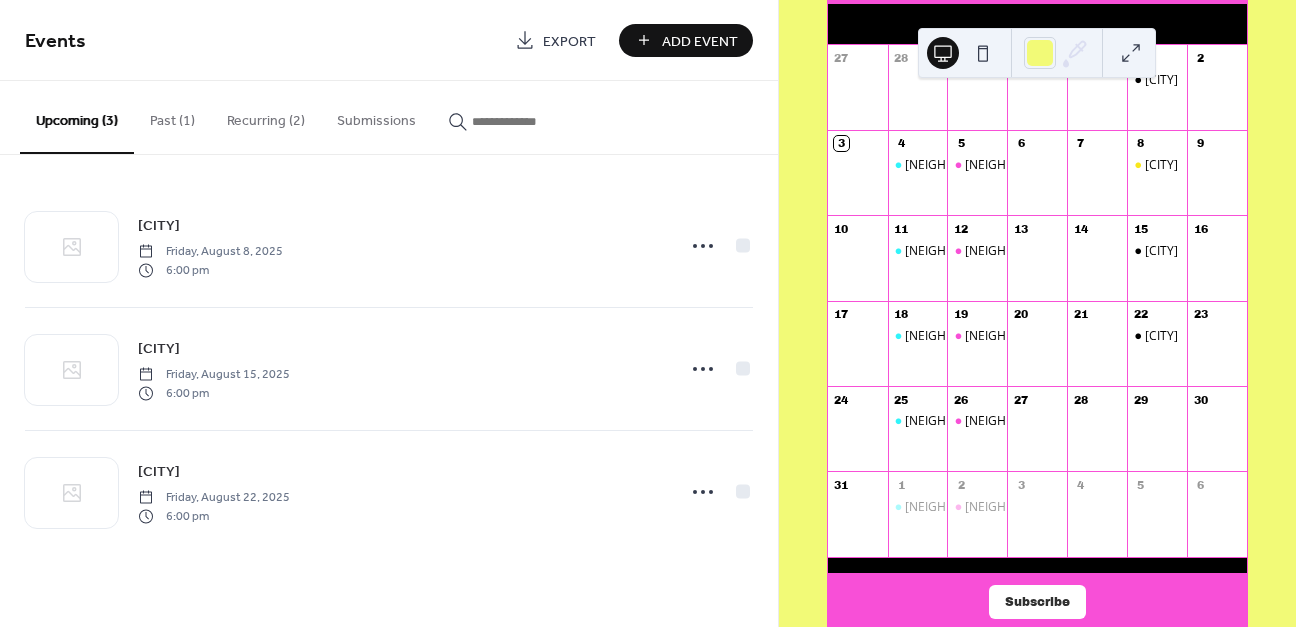click on "Past (1)" at bounding box center [172, 116] 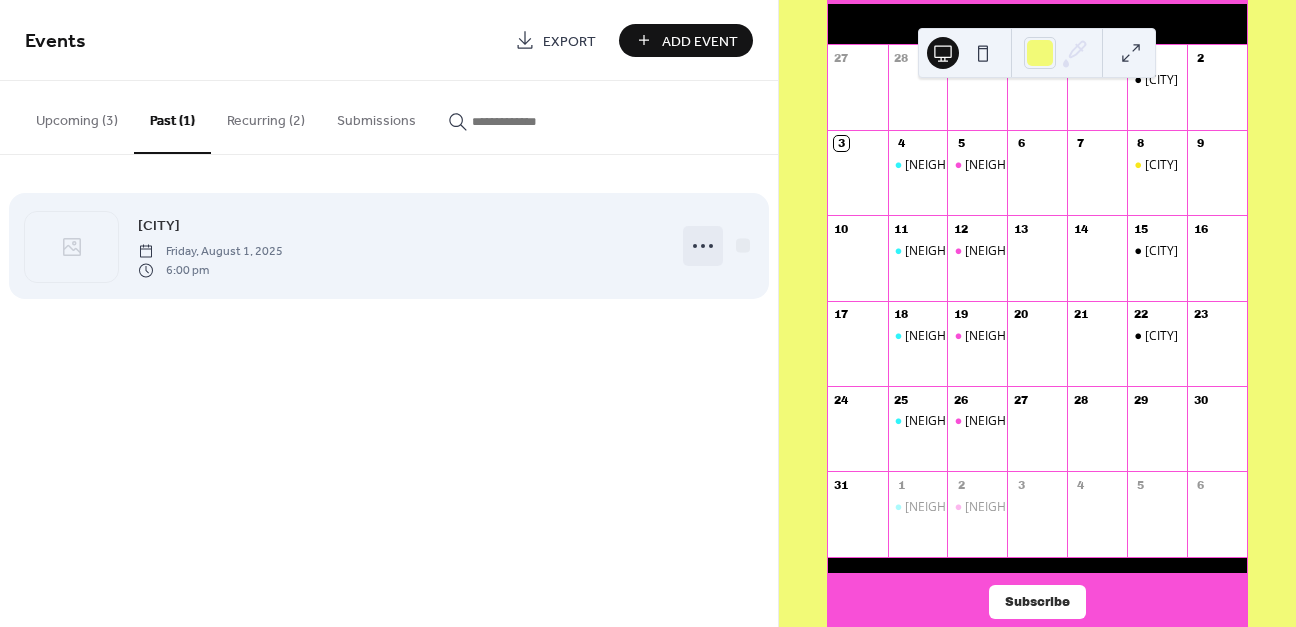 click 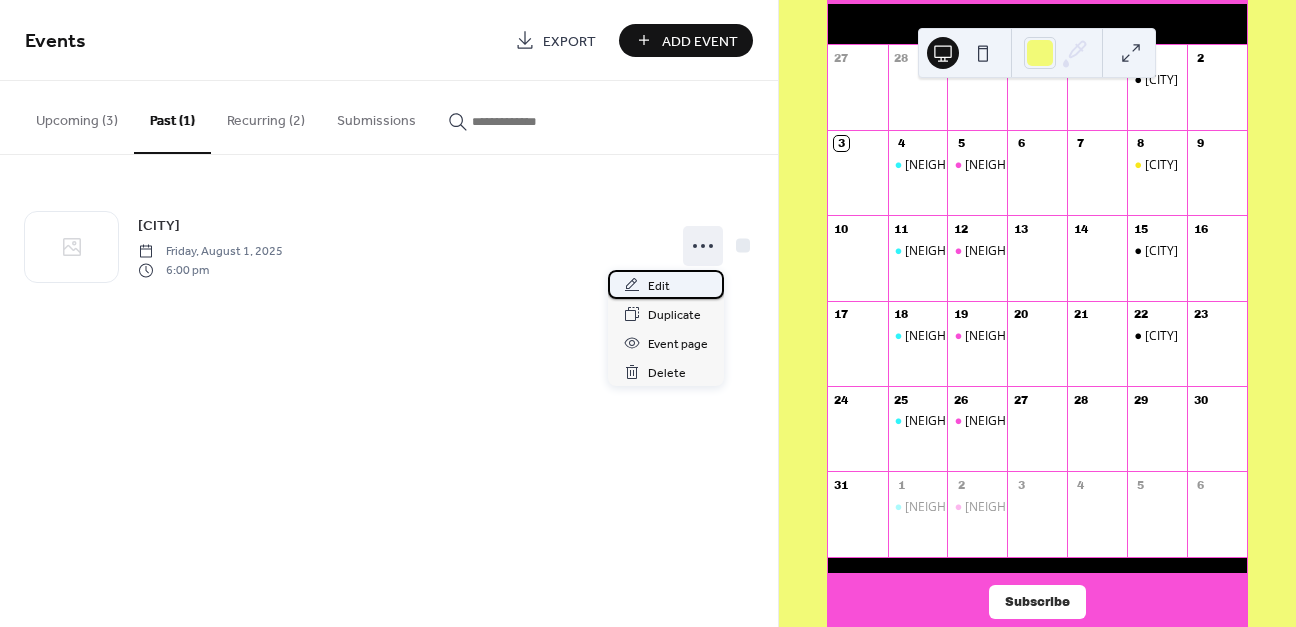 click on "Edit" at bounding box center [666, 284] 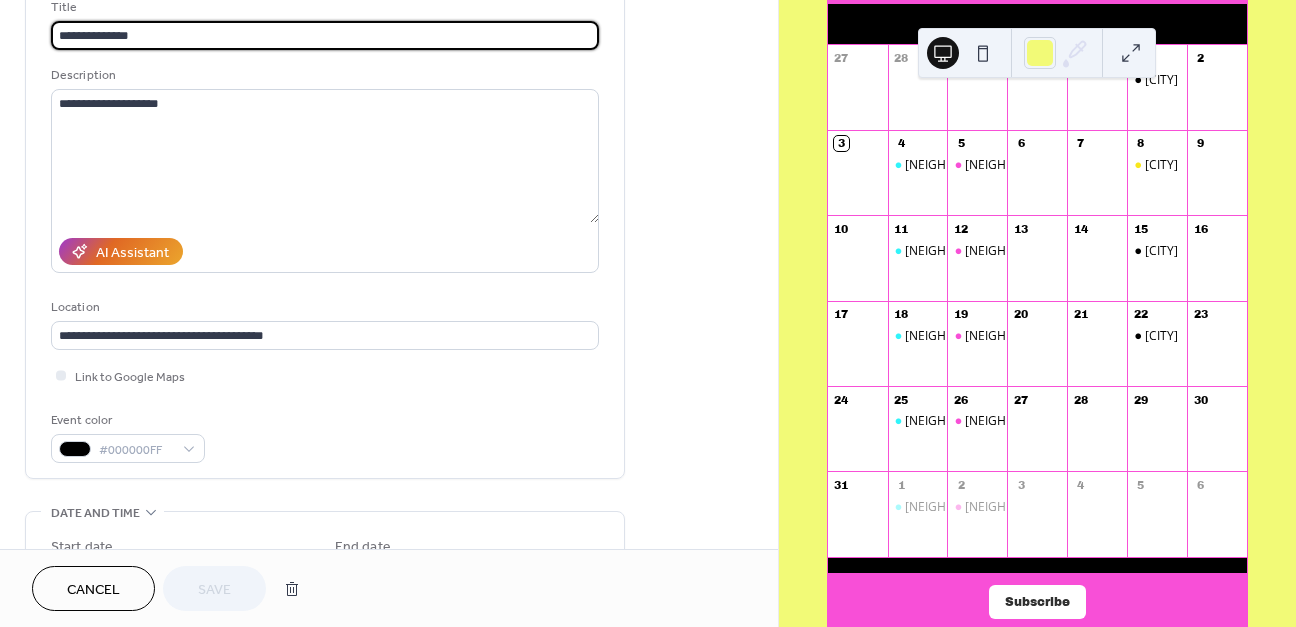 scroll, scrollTop: 260, scrollLeft: 0, axis: vertical 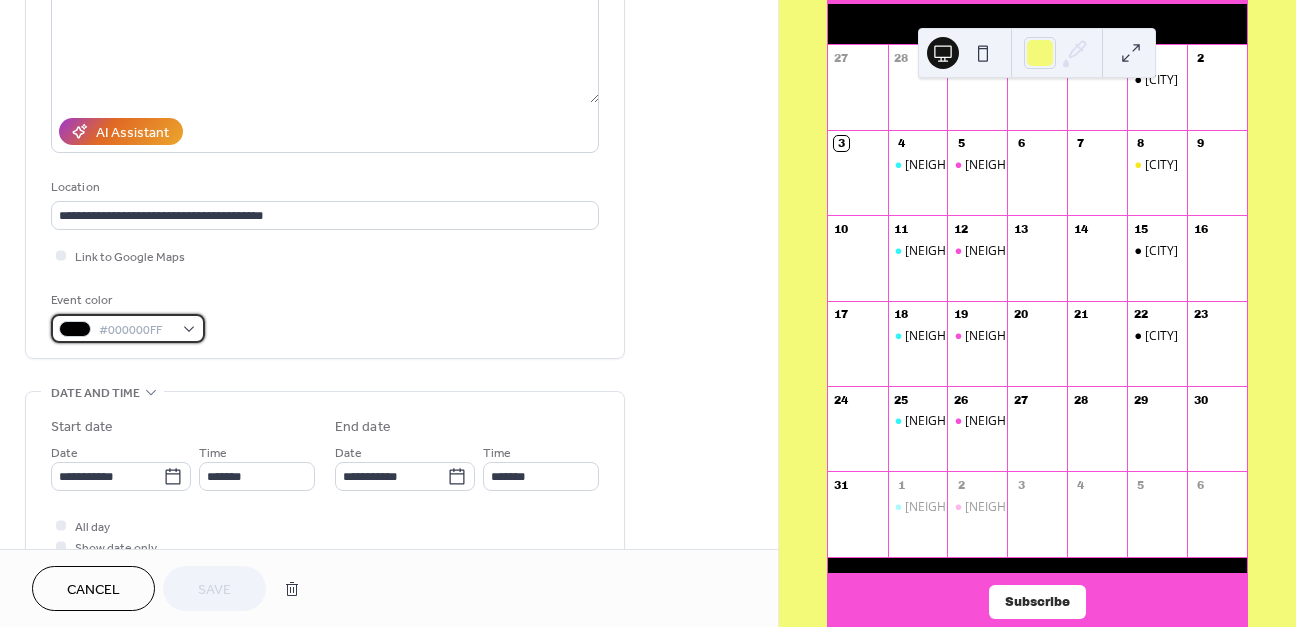 click on "#000000FF" at bounding box center [136, 330] 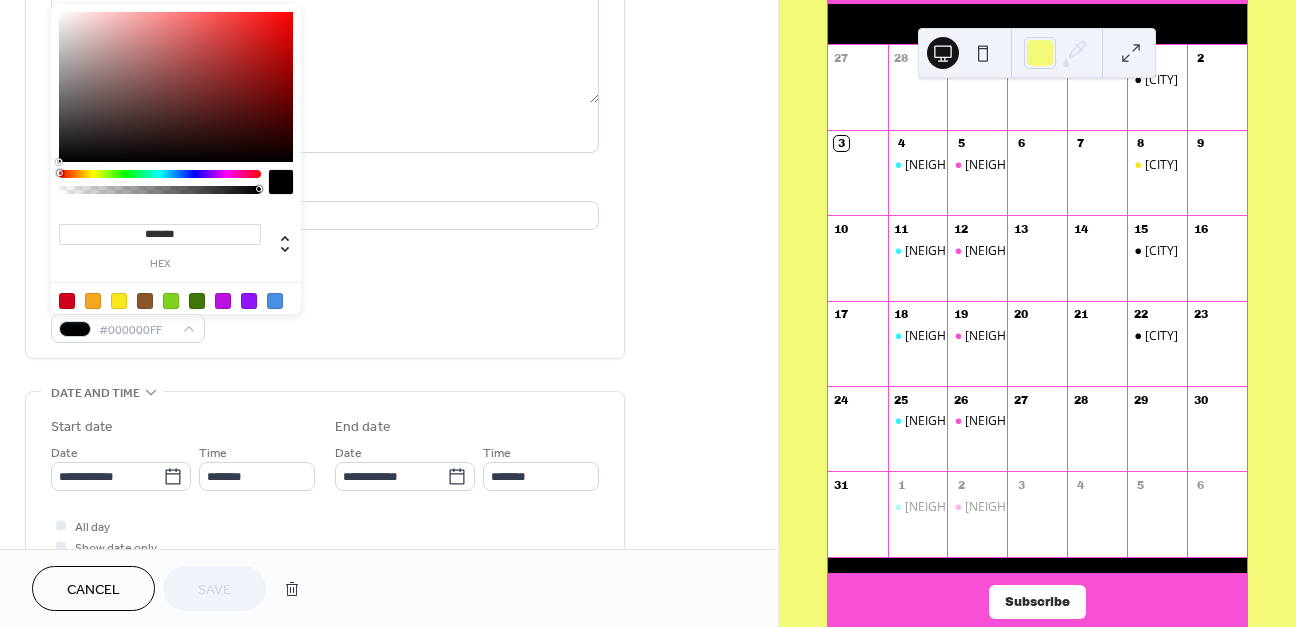 click at bounding box center [119, 301] 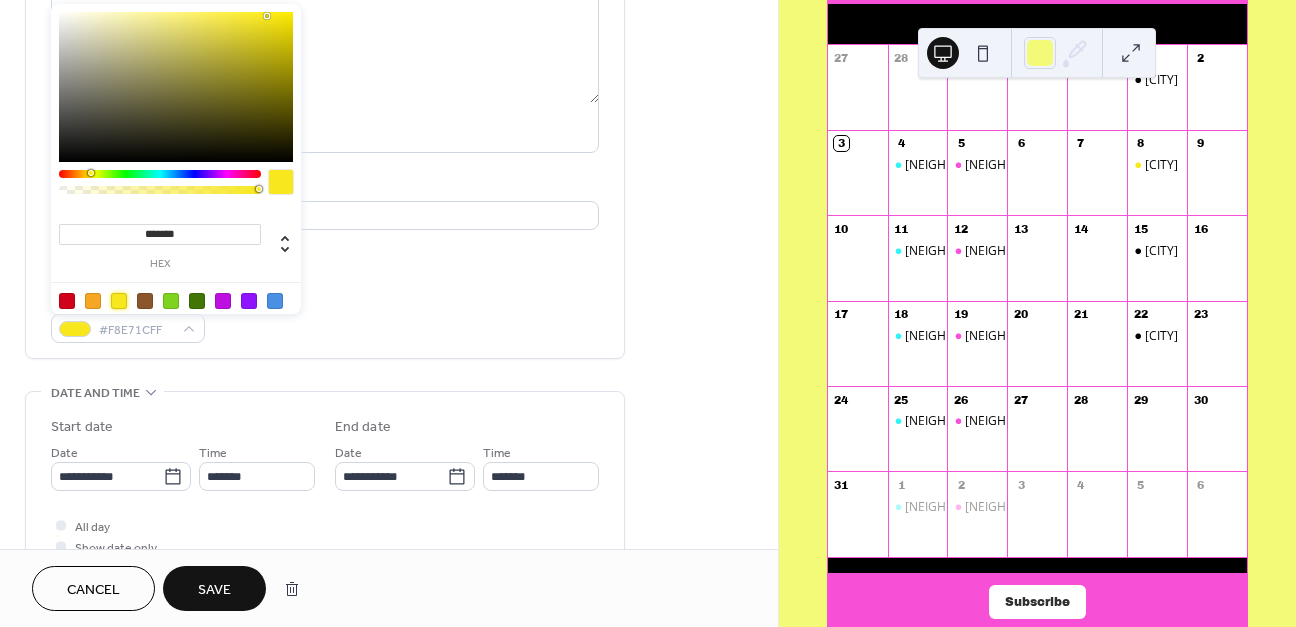 click on "Save" at bounding box center [214, 588] 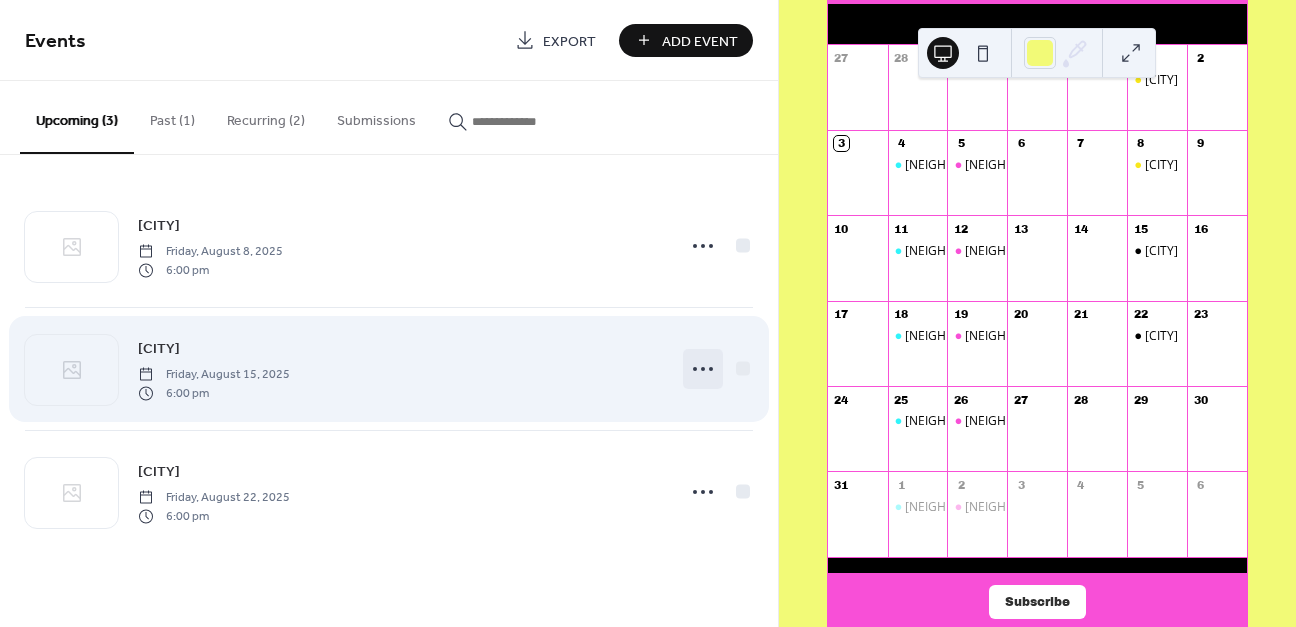 click 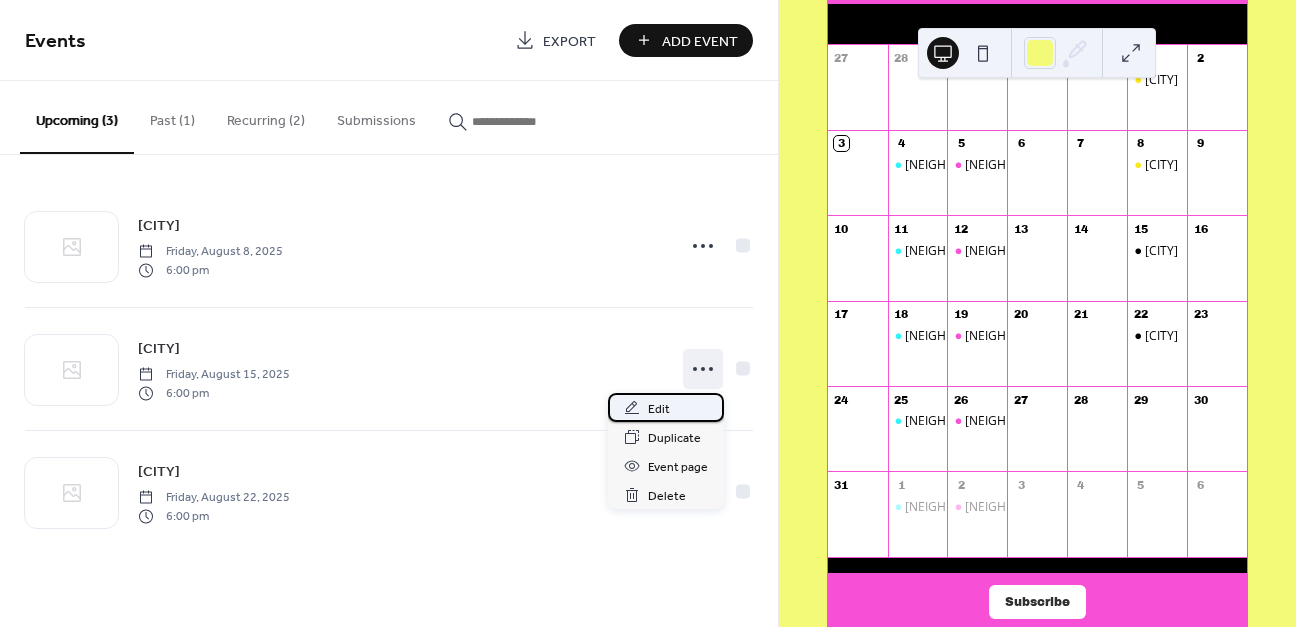 click on "Edit" at bounding box center [666, 407] 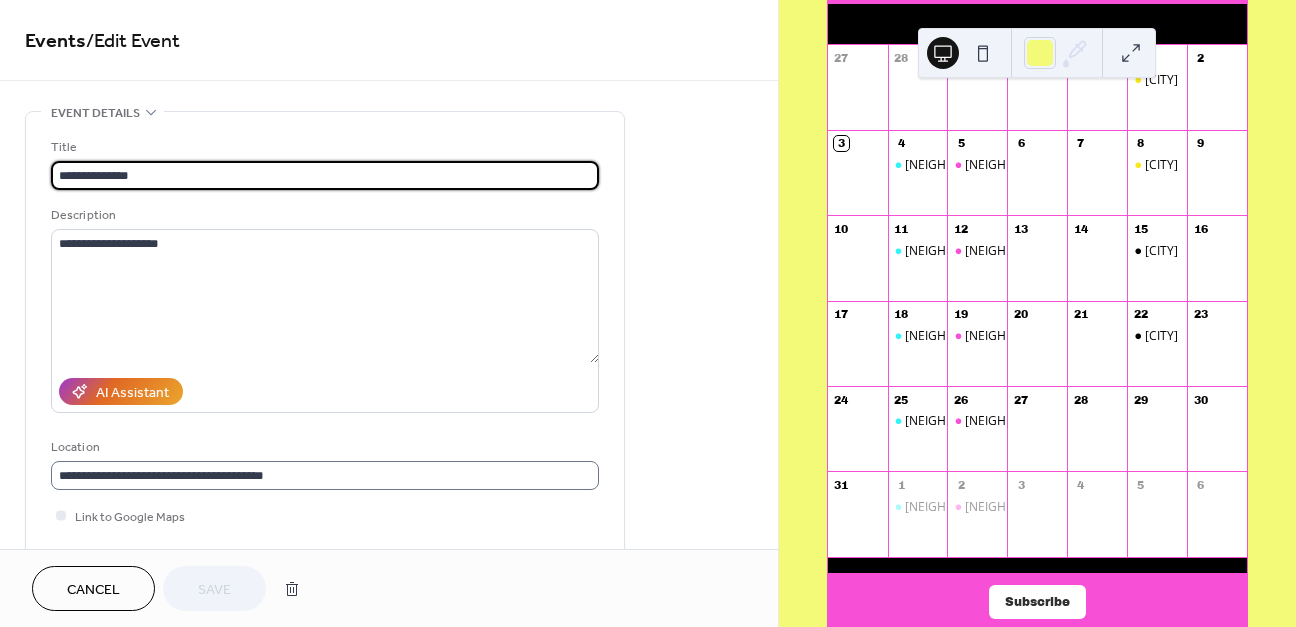 scroll, scrollTop: 274, scrollLeft: 0, axis: vertical 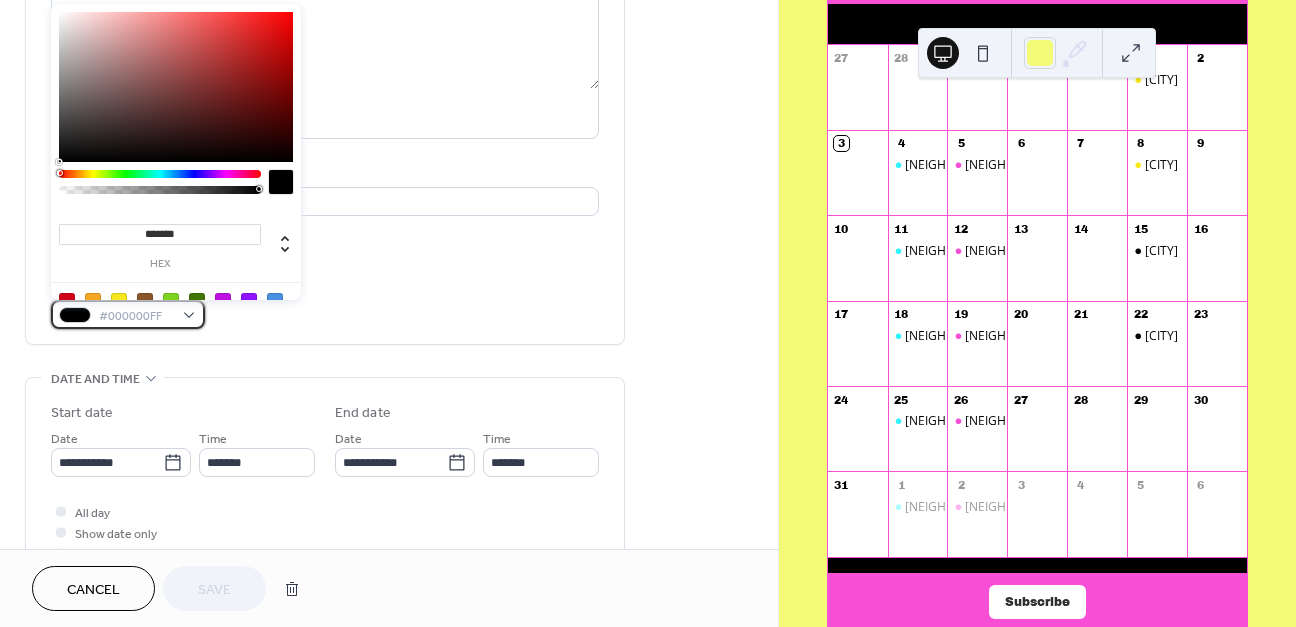 click on "#000000FF" at bounding box center [128, 314] 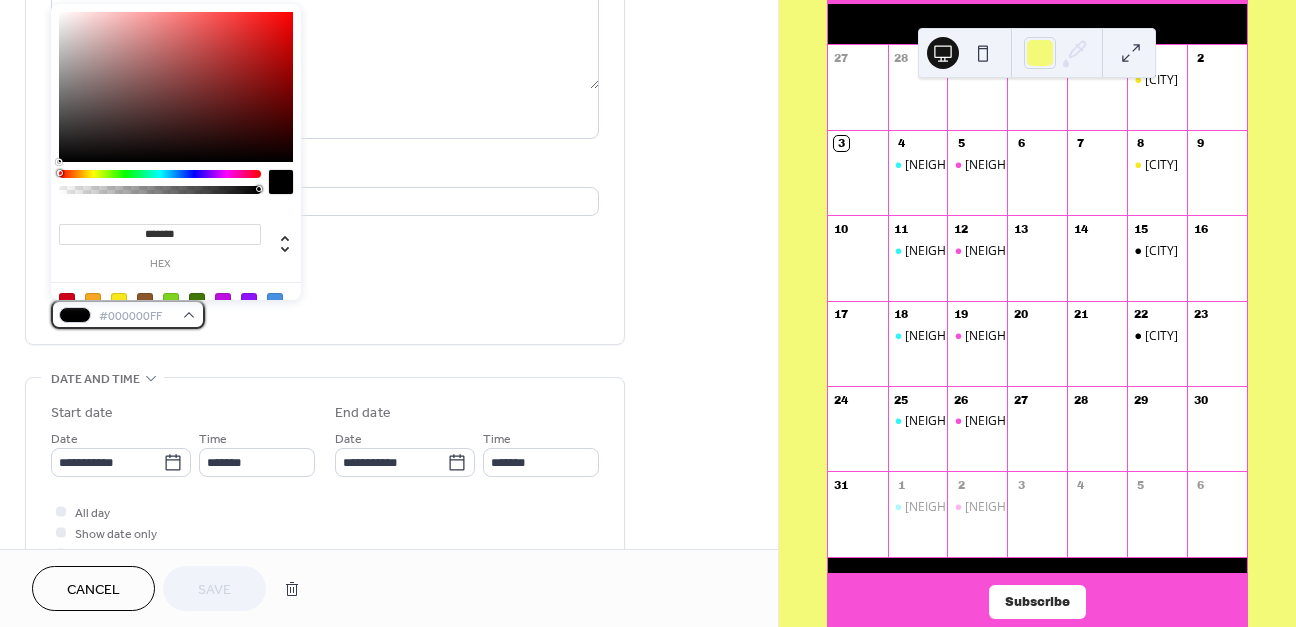 click on "#000000FF" at bounding box center [136, 316] 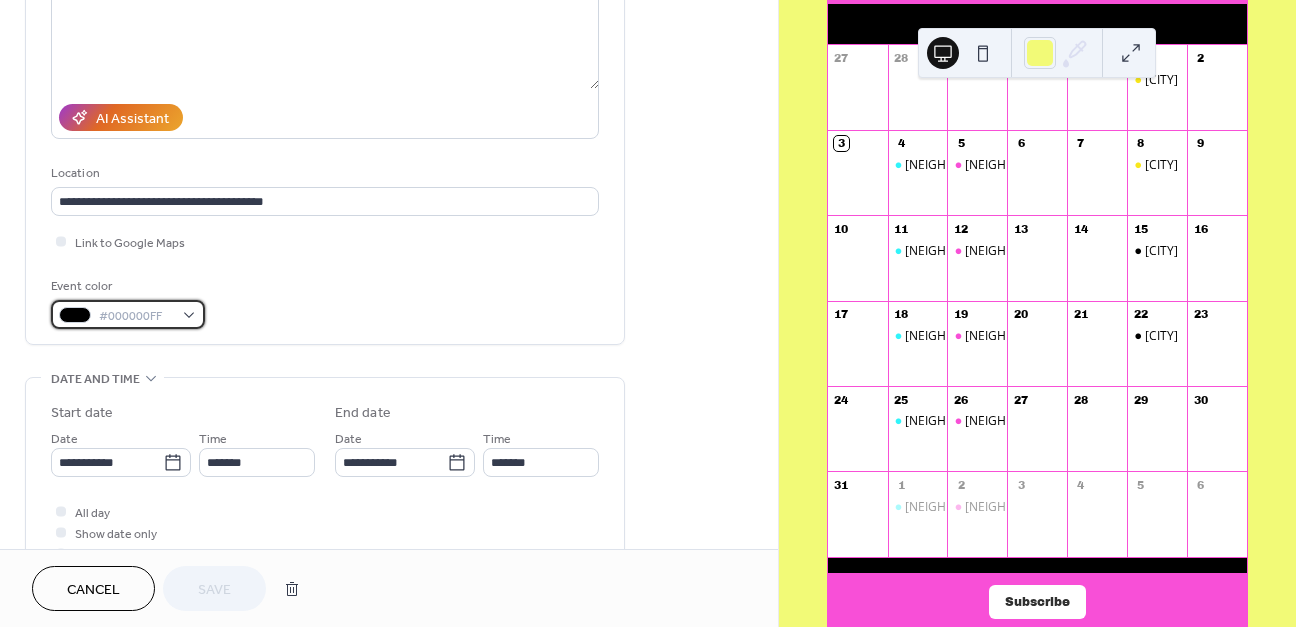 click on "#000000FF" at bounding box center (128, 314) 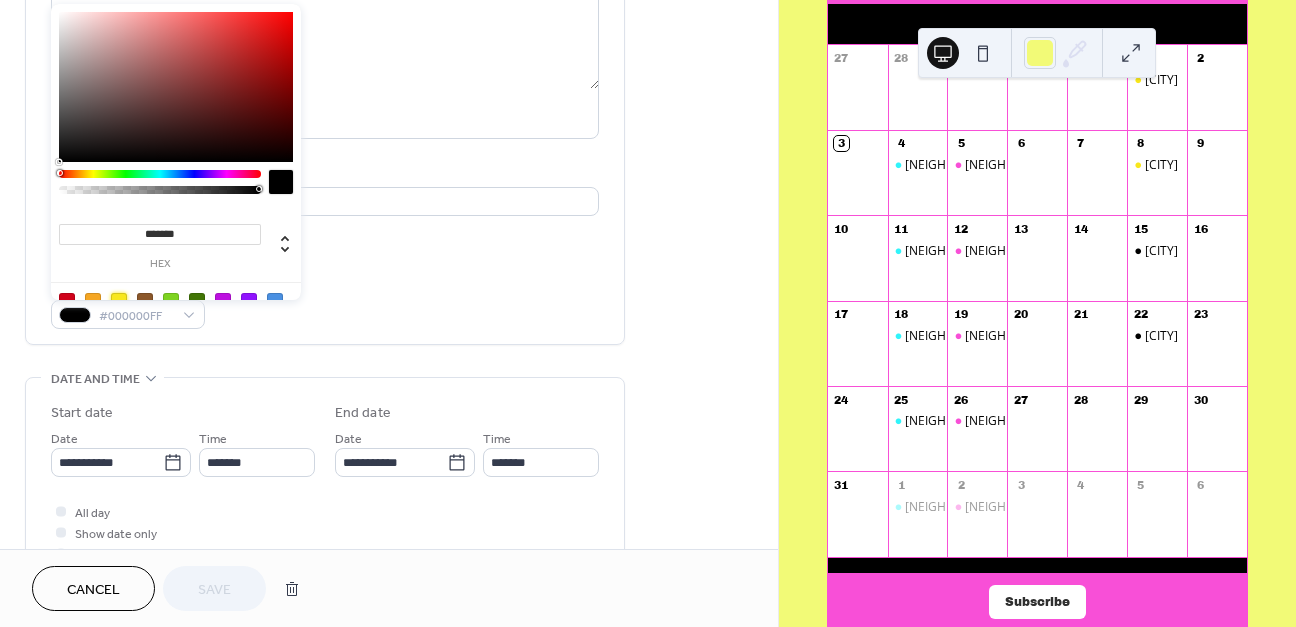 click at bounding box center (119, 301) 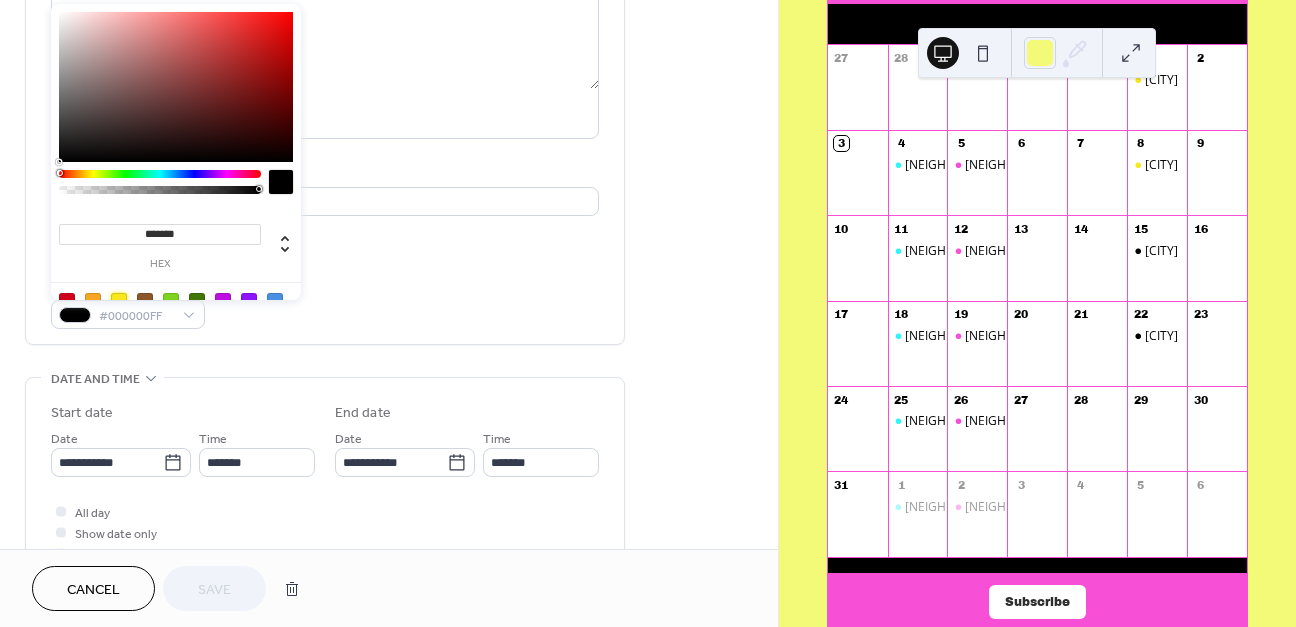 type on "*******" 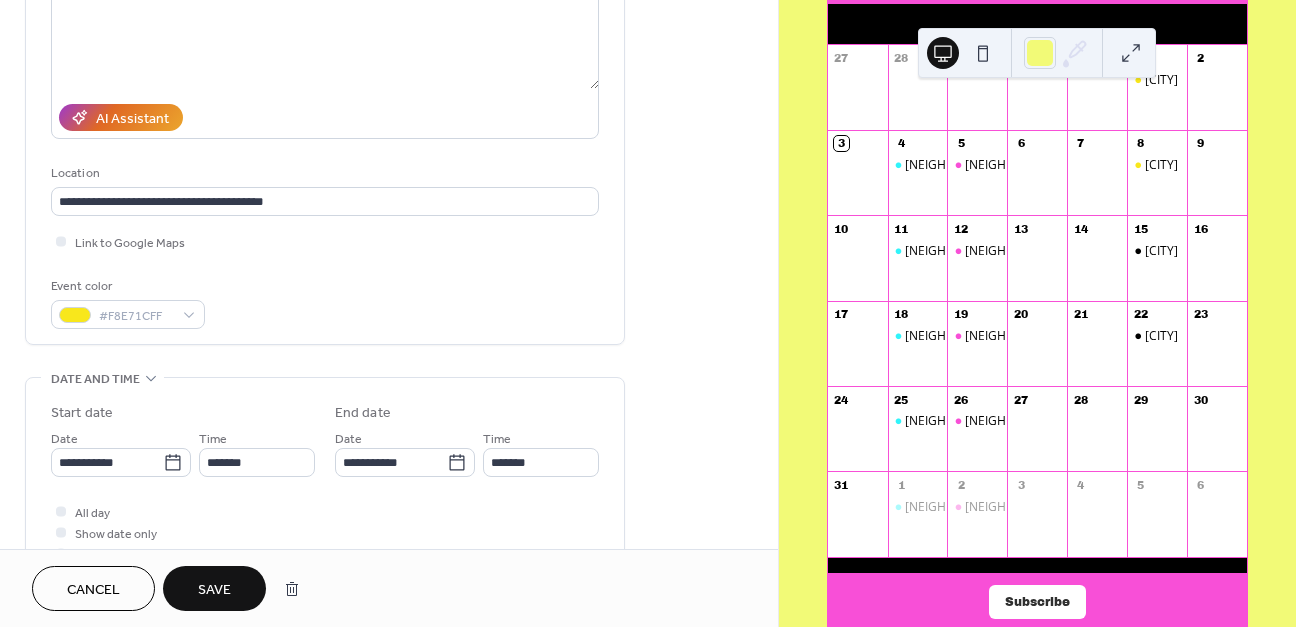 click on "Save" at bounding box center (214, 590) 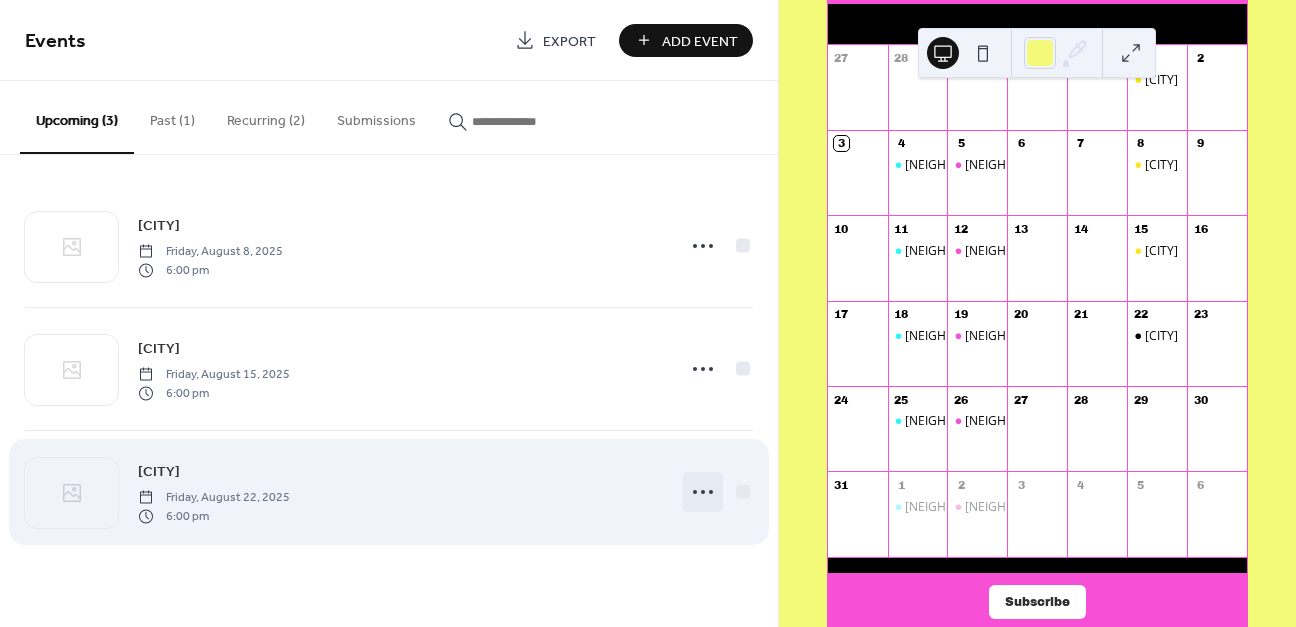 click 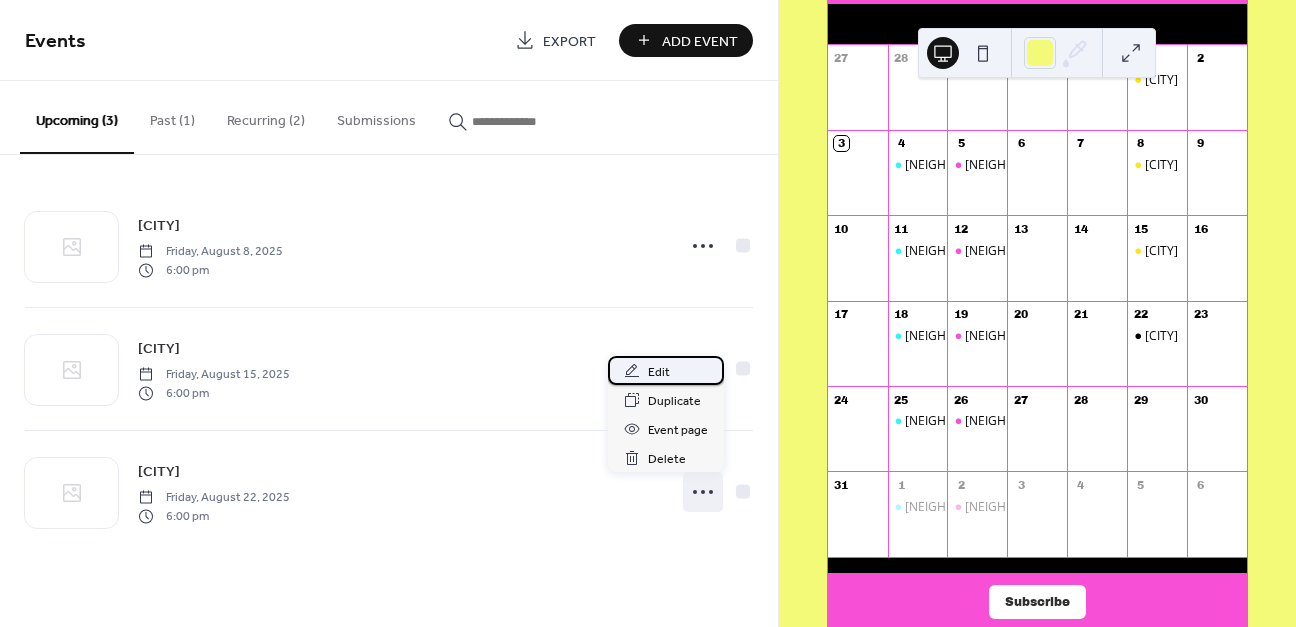 click on "Edit" at bounding box center [666, 370] 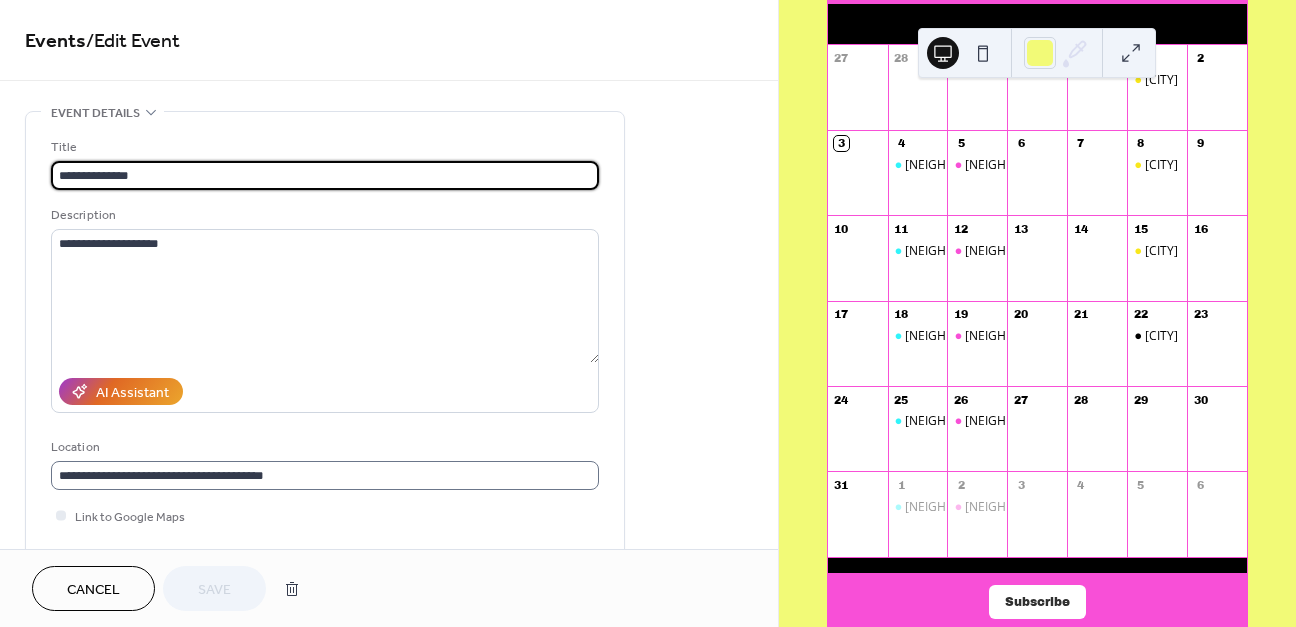 scroll, scrollTop: 1, scrollLeft: 0, axis: vertical 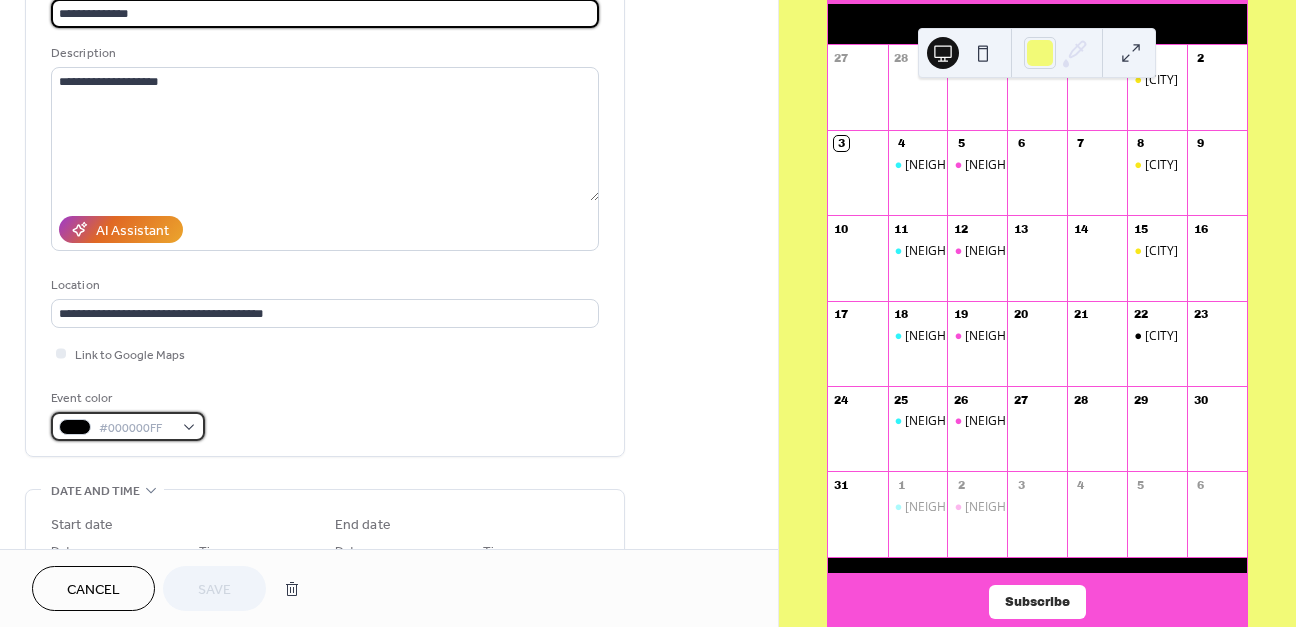 click on "#000000FF" at bounding box center (128, 426) 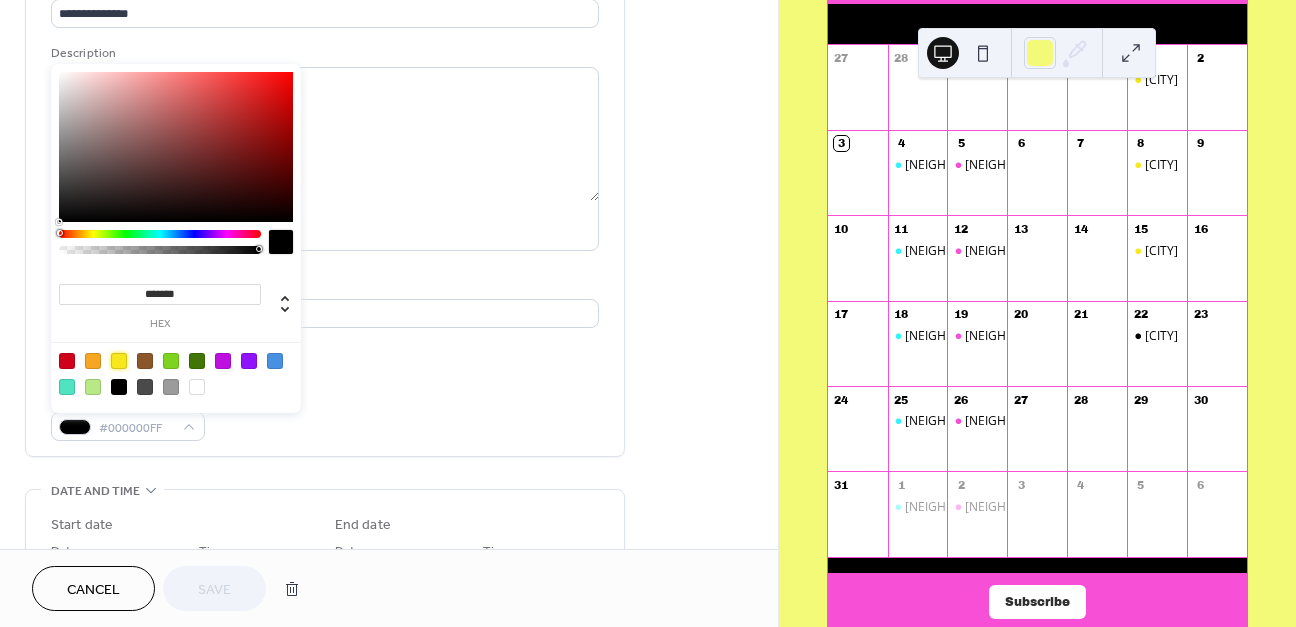 click at bounding box center [119, 361] 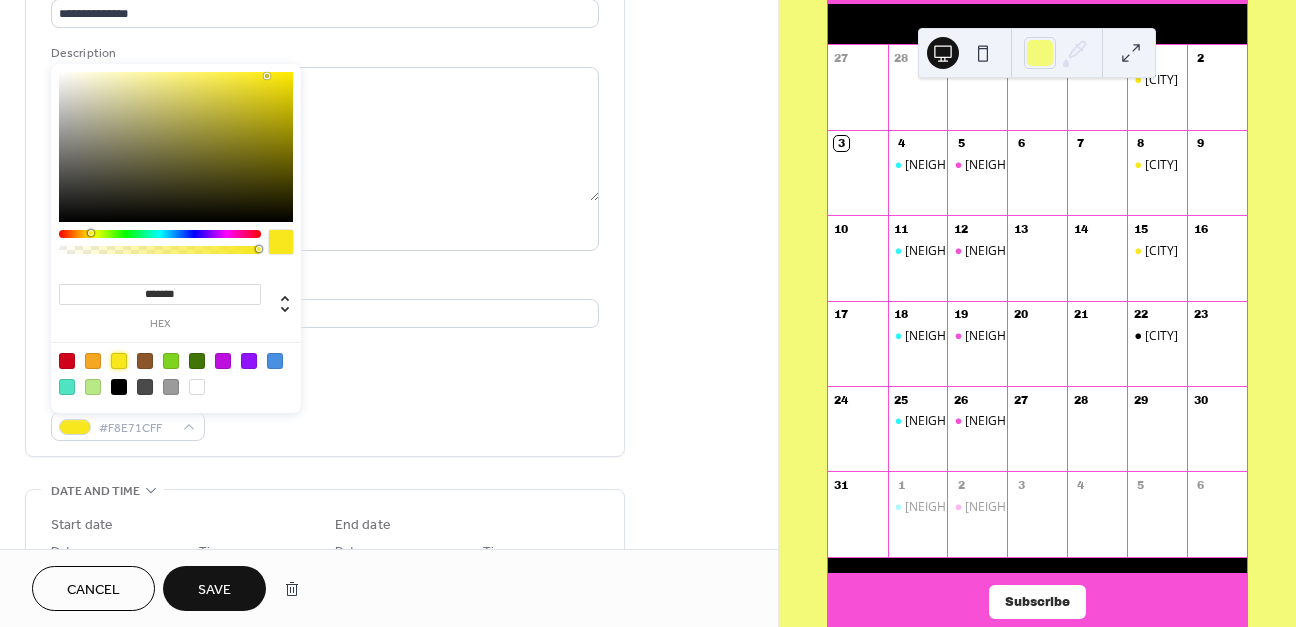 click on "Save" at bounding box center [214, 588] 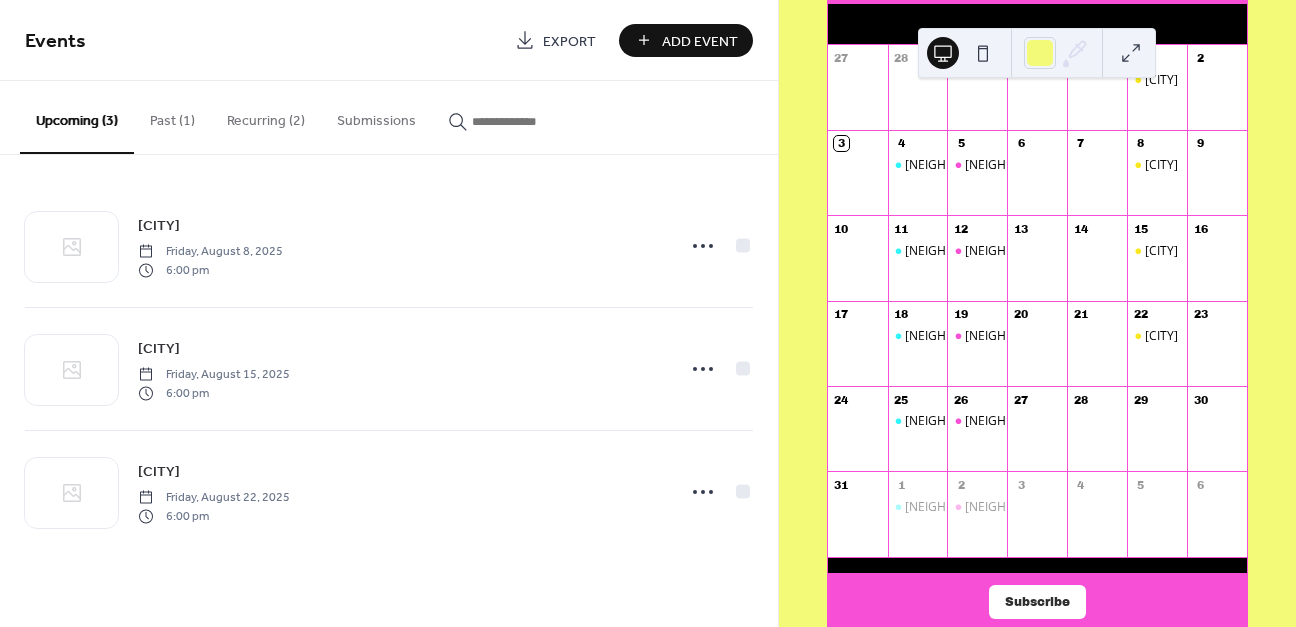click on "Add Event" at bounding box center (700, 41) 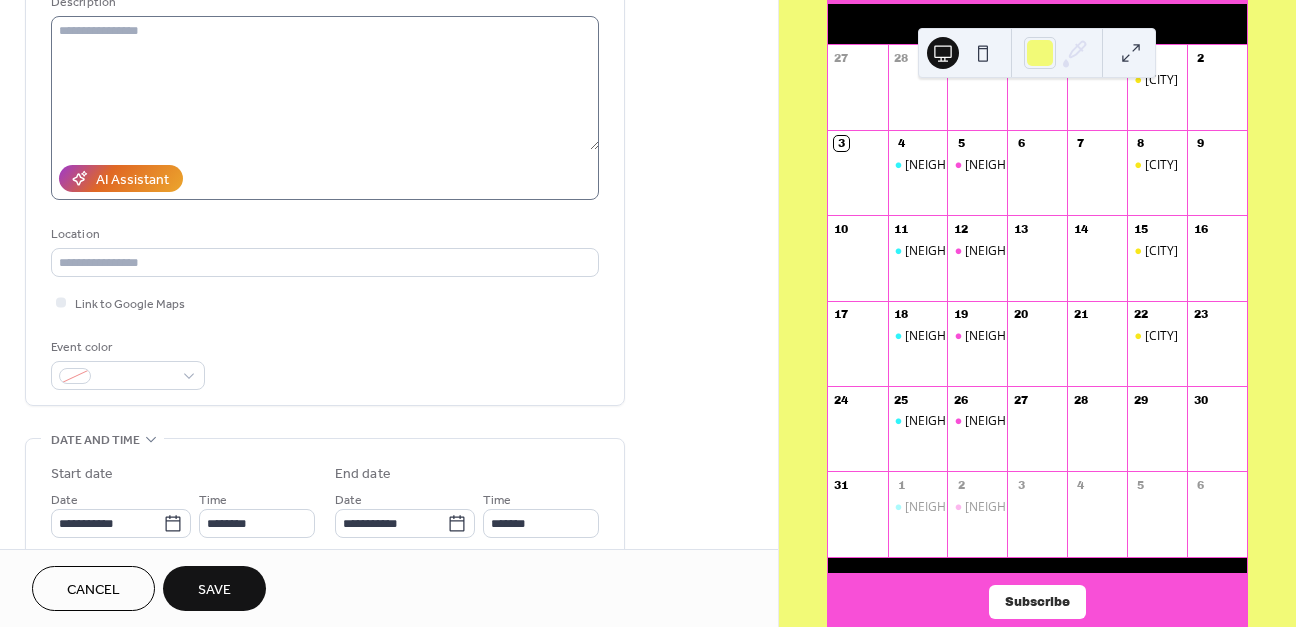 scroll, scrollTop: 214, scrollLeft: 0, axis: vertical 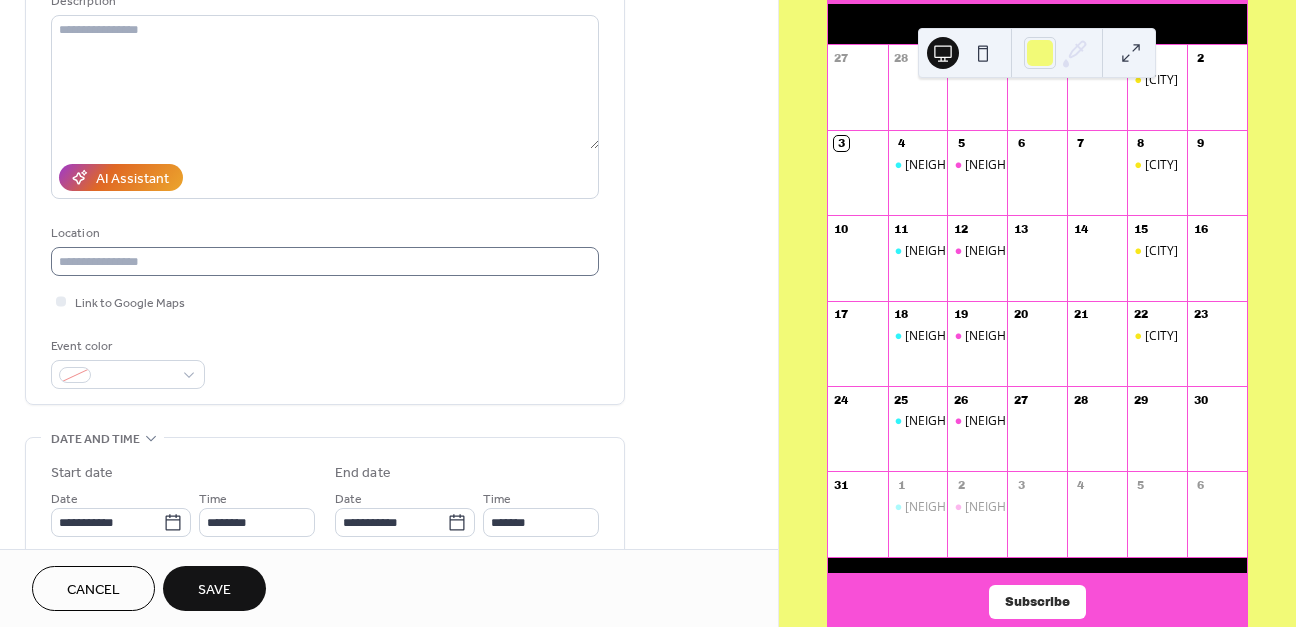 type on "**********" 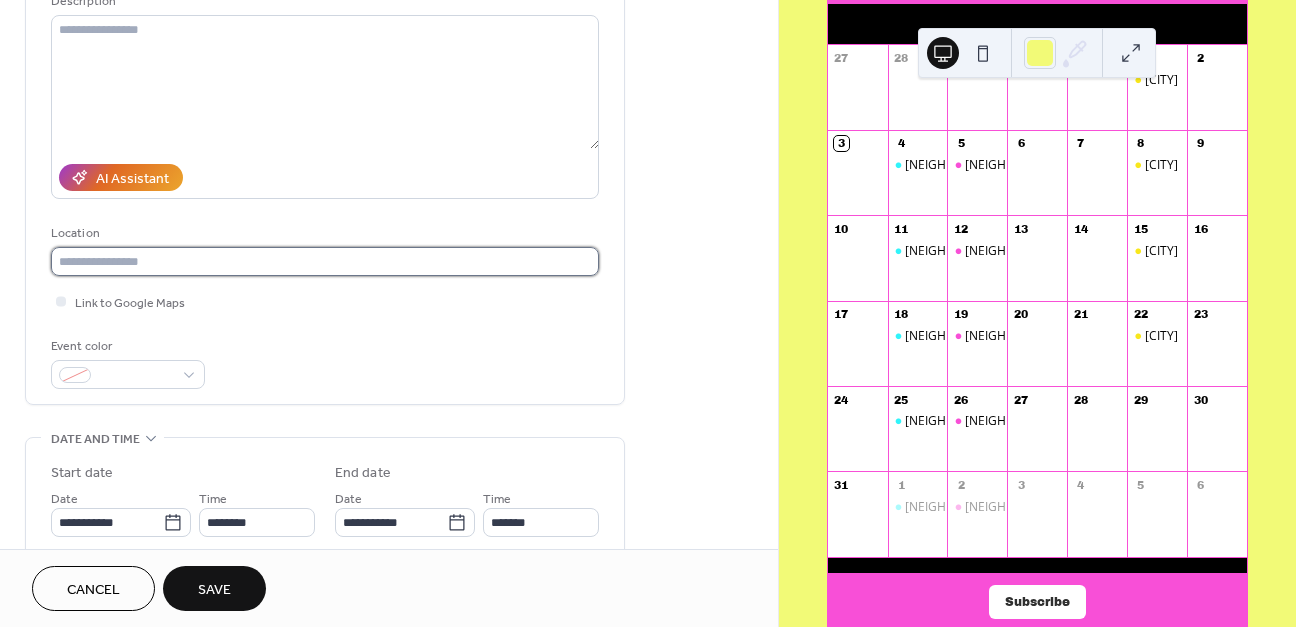 click at bounding box center [325, 261] 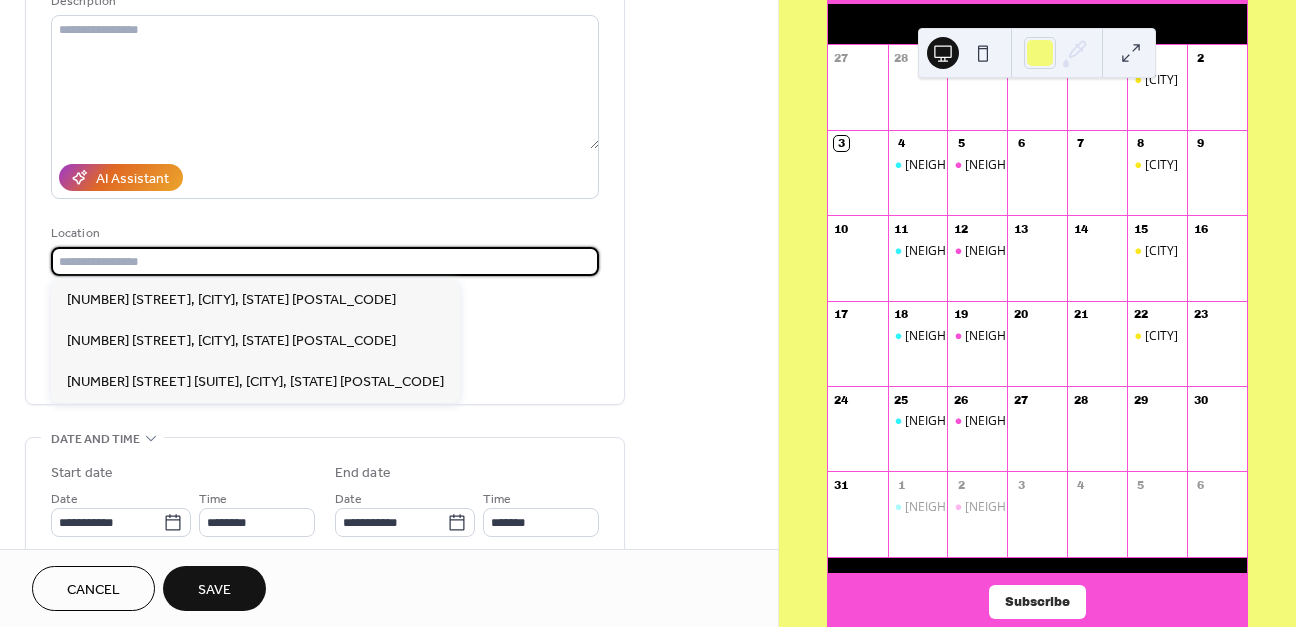 paste on "**********" 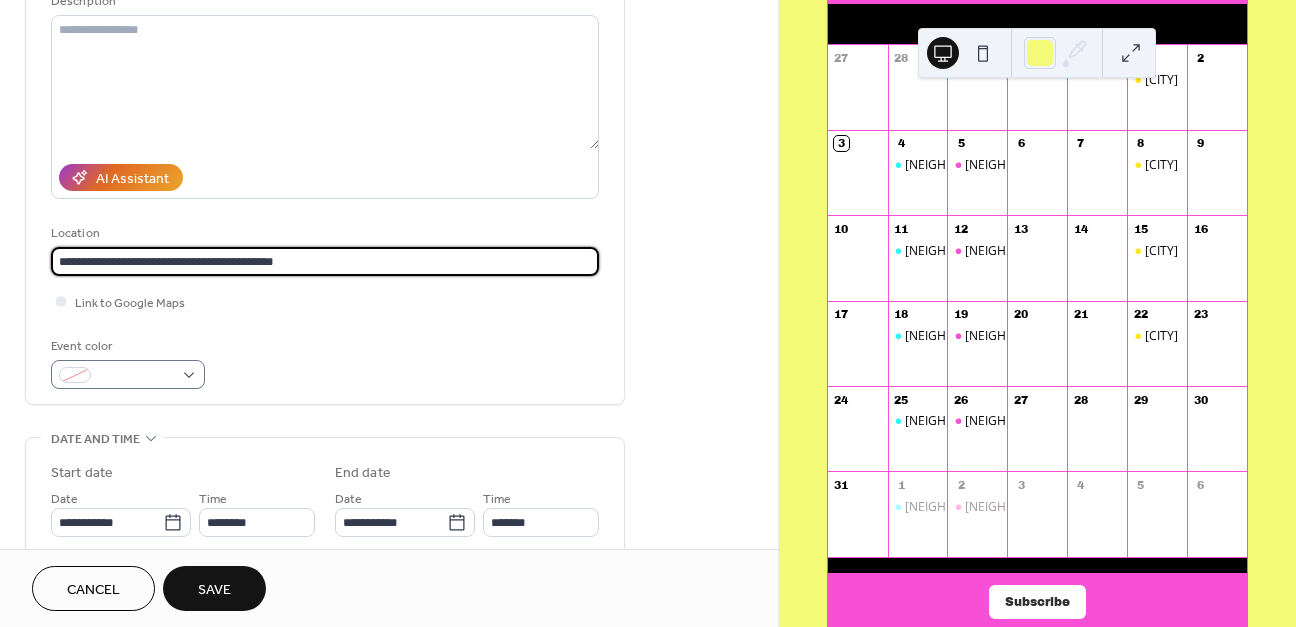 type on "**********" 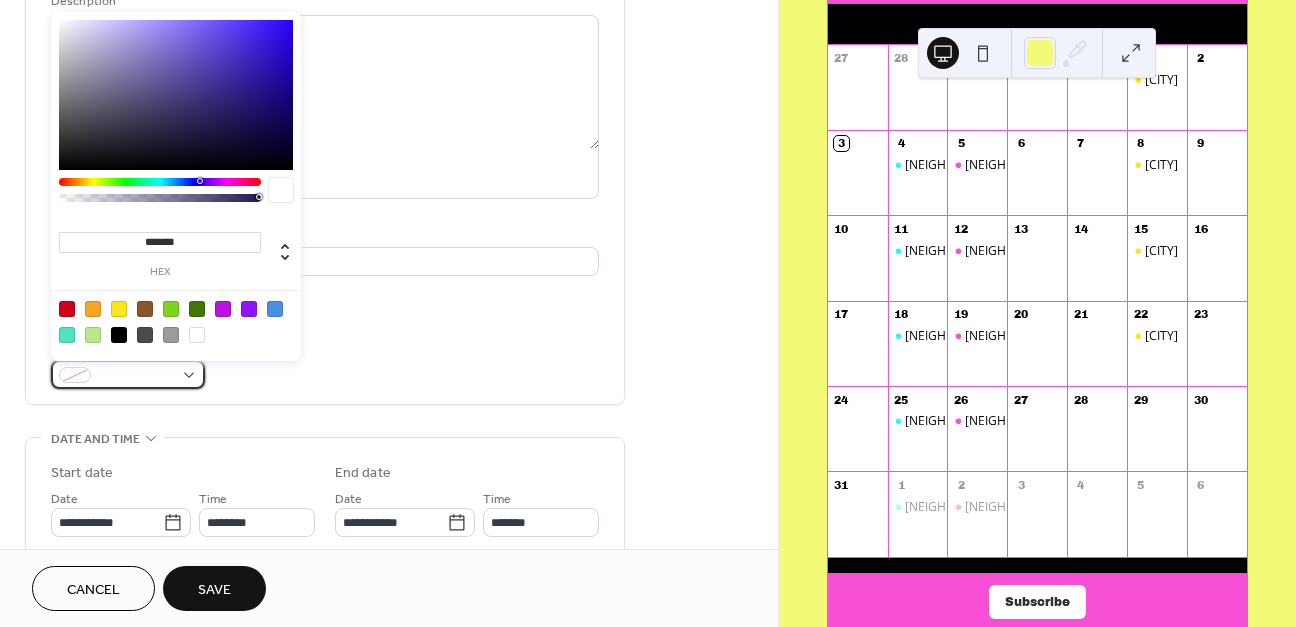 click at bounding box center [128, 374] 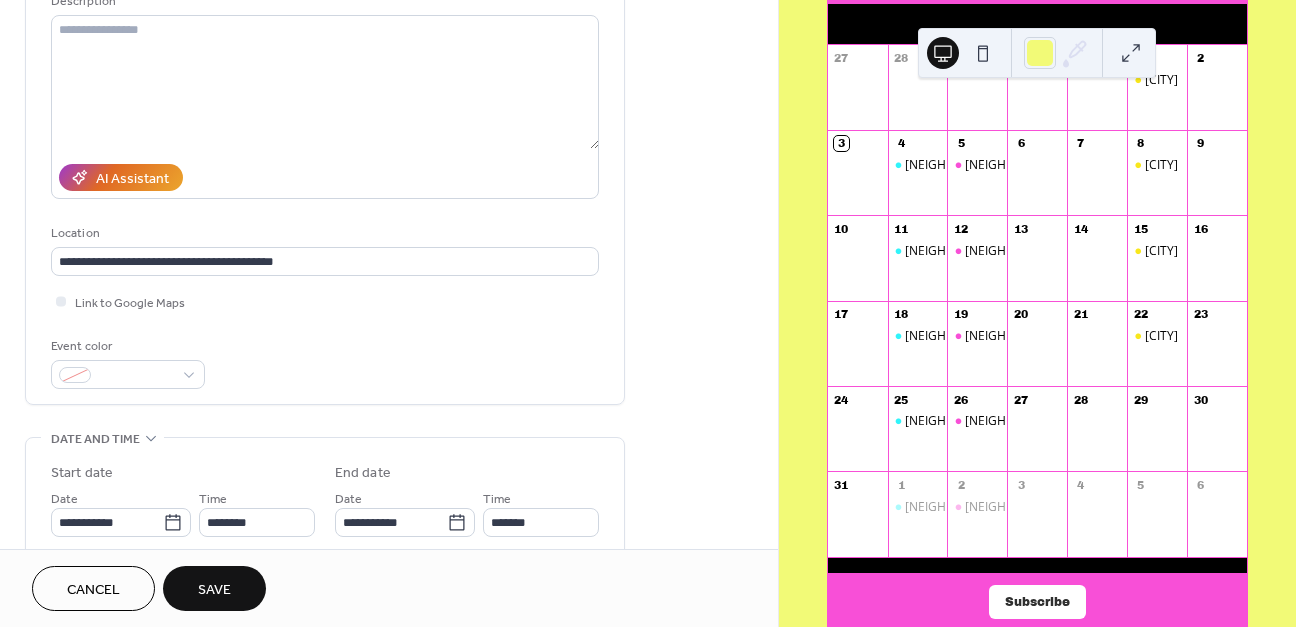 click on "Event color" at bounding box center (325, 362) 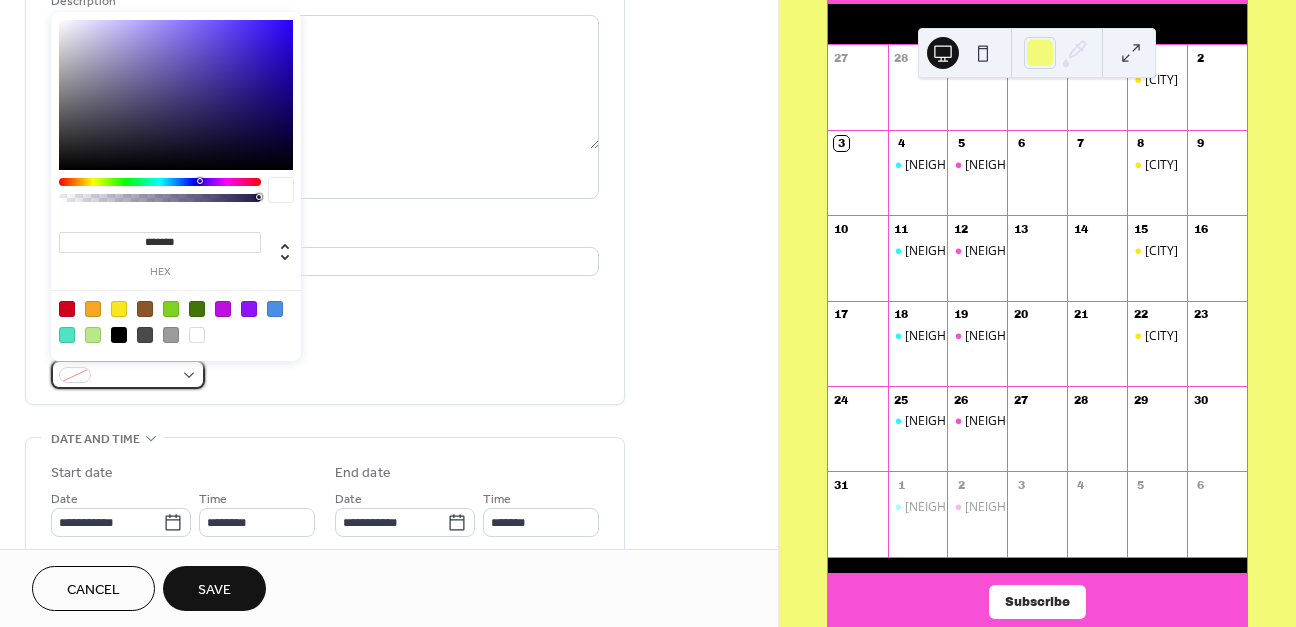 click at bounding box center (128, 374) 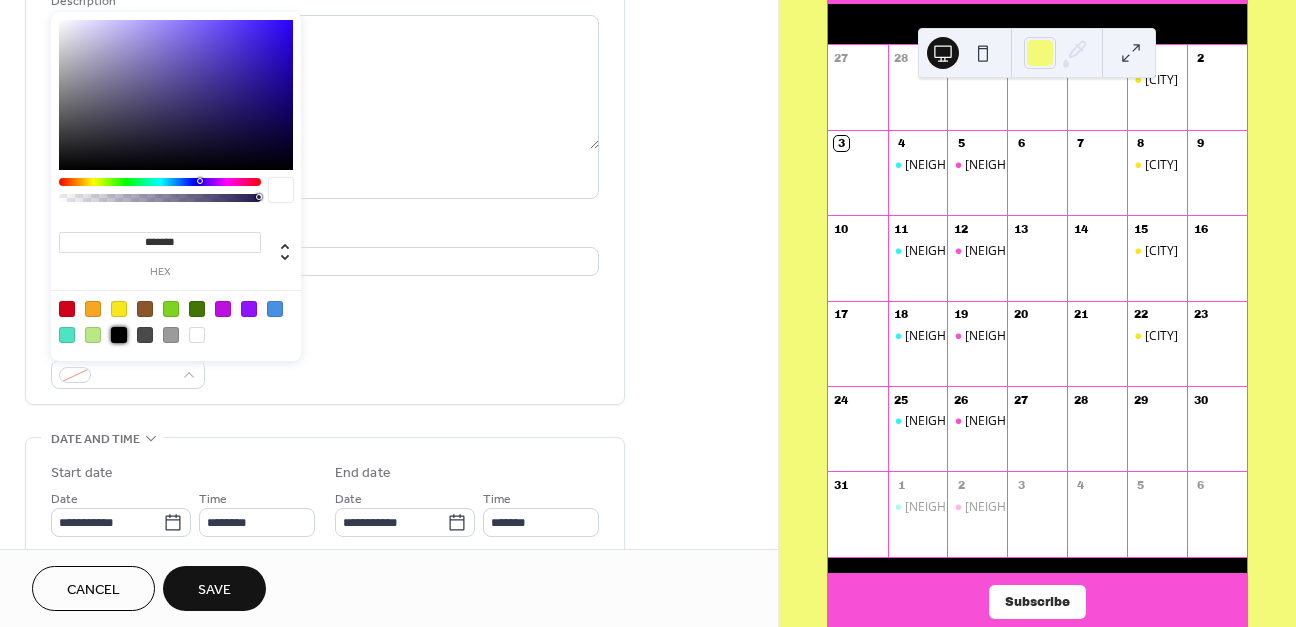 click at bounding box center (119, 335) 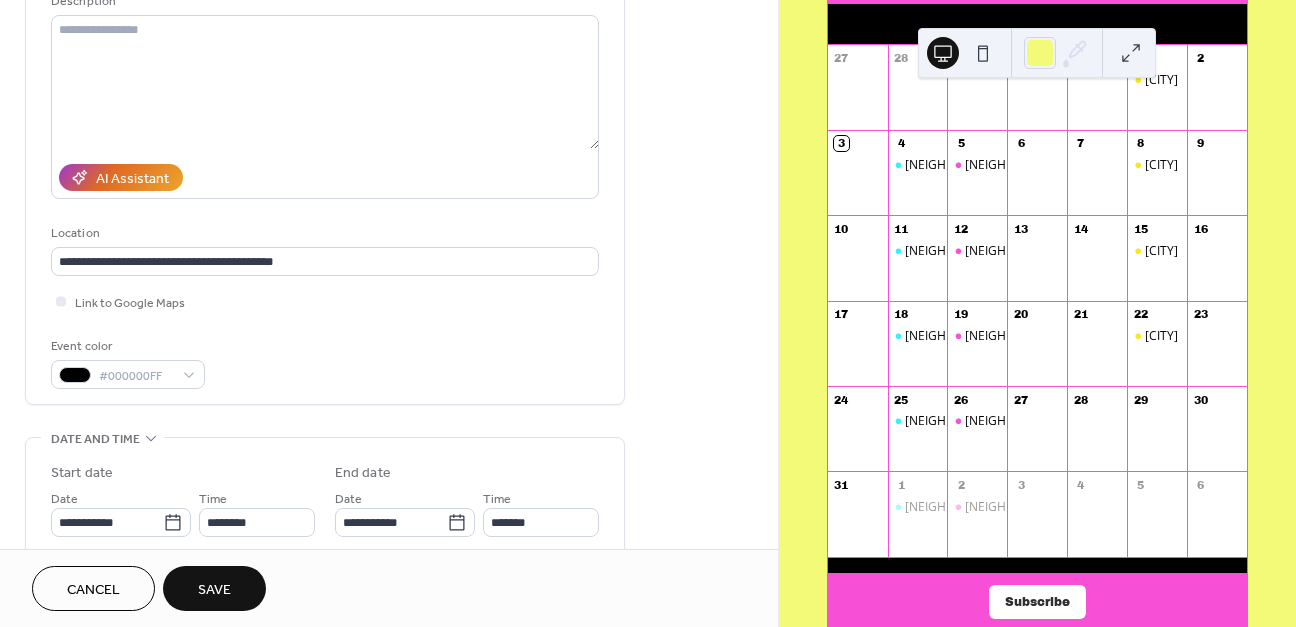 click on "Event color #000000FF" at bounding box center [325, 362] 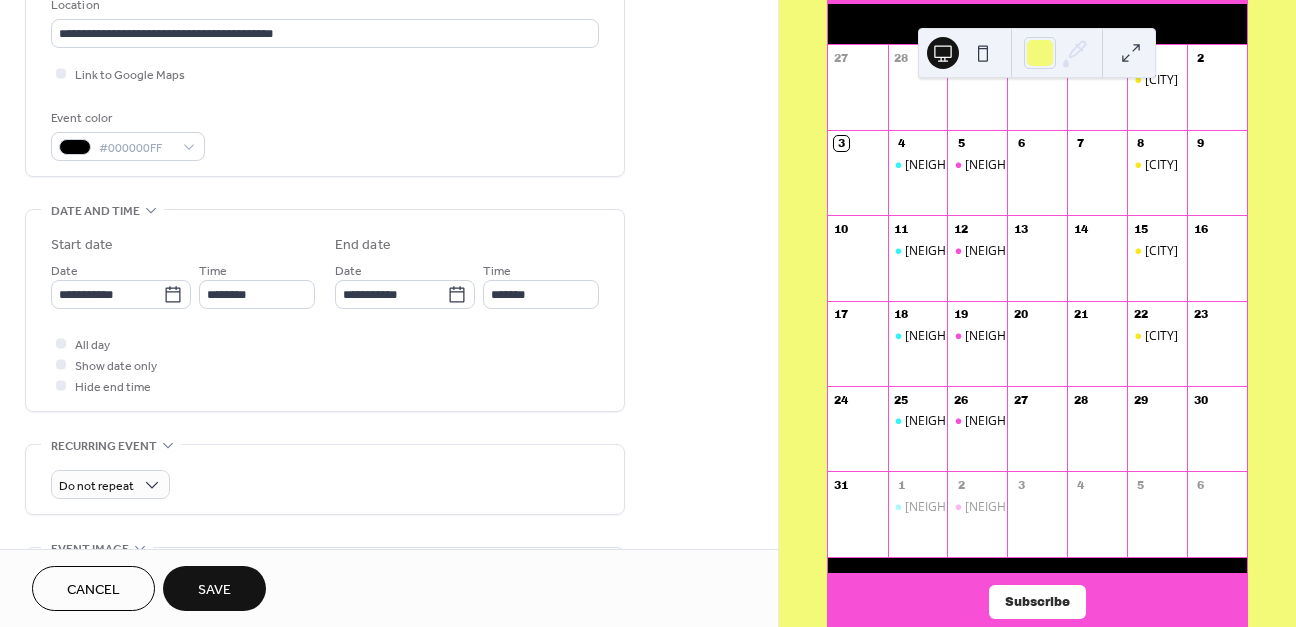 scroll, scrollTop: 454, scrollLeft: 0, axis: vertical 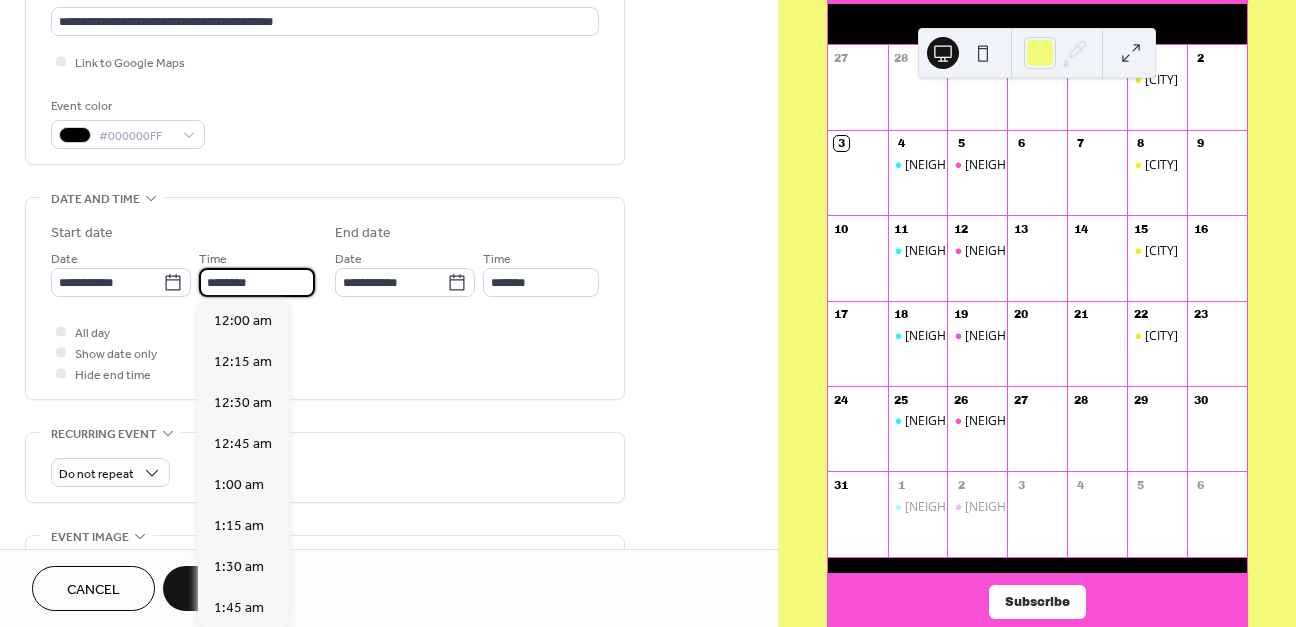 click on "********" at bounding box center (257, 282) 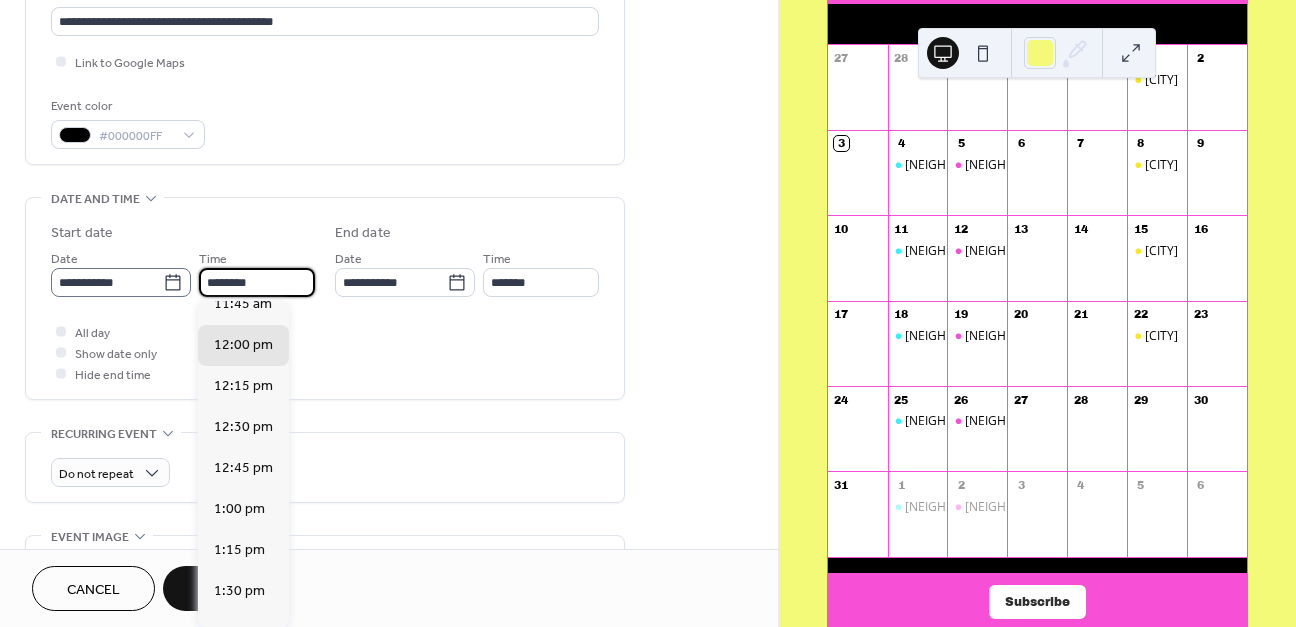 click 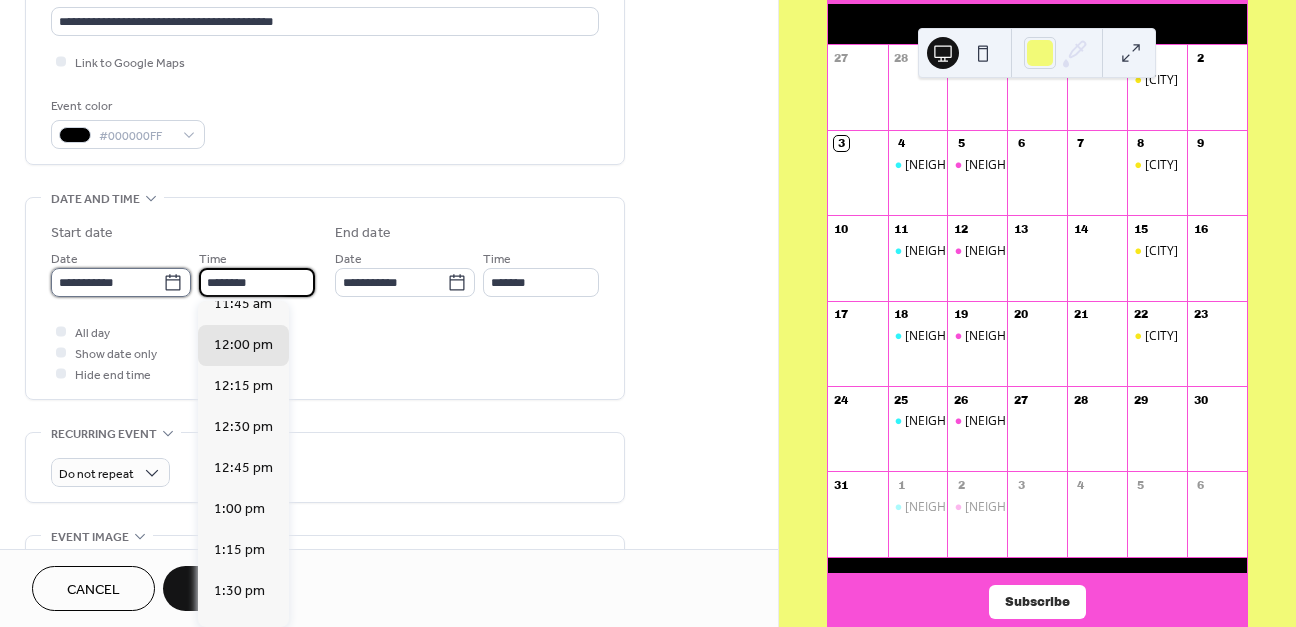 click on "**********" at bounding box center [107, 282] 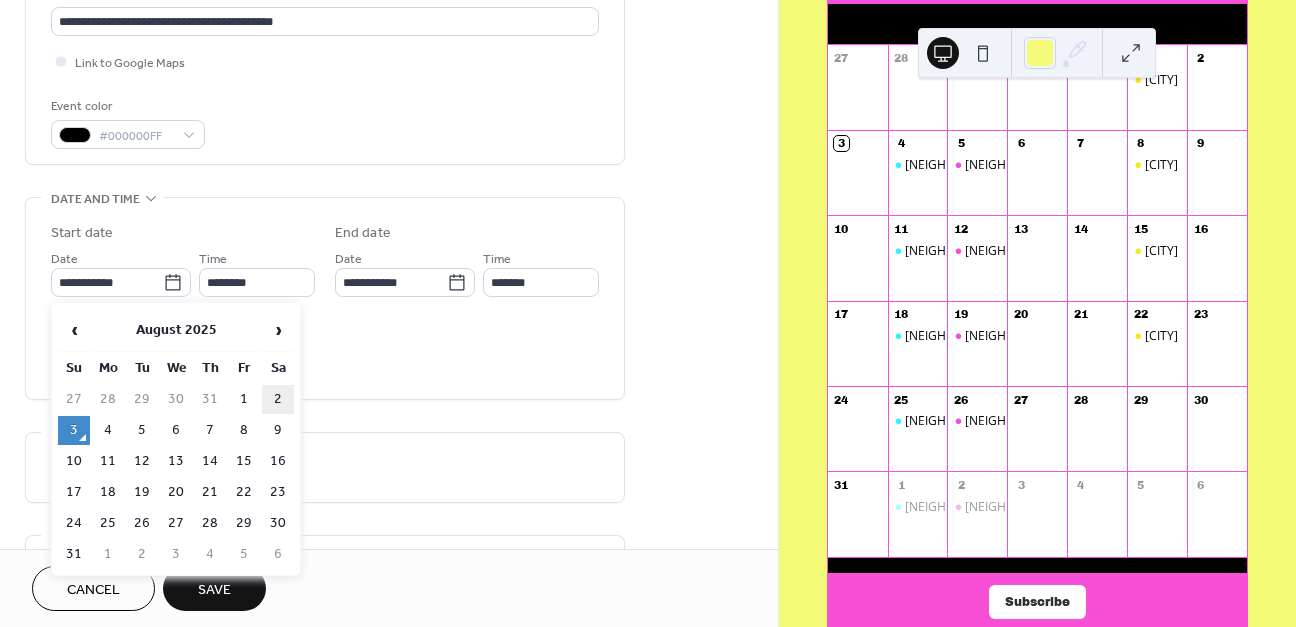click on "2" at bounding box center [278, 399] 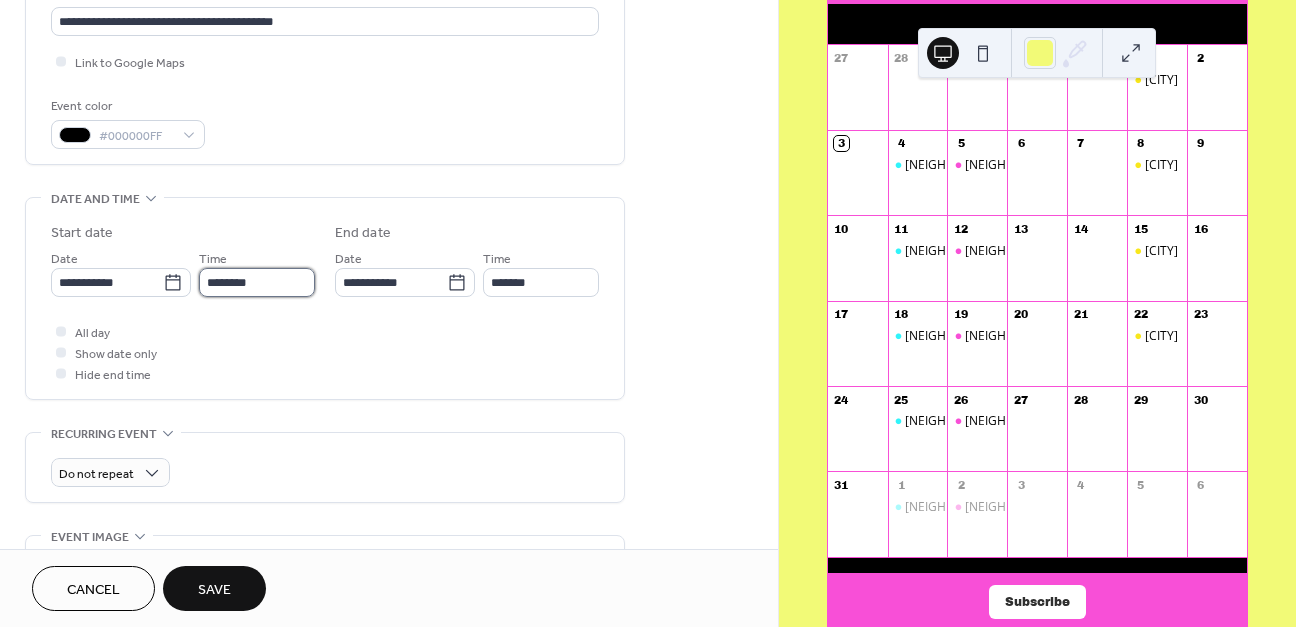 click on "********" at bounding box center (257, 282) 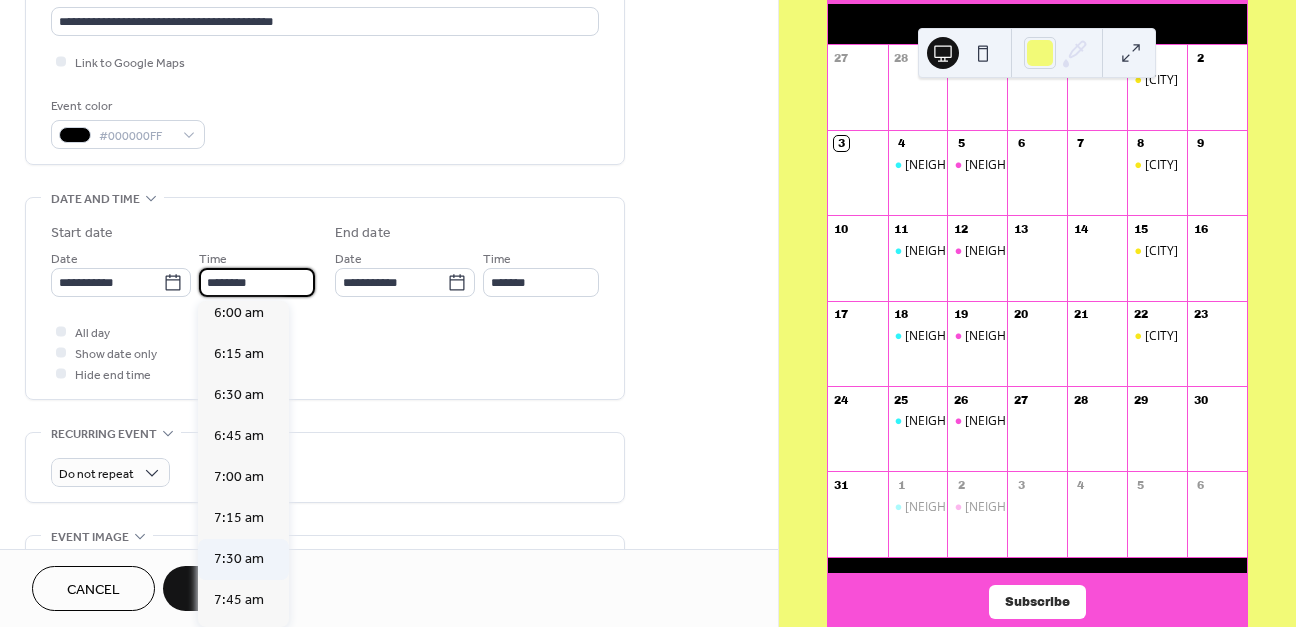 scroll, scrollTop: 1183, scrollLeft: 0, axis: vertical 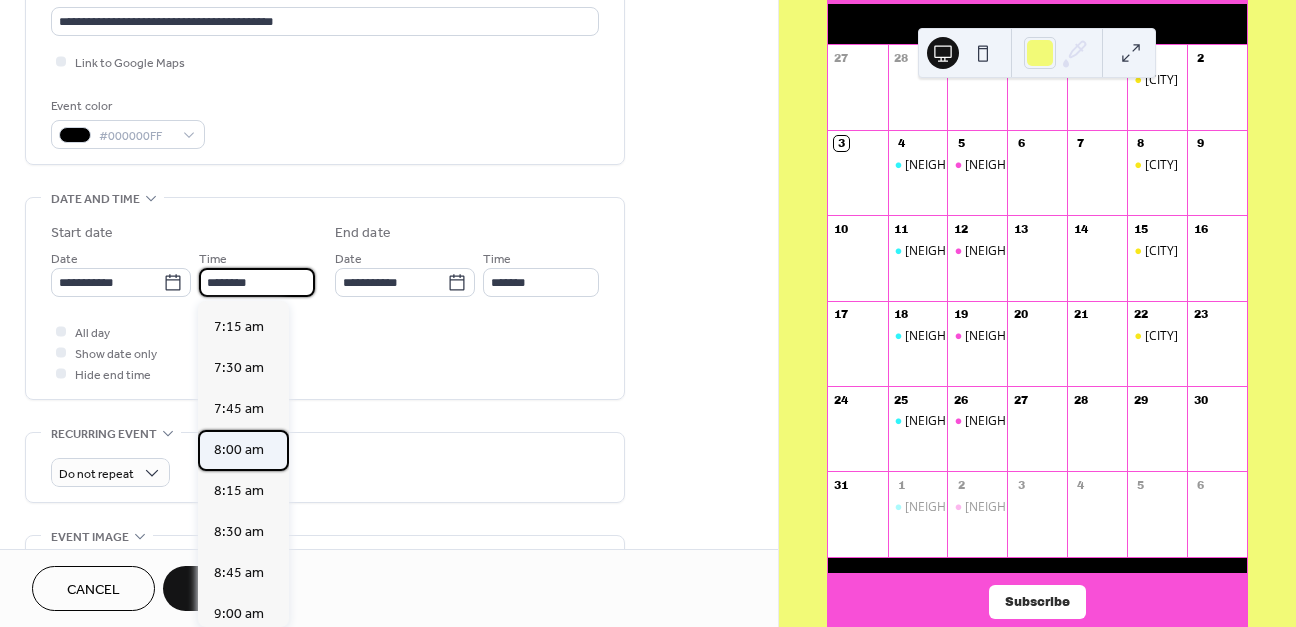 click on "8:00 am" at bounding box center (239, 450) 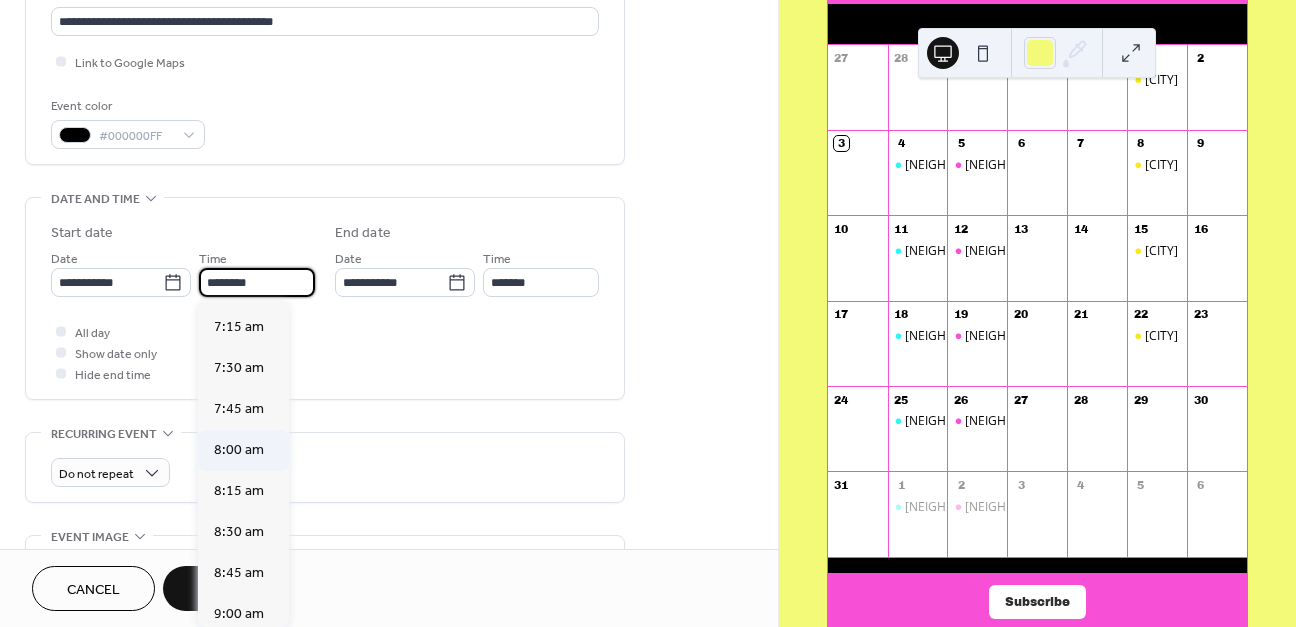 type on "*******" 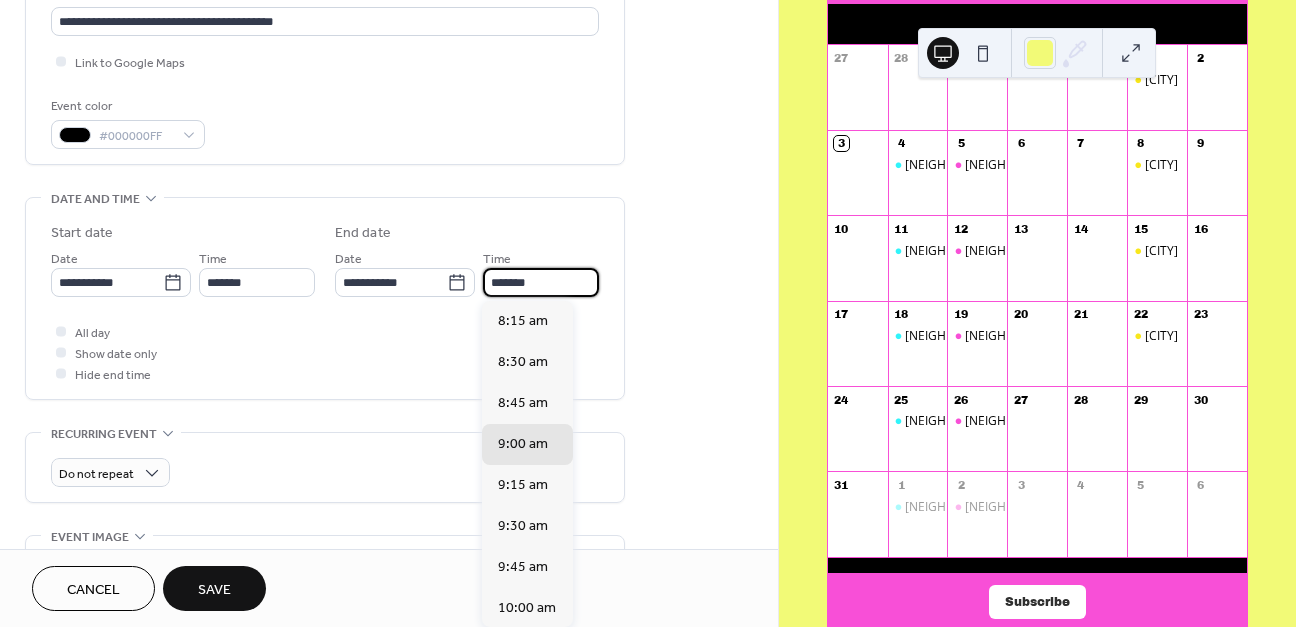 click on "*******" at bounding box center [541, 282] 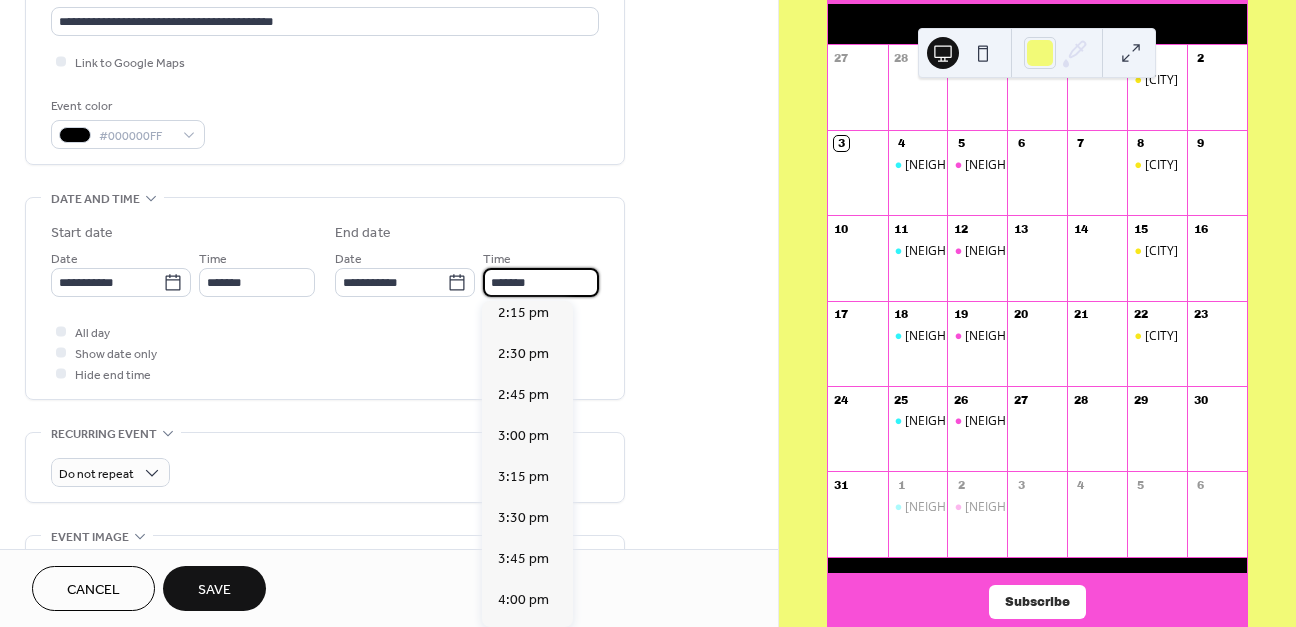 scroll, scrollTop: 981, scrollLeft: 0, axis: vertical 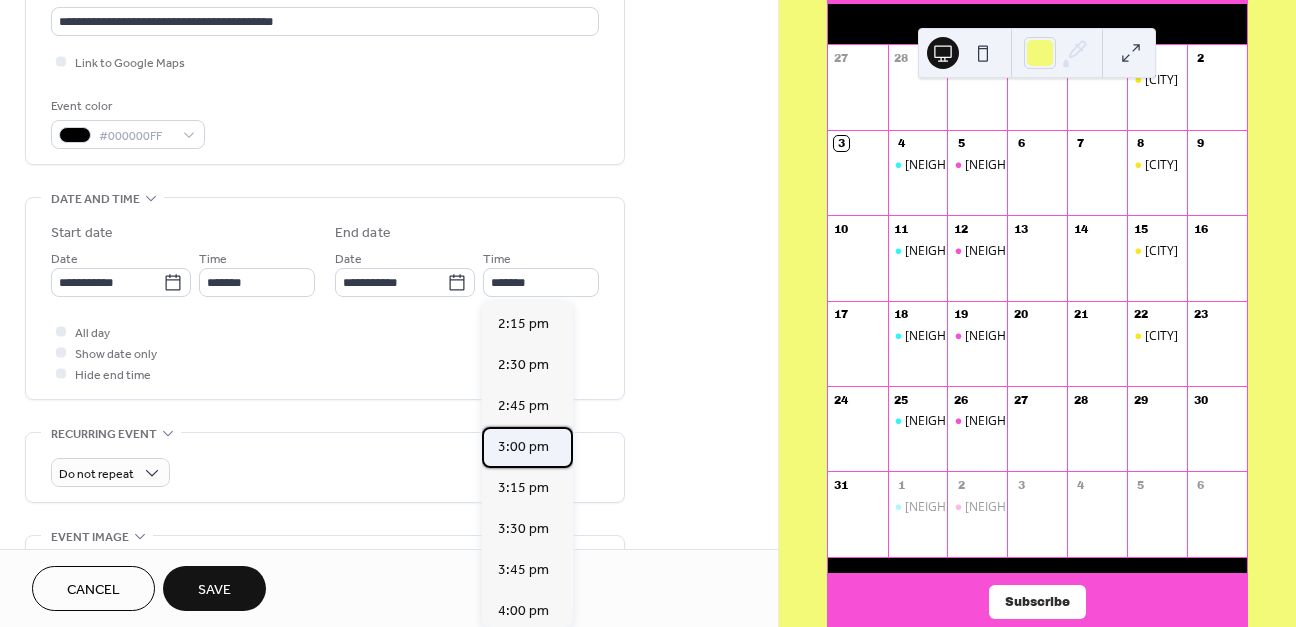 click on "3:00 pm" at bounding box center (523, 447) 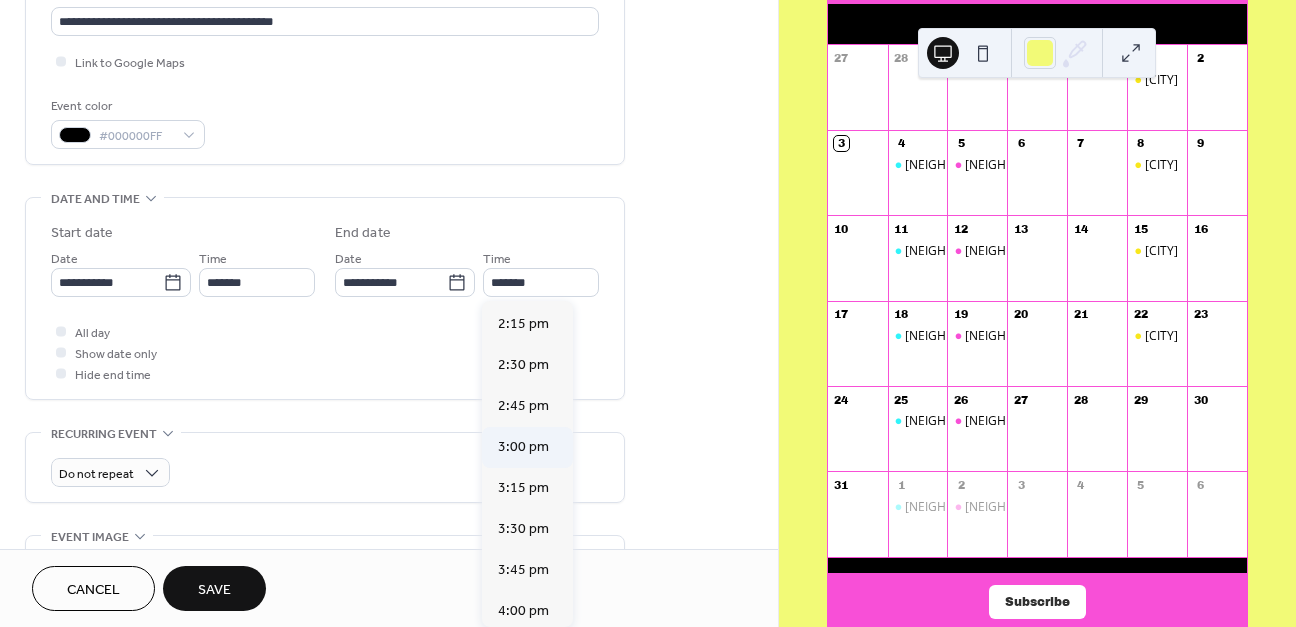 type on "*******" 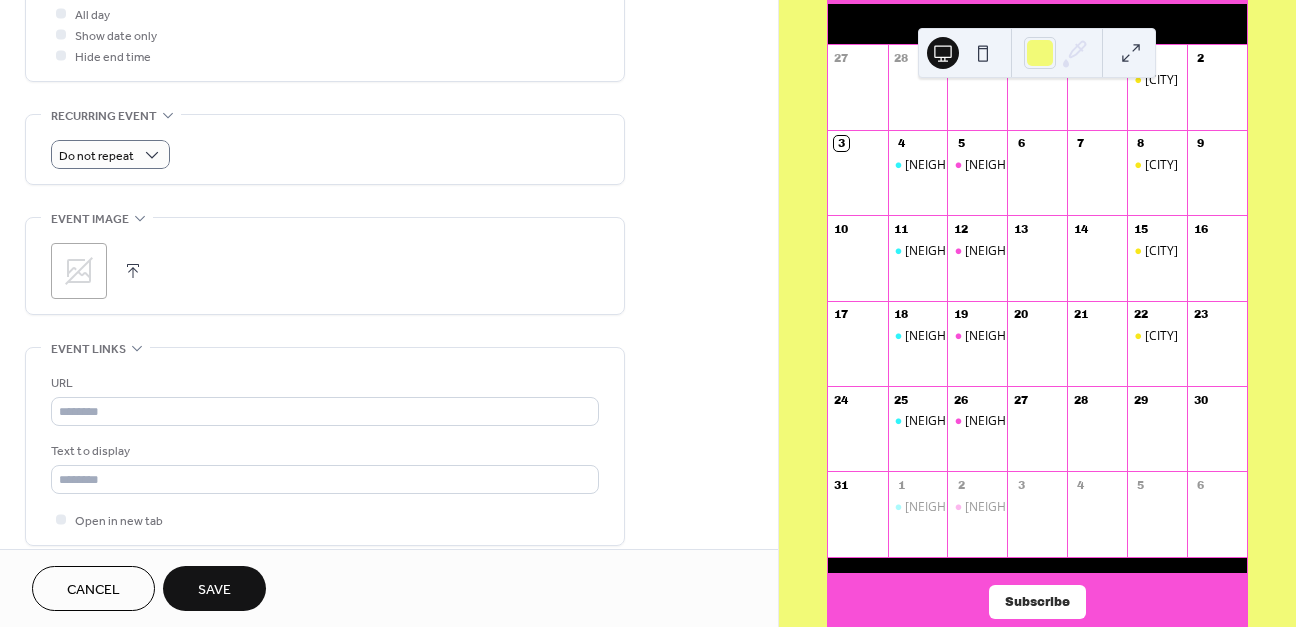 scroll, scrollTop: 785, scrollLeft: 0, axis: vertical 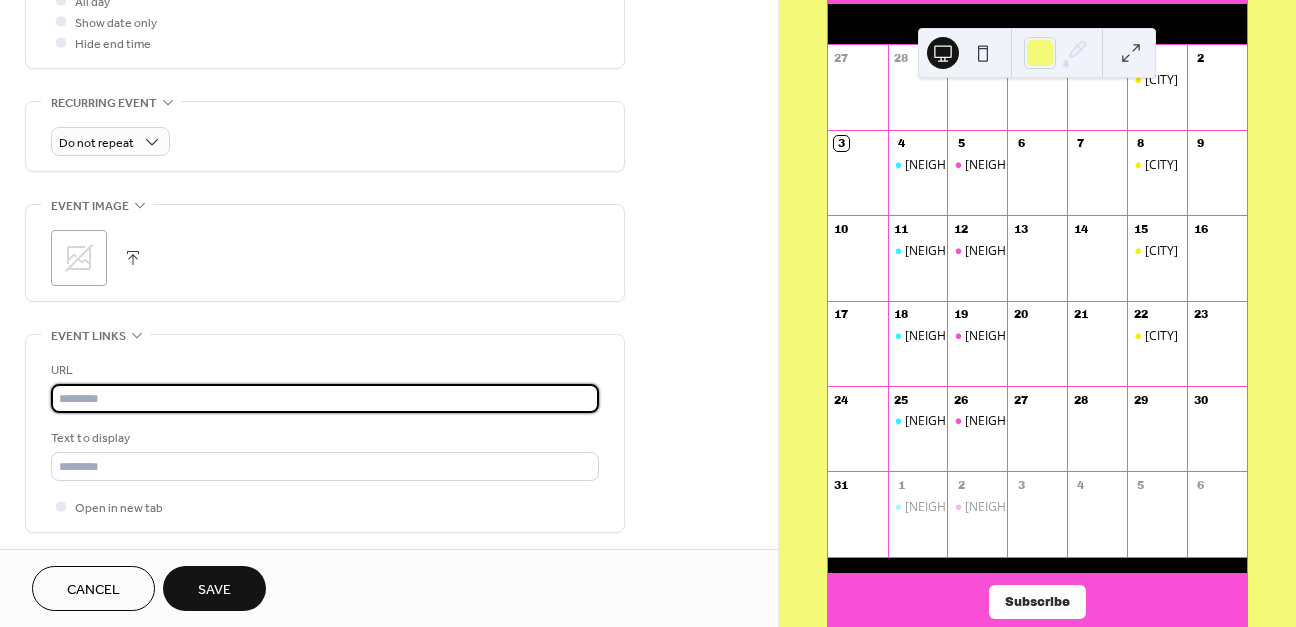 click at bounding box center (325, 398) 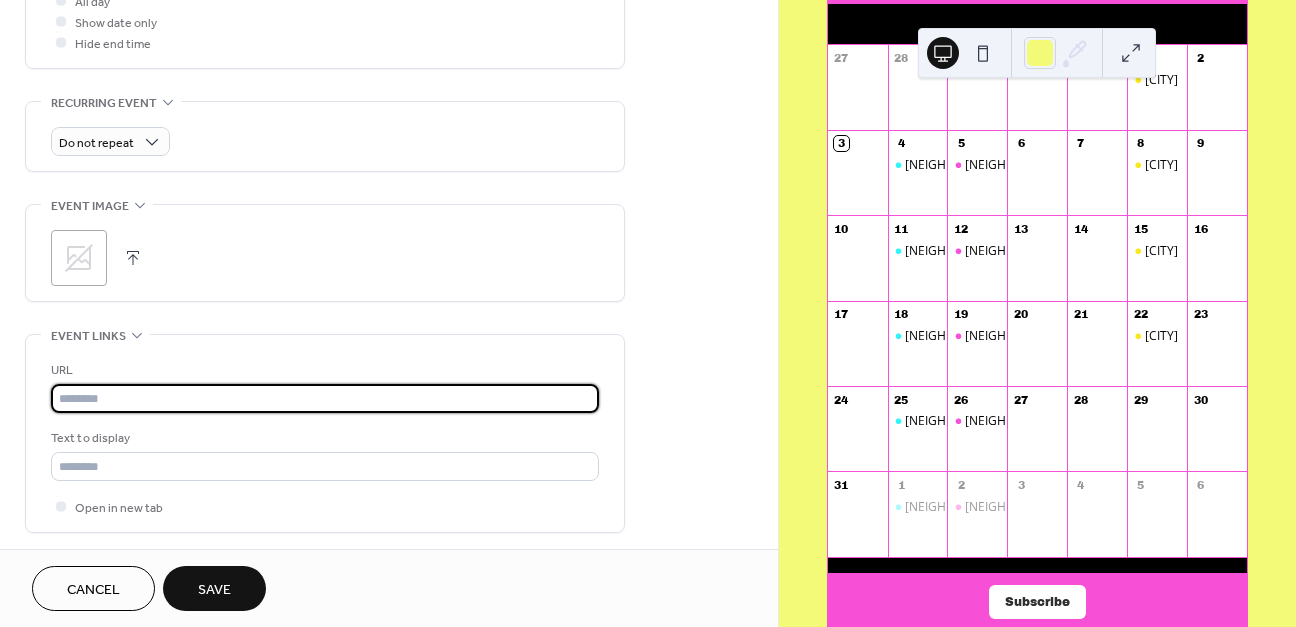paste on "**********" 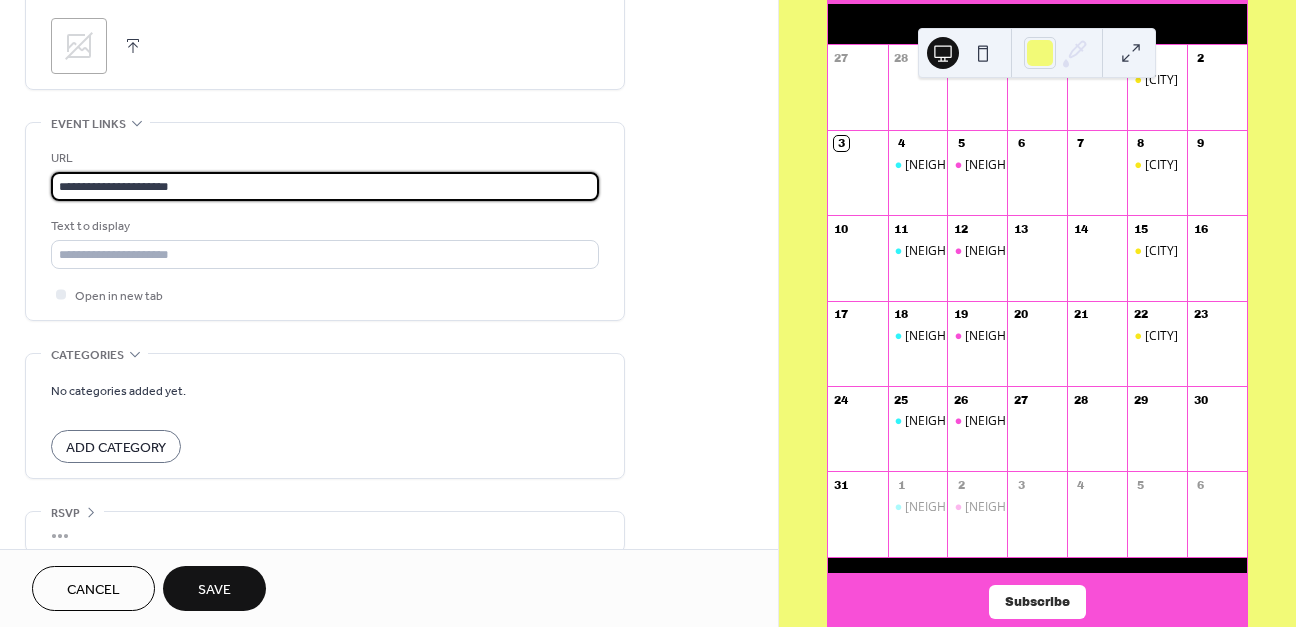 scroll, scrollTop: 1021, scrollLeft: 0, axis: vertical 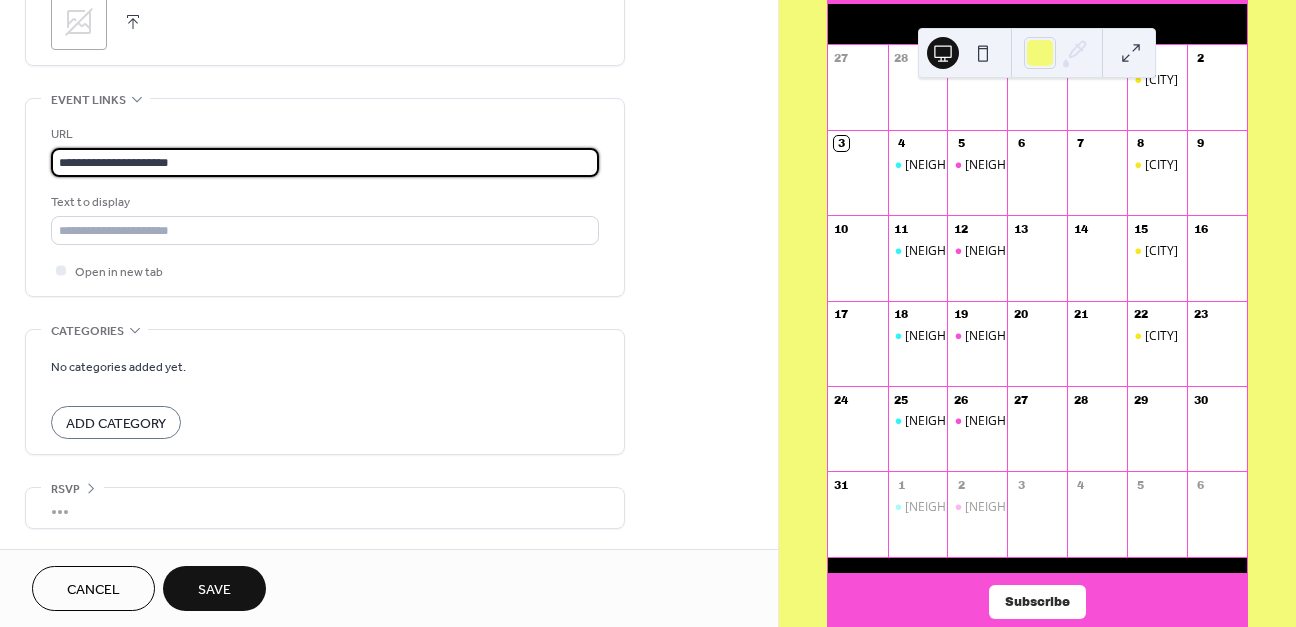type on "**********" 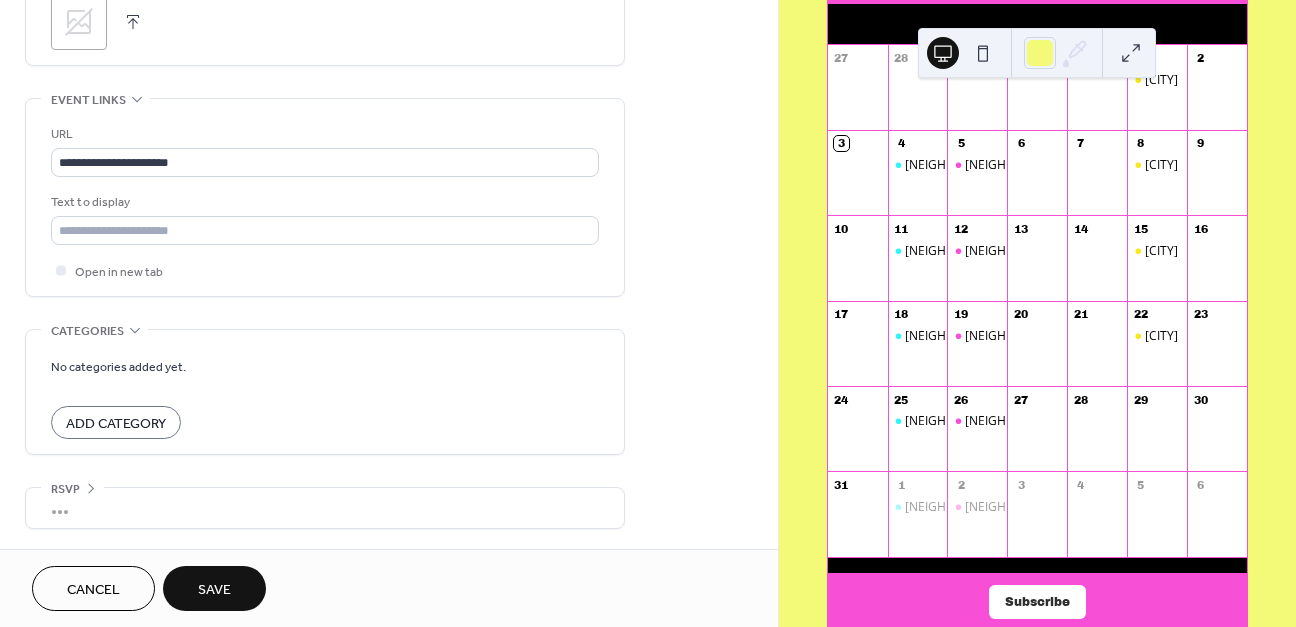 drag, startPoint x: 220, startPoint y: 581, endPoint x: 257, endPoint y: 452, distance: 134.20134 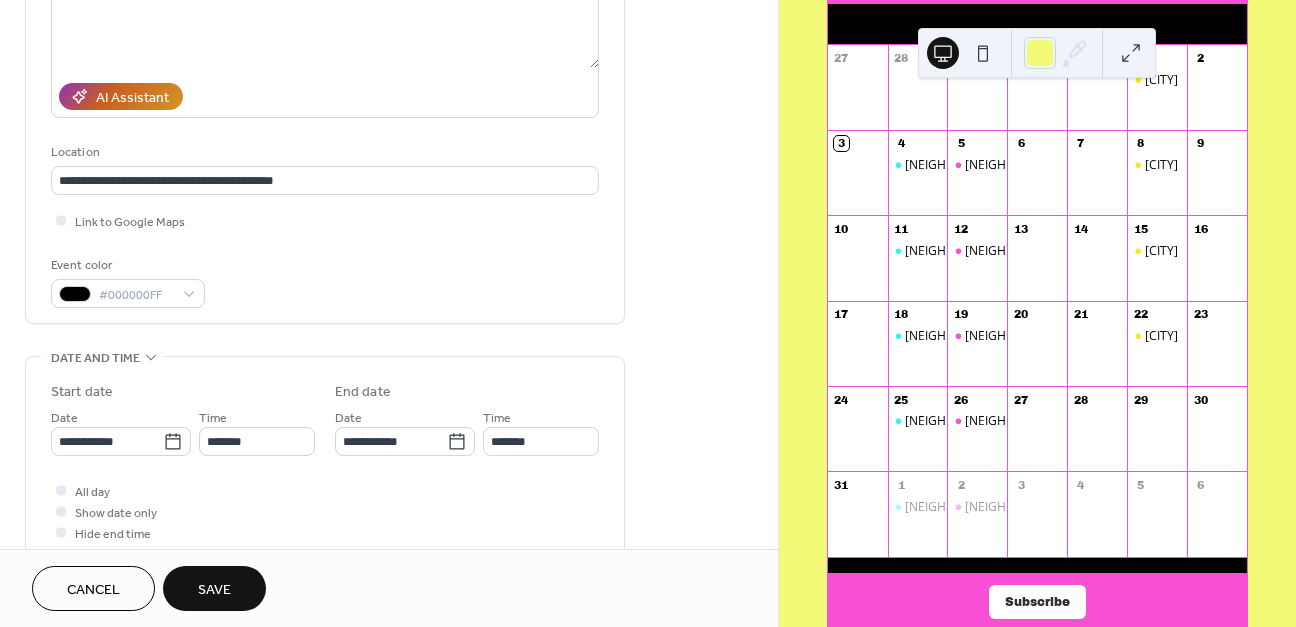 scroll, scrollTop: 278, scrollLeft: 0, axis: vertical 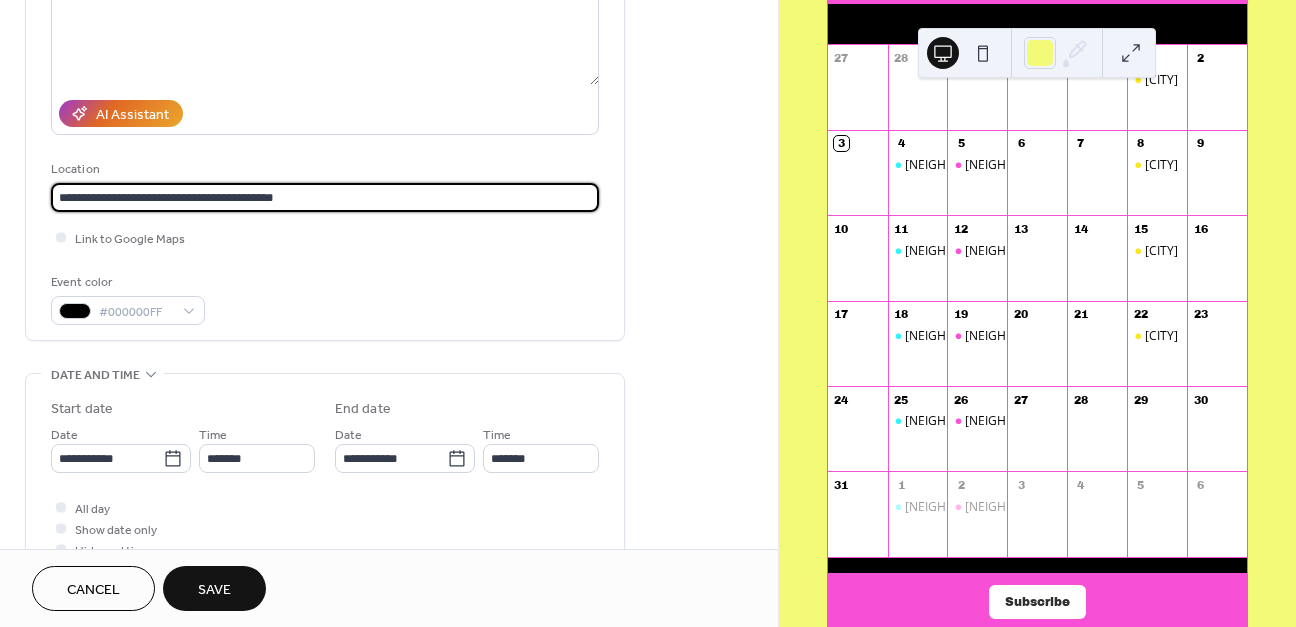 click on "**********" at bounding box center [325, 197] 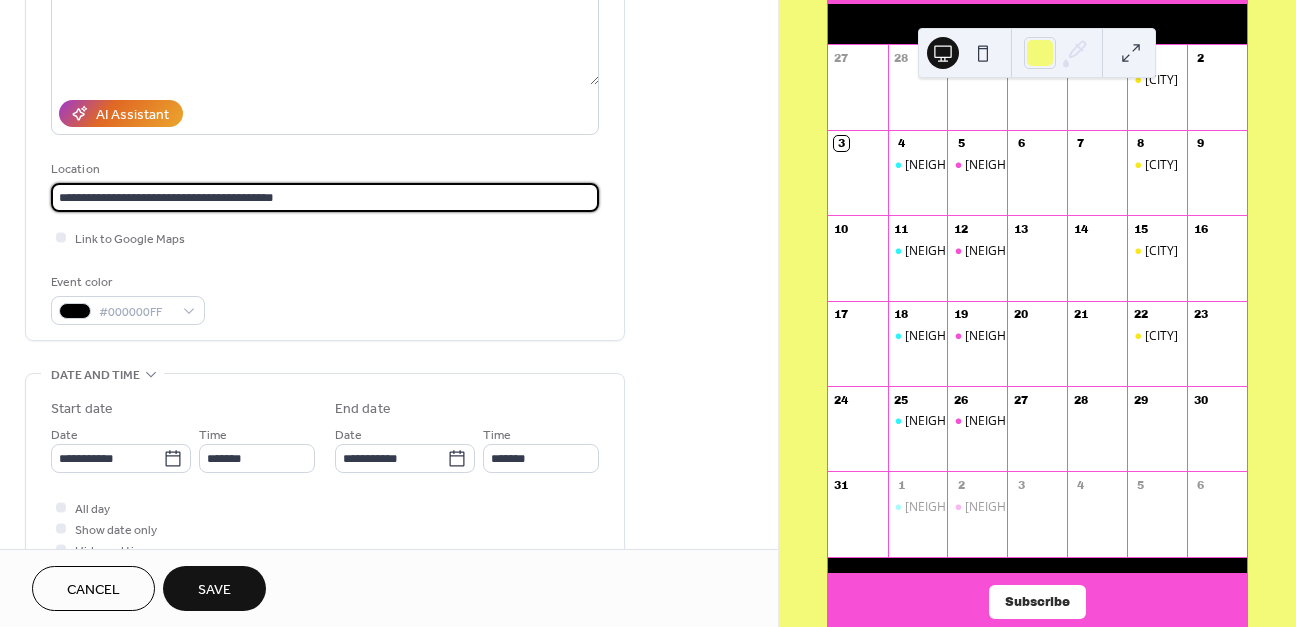 click on "**********" at bounding box center (325, 197) 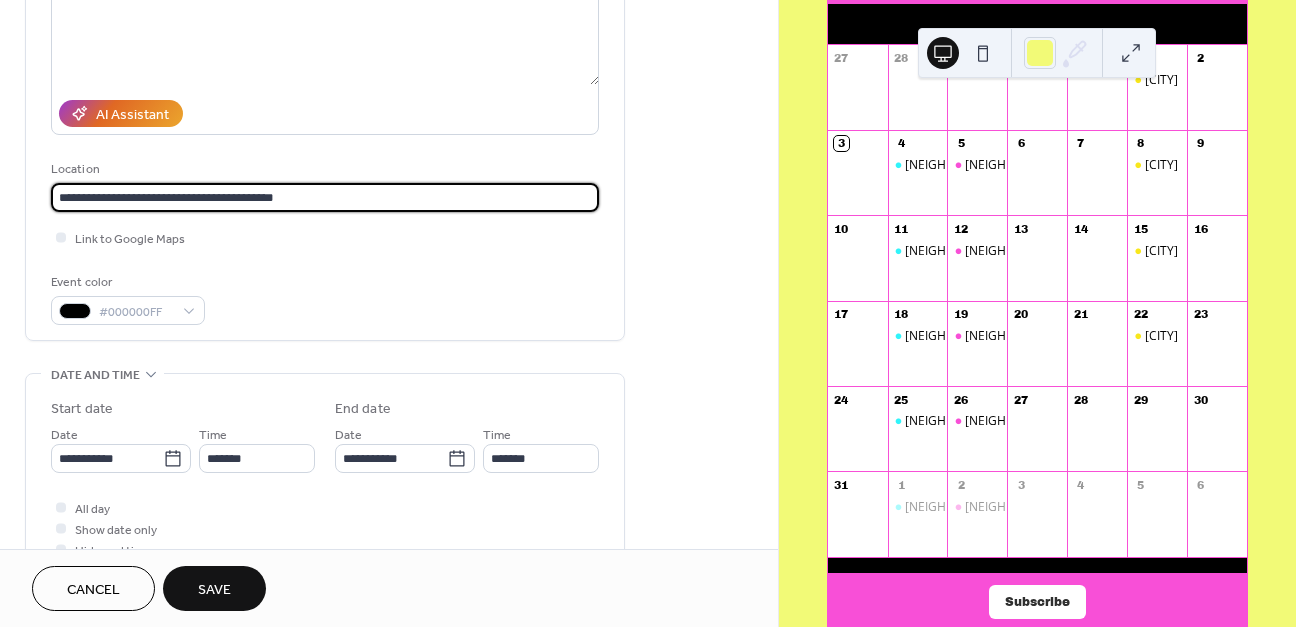 click on "Save" at bounding box center (214, 588) 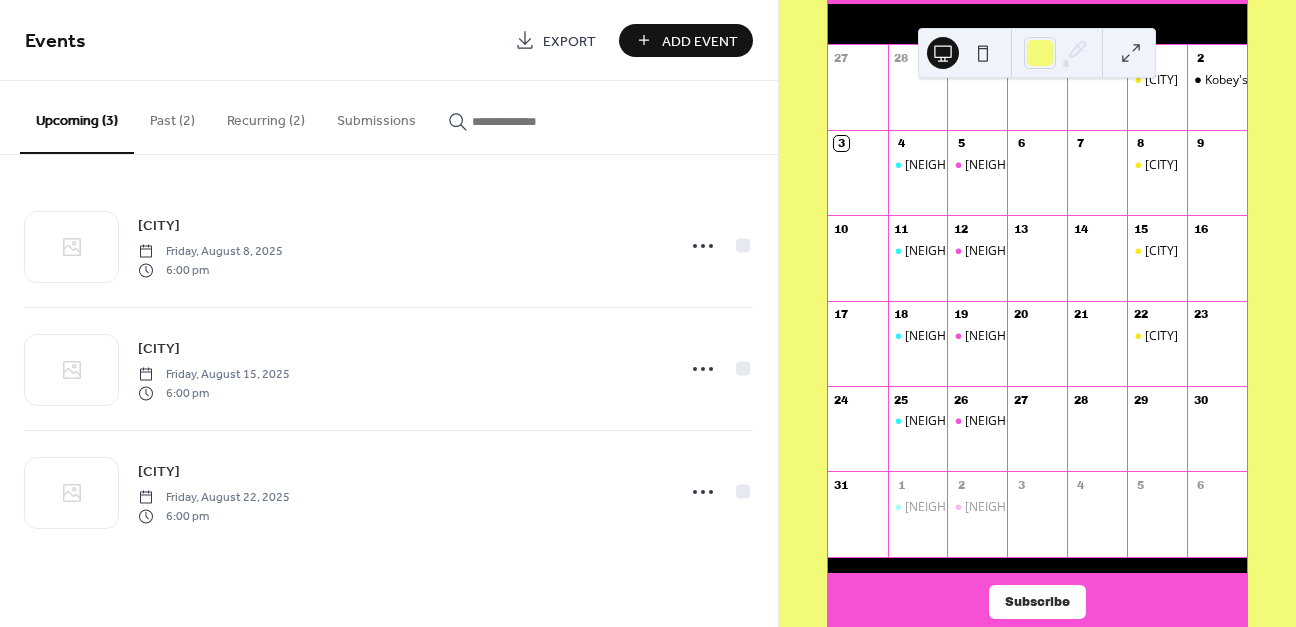 click on "Add Event" at bounding box center (700, 41) 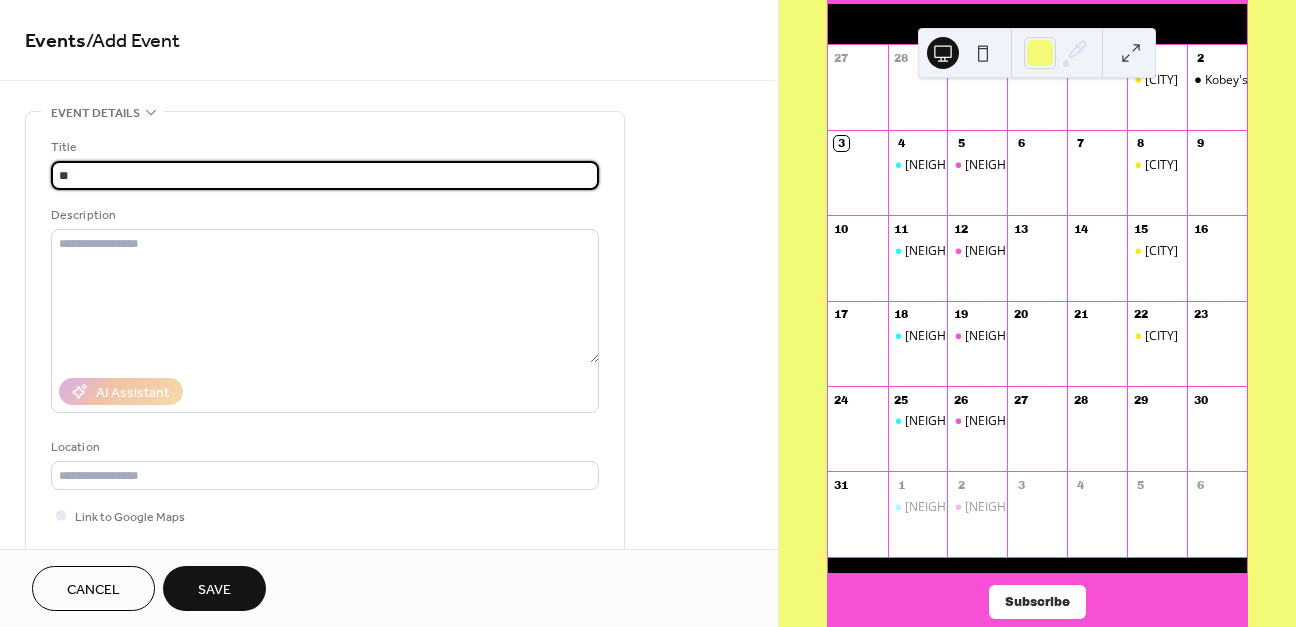 type on "*" 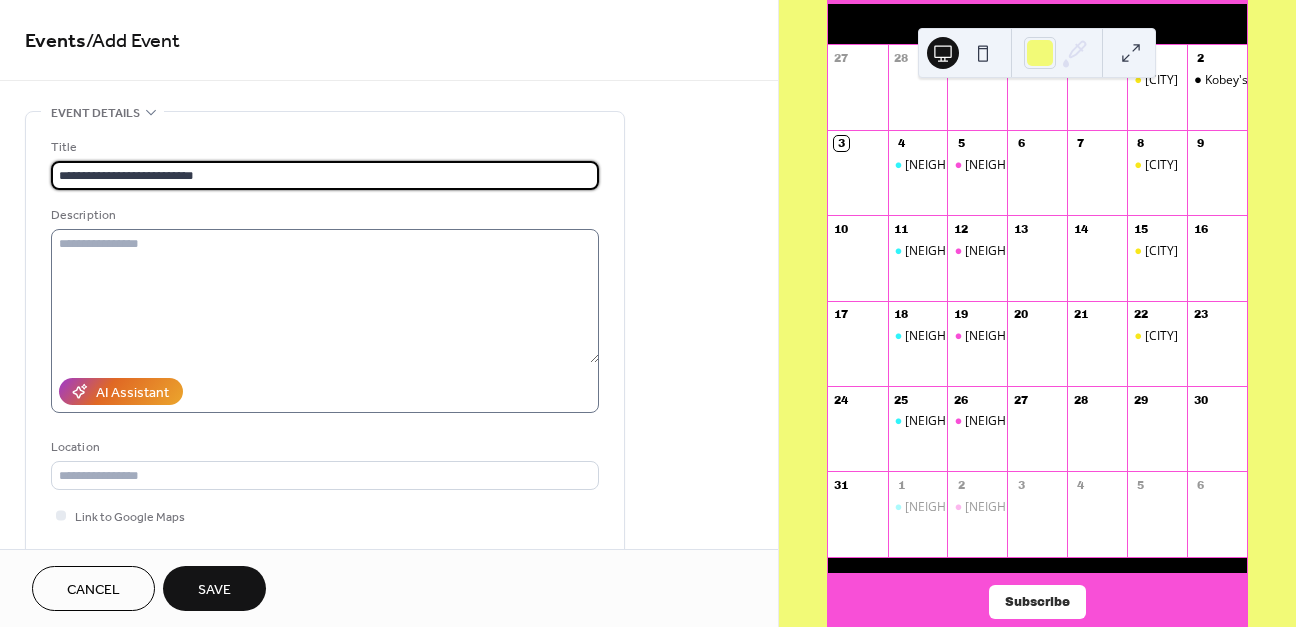 type on "**********" 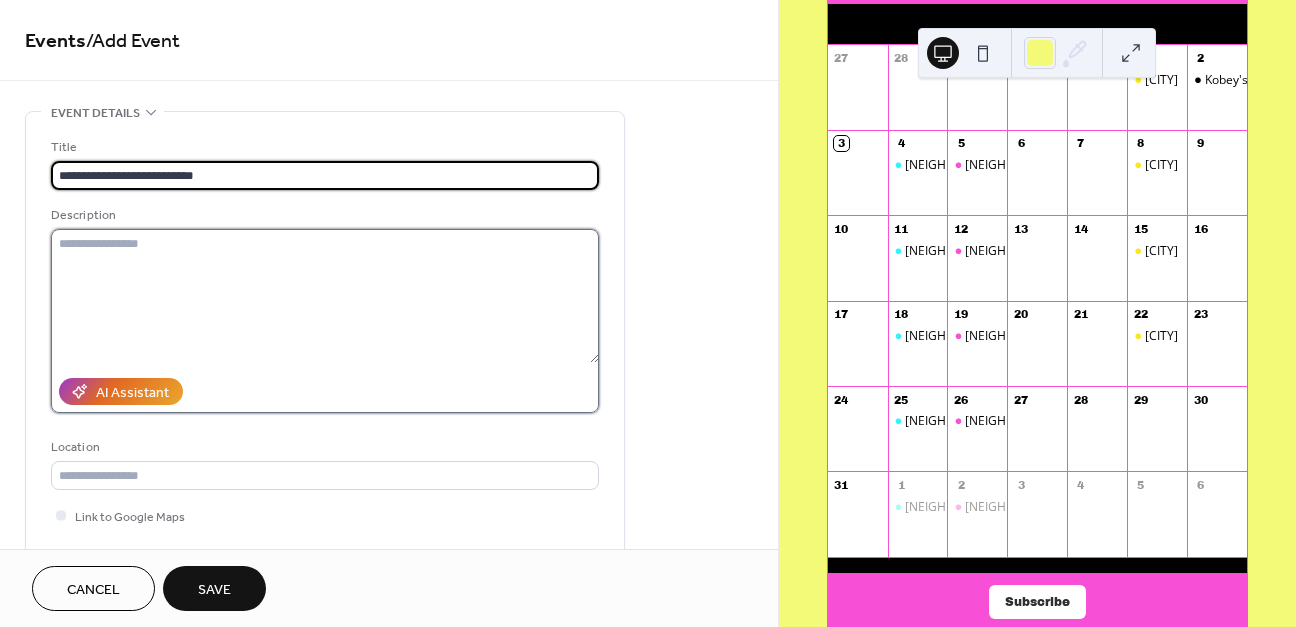 click at bounding box center [325, 296] 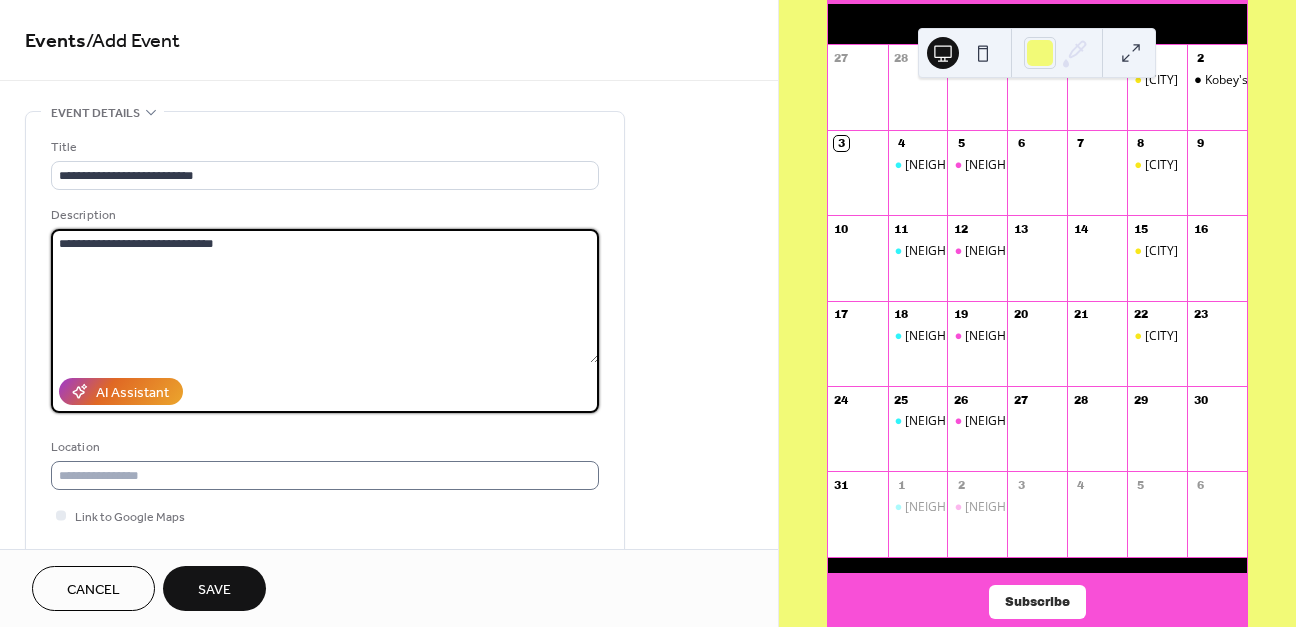 type on "**********" 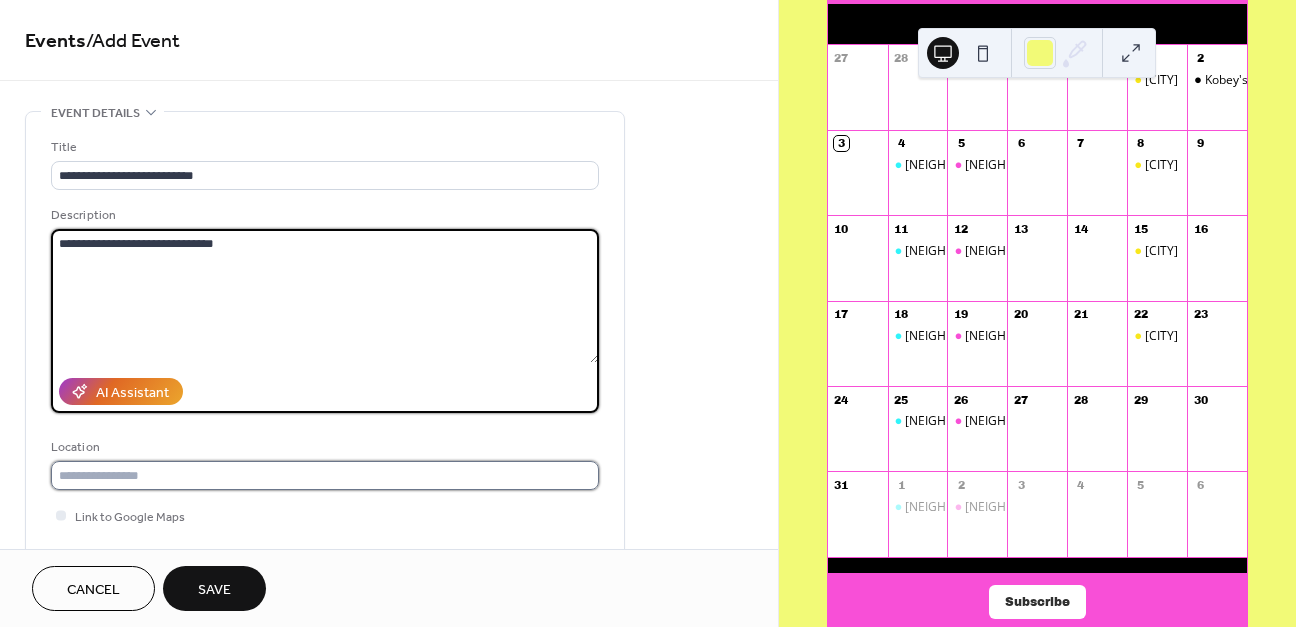 click at bounding box center [325, 475] 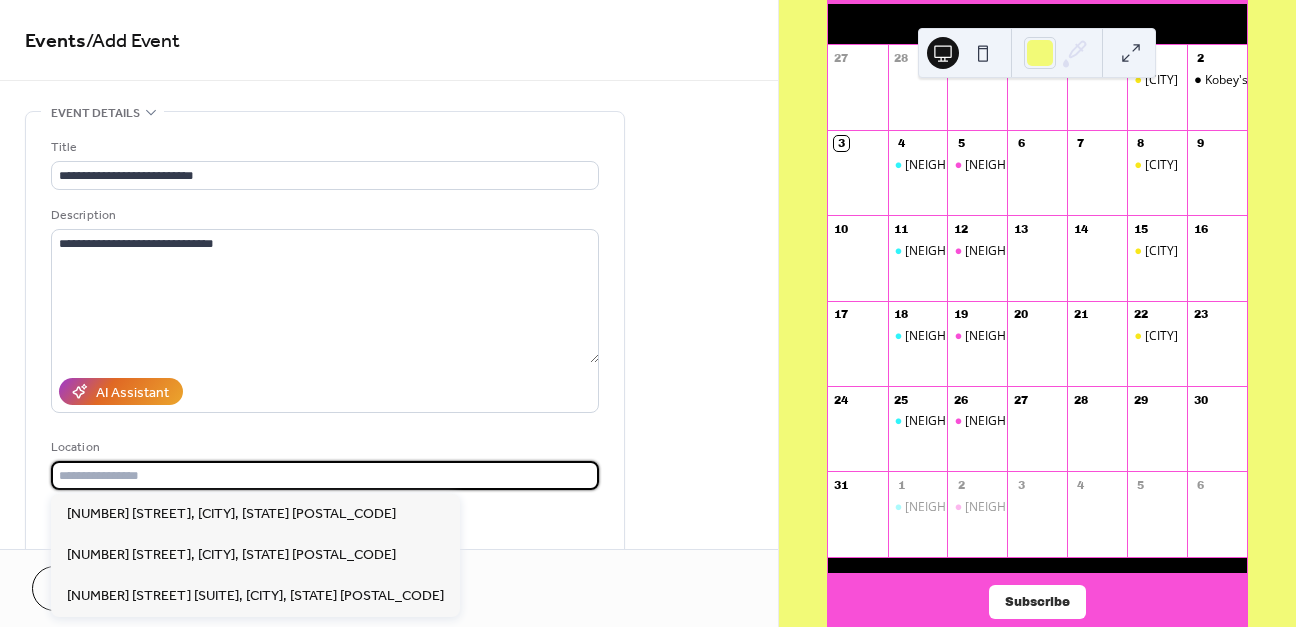 paste on "**********" 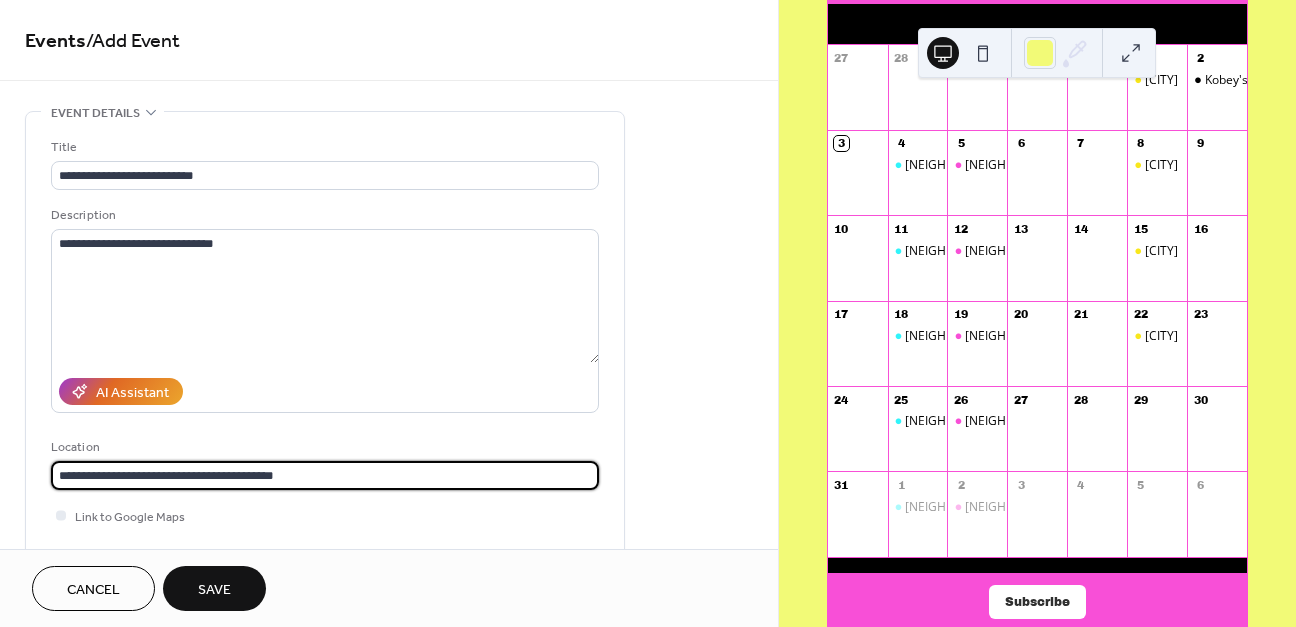 scroll, scrollTop: 1, scrollLeft: 0, axis: vertical 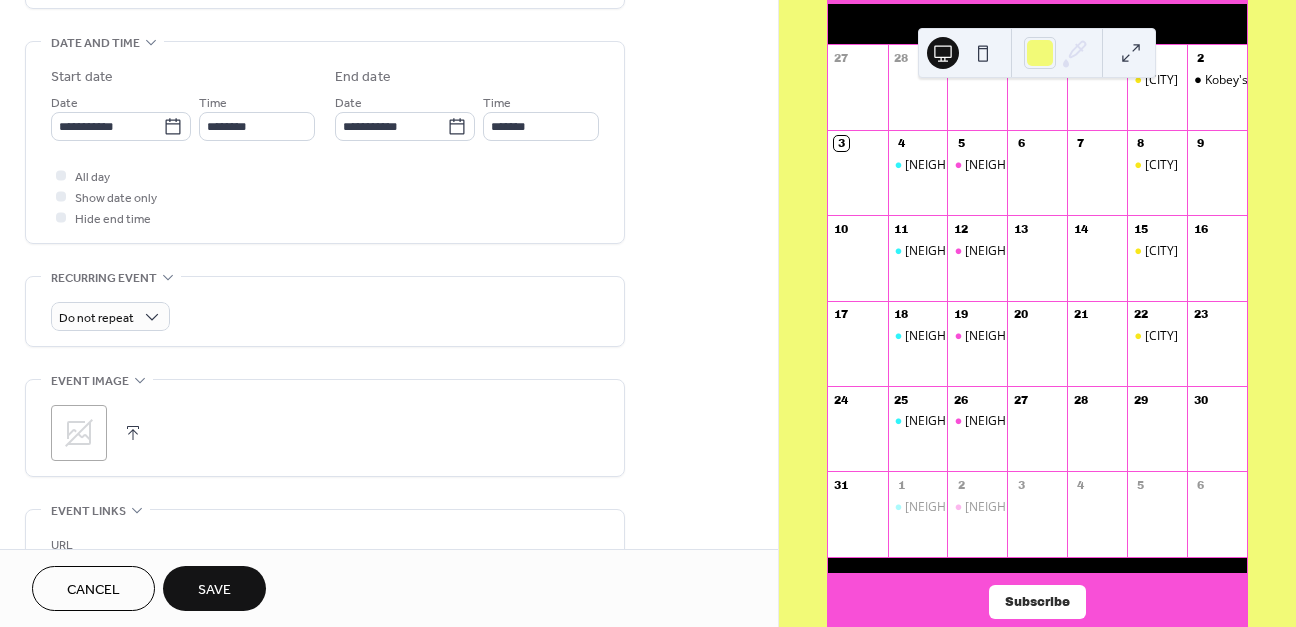 type on "**********" 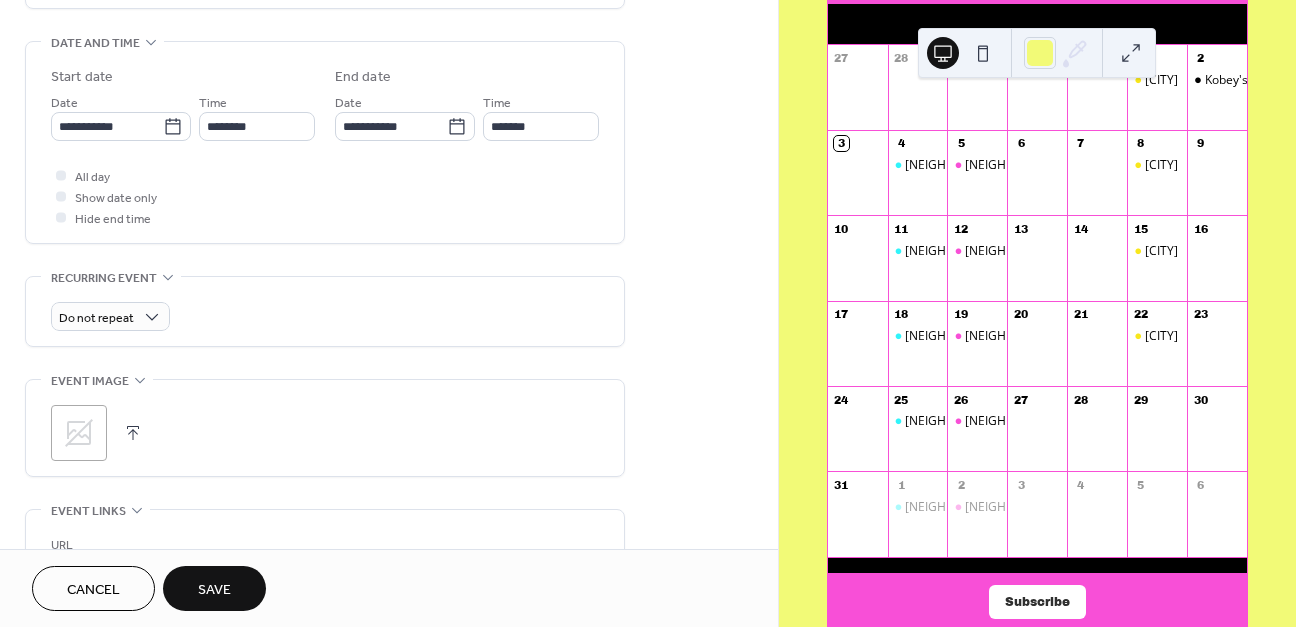 scroll, scrollTop: 0, scrollLeft: 0, axis: both 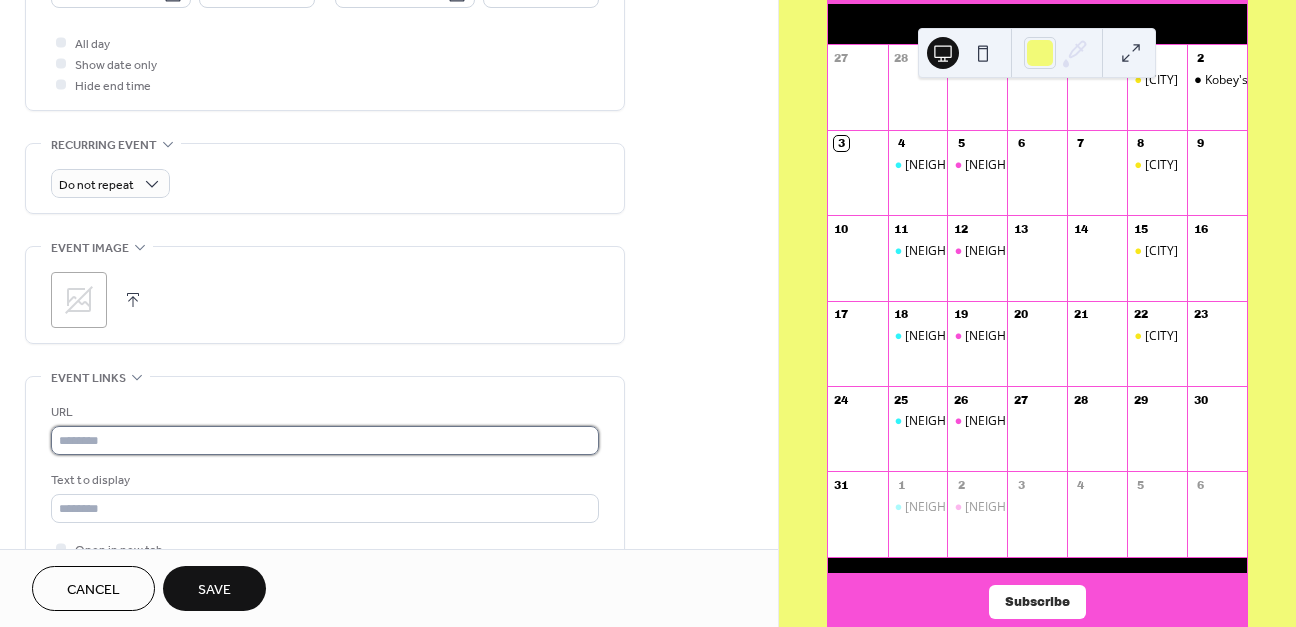 type 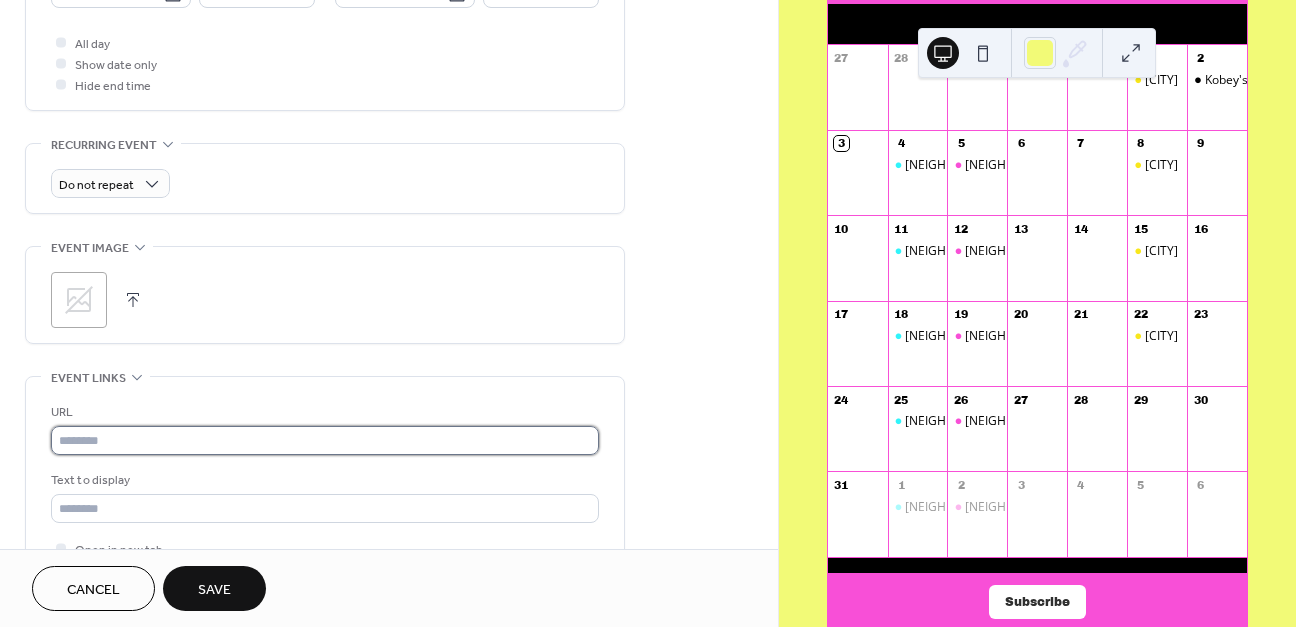click at bounding box center (325, 440) 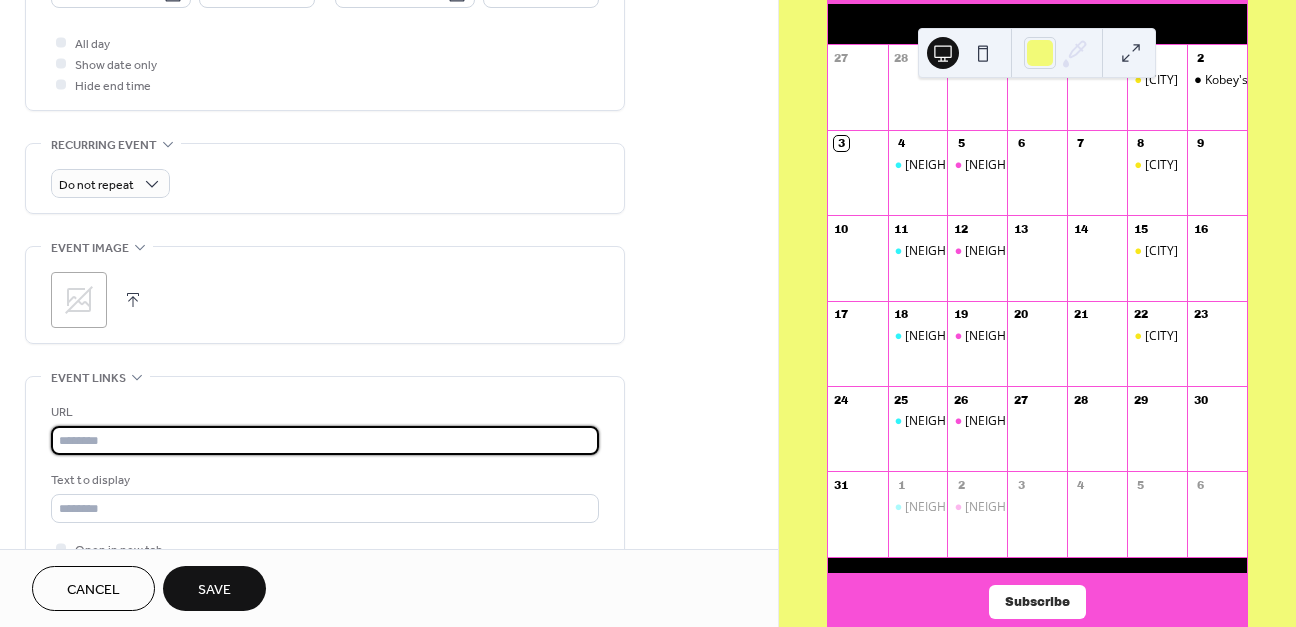 paste on "**********" 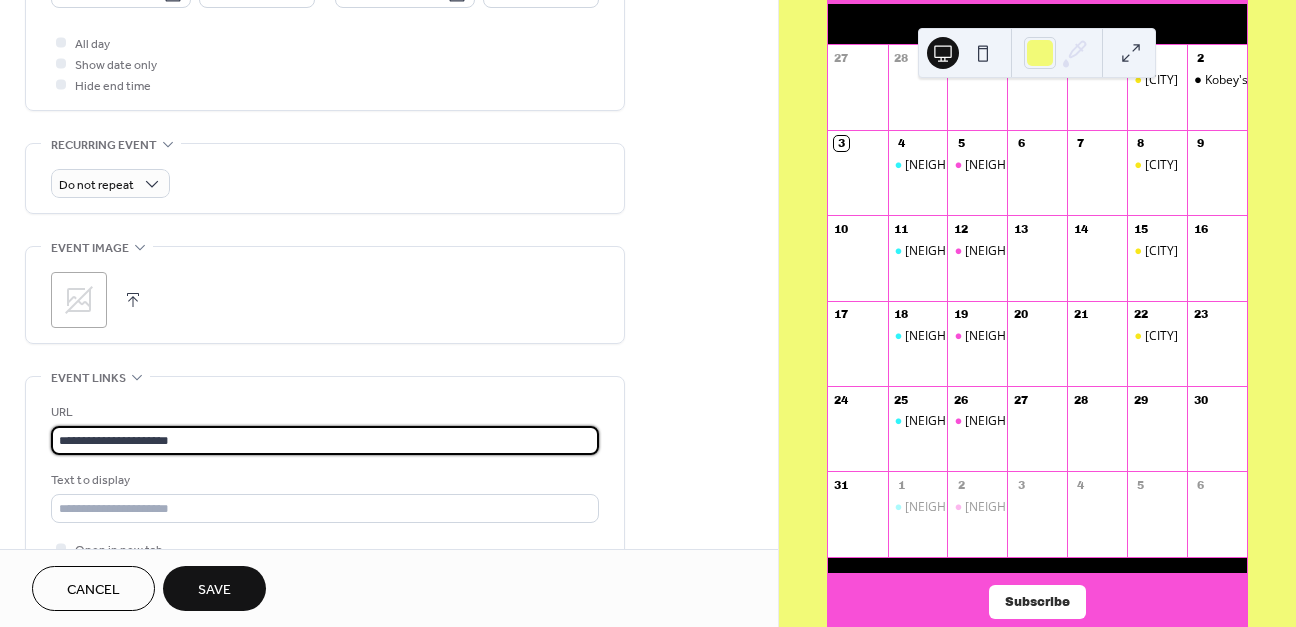 scroll, scrollTop: 1, scrollLeft: 0, axis: vertical 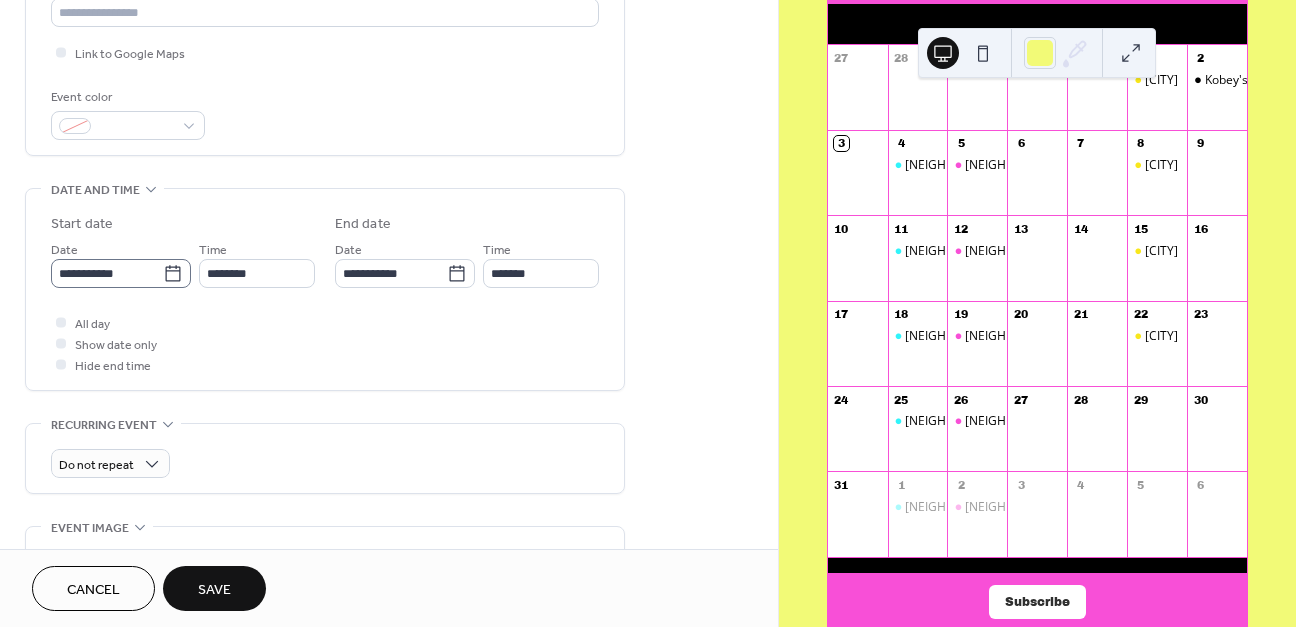 type on "**********" 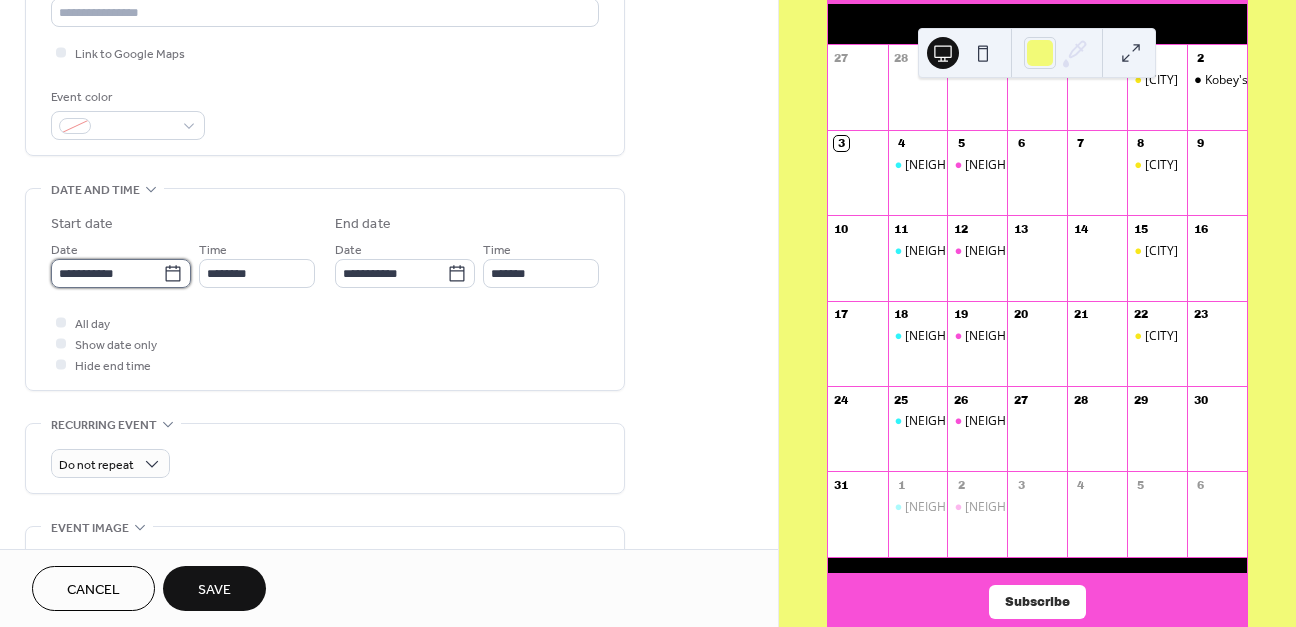 click on "**********" at bounding box center [107, 273] 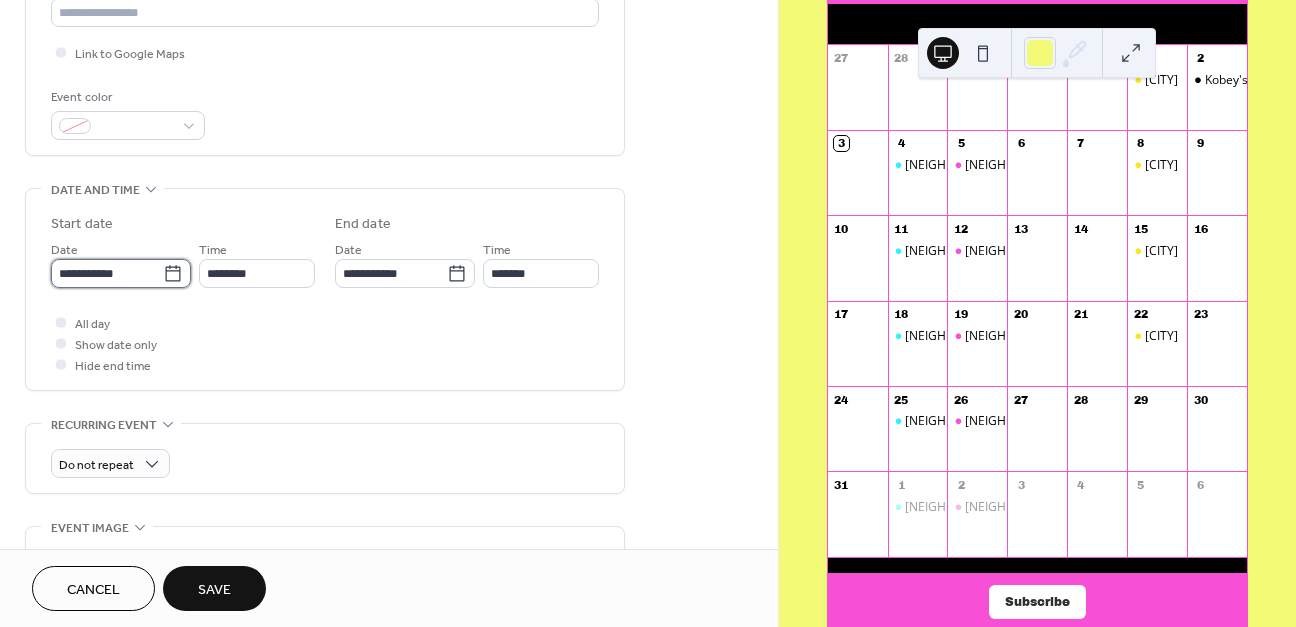 scroll, scrollTop: 0, scrollLeft: 0, axis: both 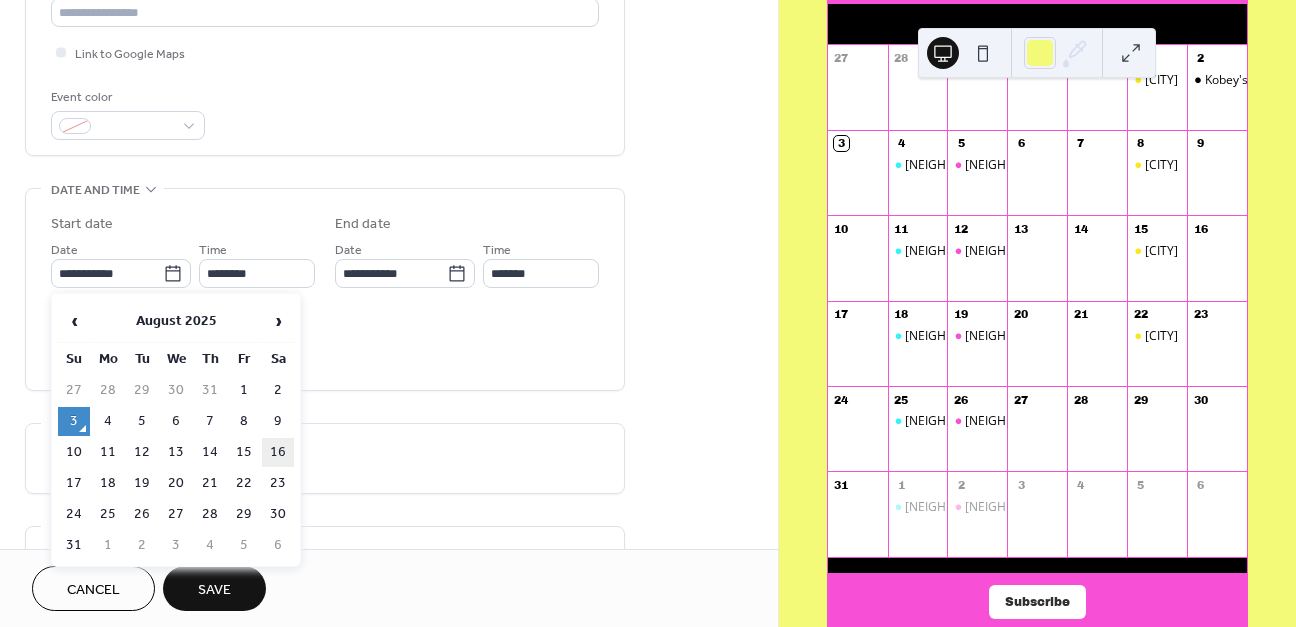 click on "16" at bounding box center [278, 452] 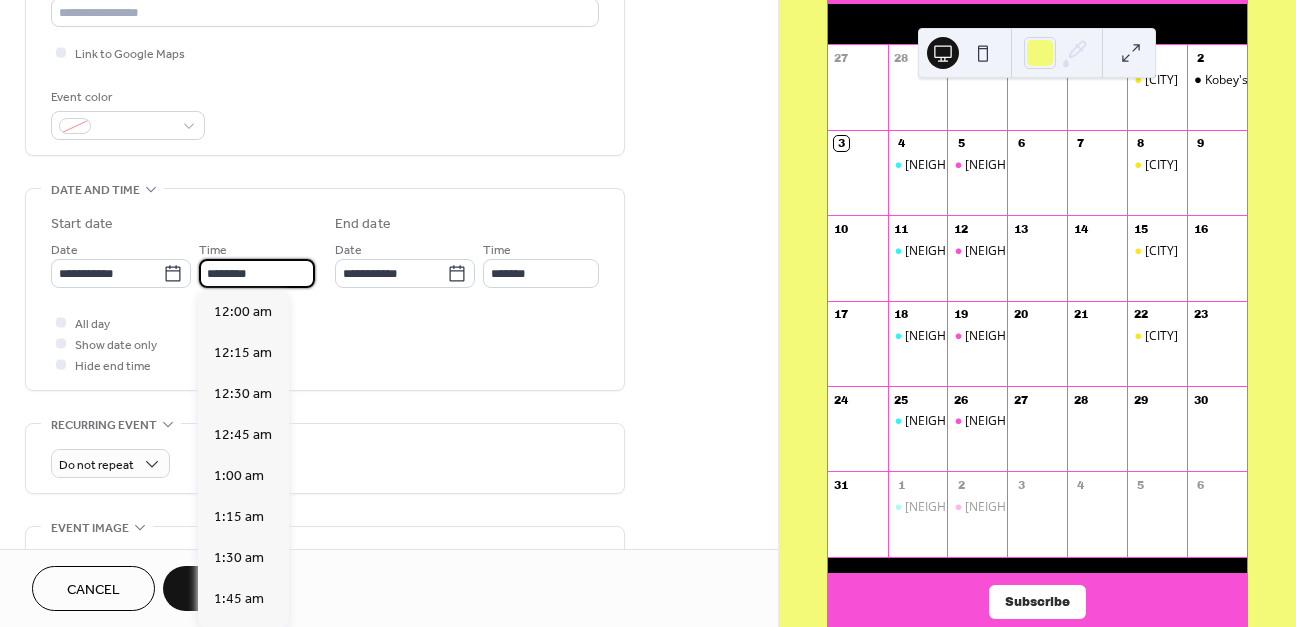 click on "********" at bounding box center (257, 273) 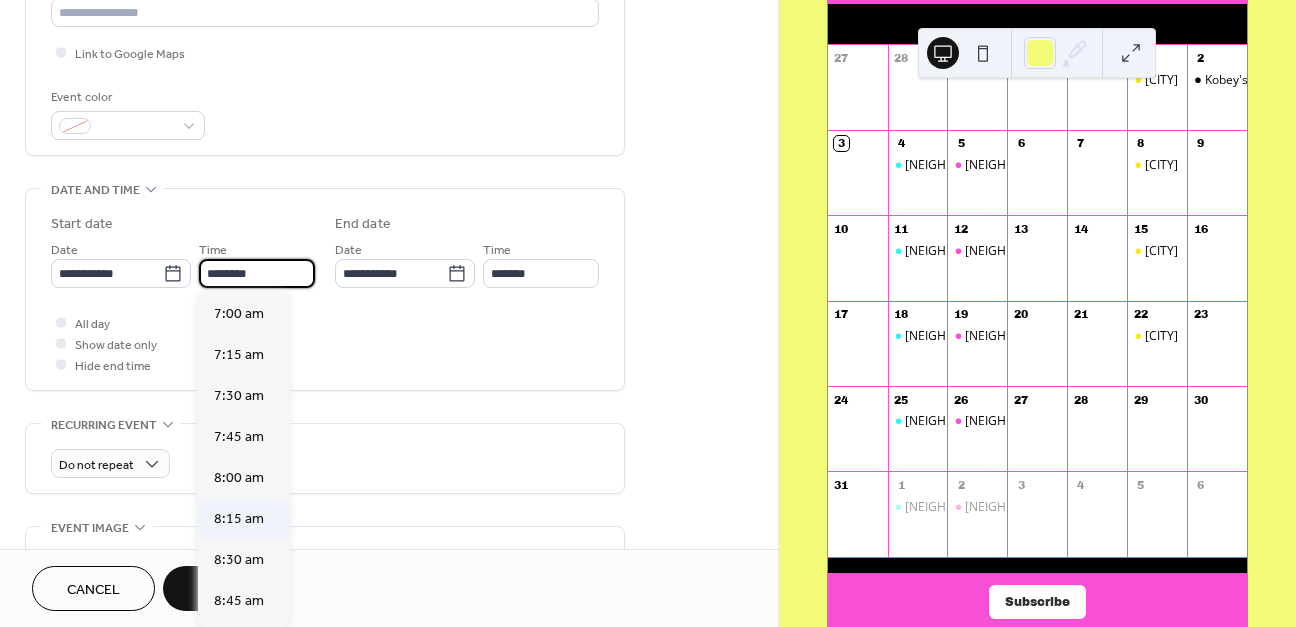 scroll, scrollTop: 1071, scrollLeft: 0, axis: vertical 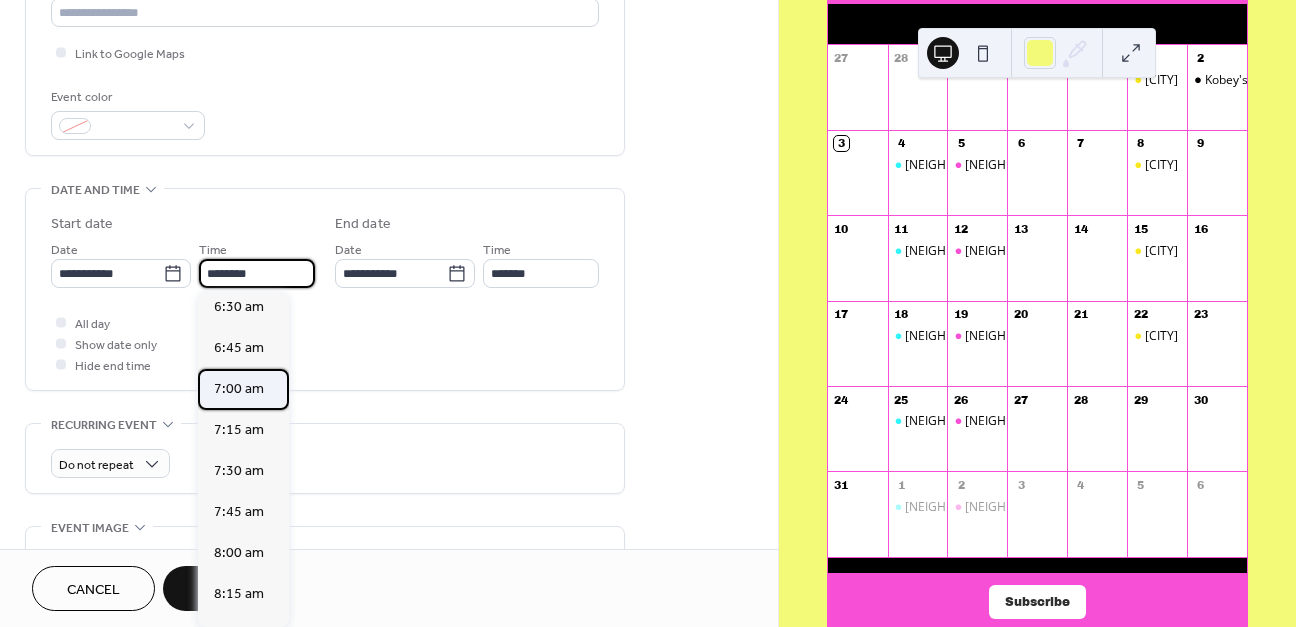 click on "7:00 am" at bounding box center [239, 389] 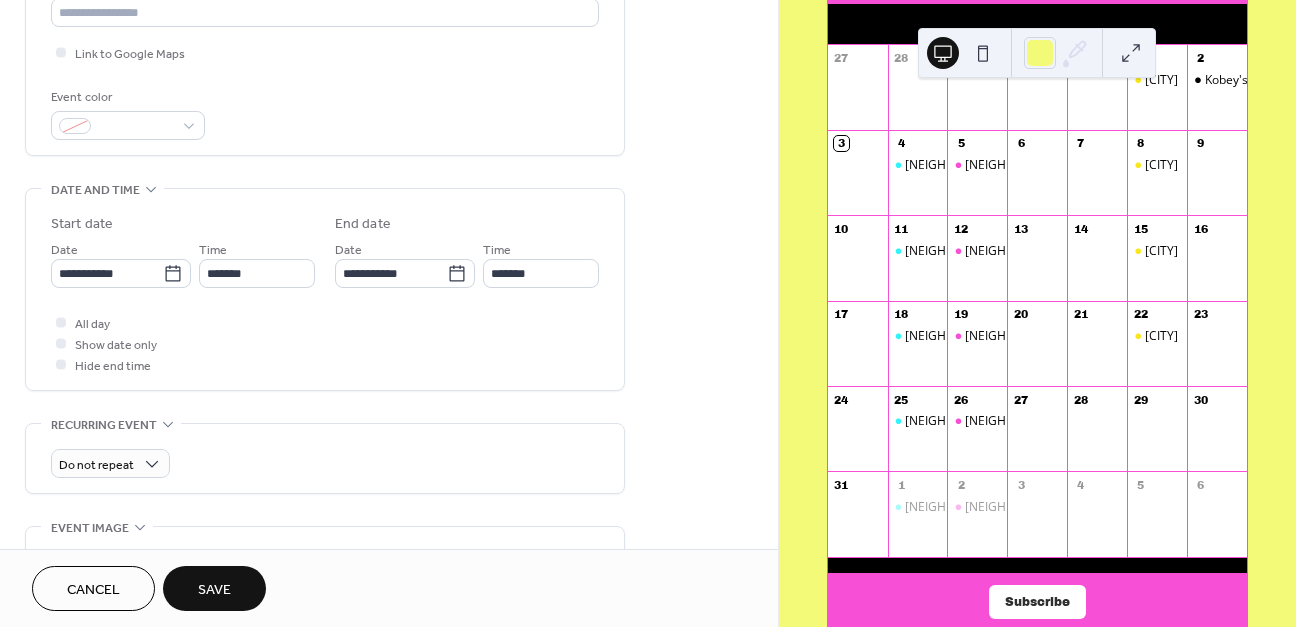 type on "*******" 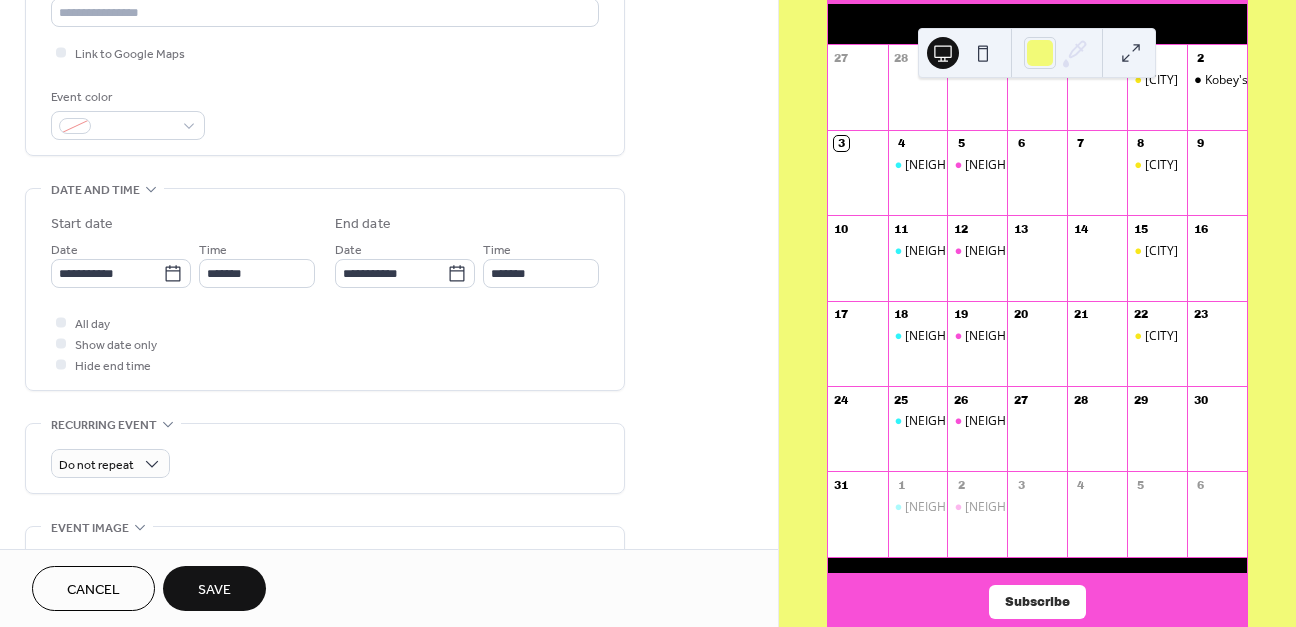 type on "*******" 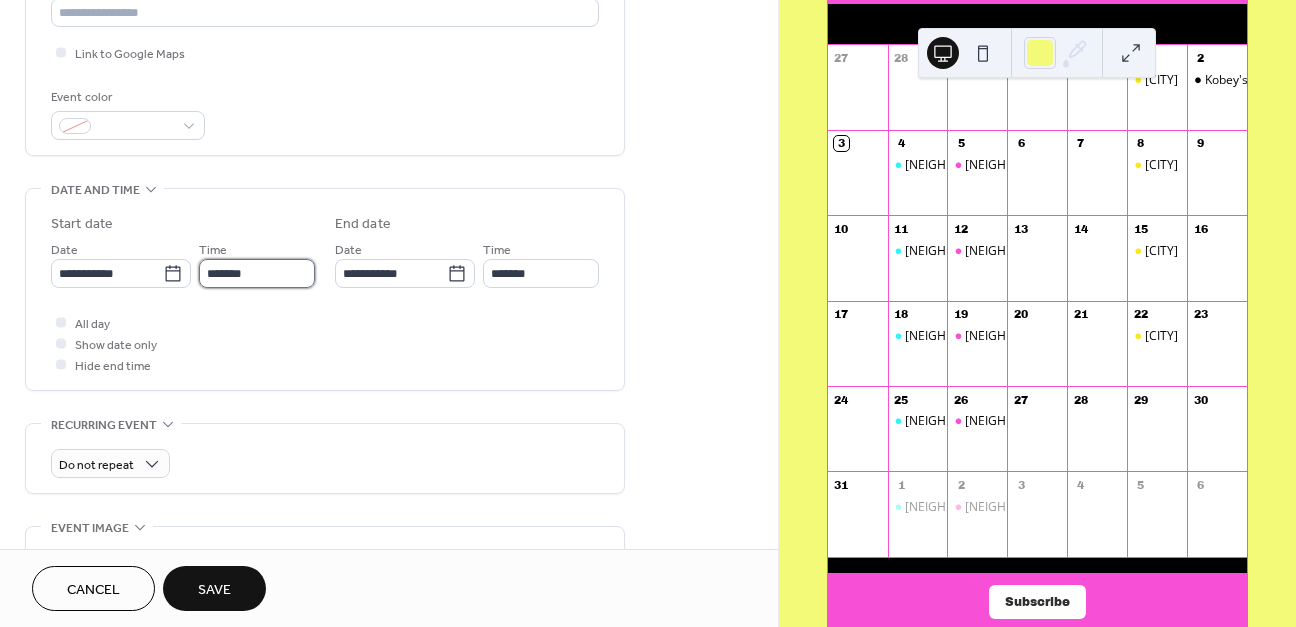 click on "*******" at bounding box center (257, 273) 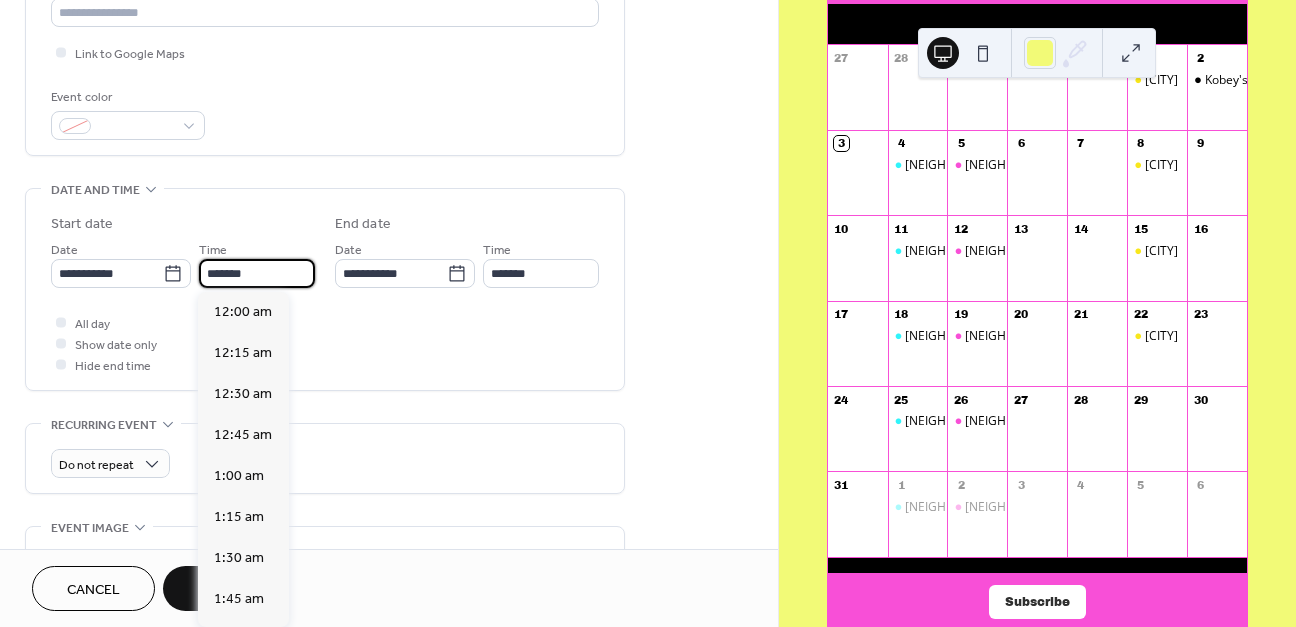 scroll, scrollTop: 1134, scrollLeft: 0, axis: vertical 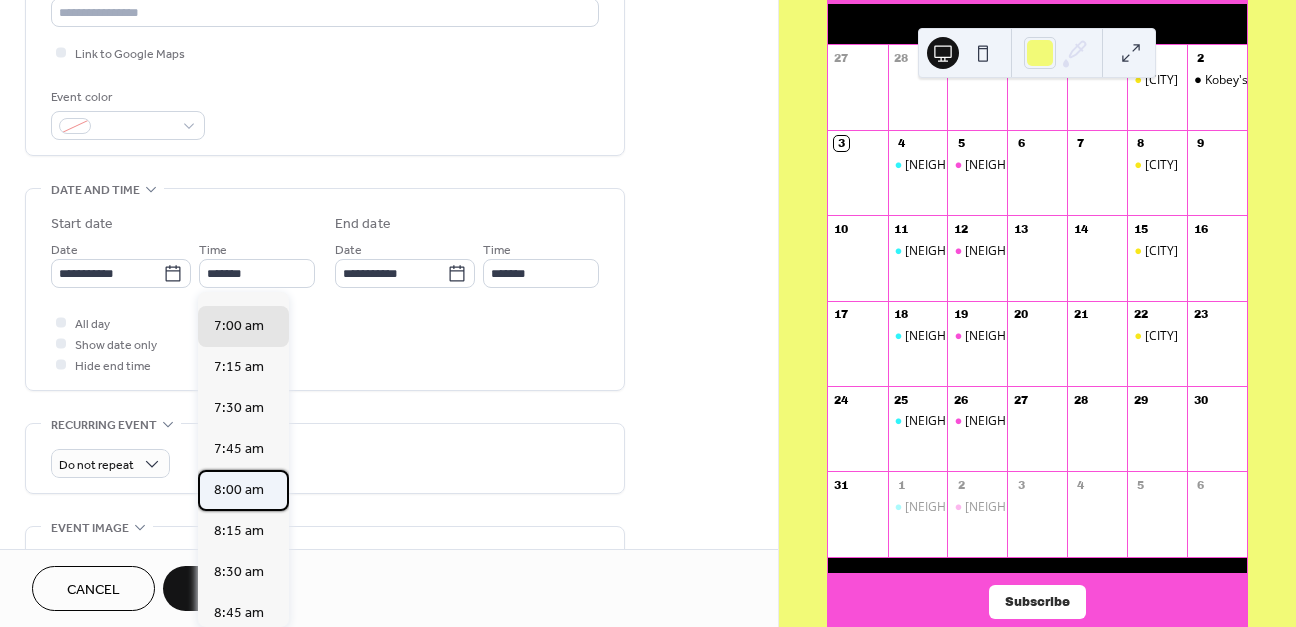 click on "8:00 am" at bounding box center [239, 490] 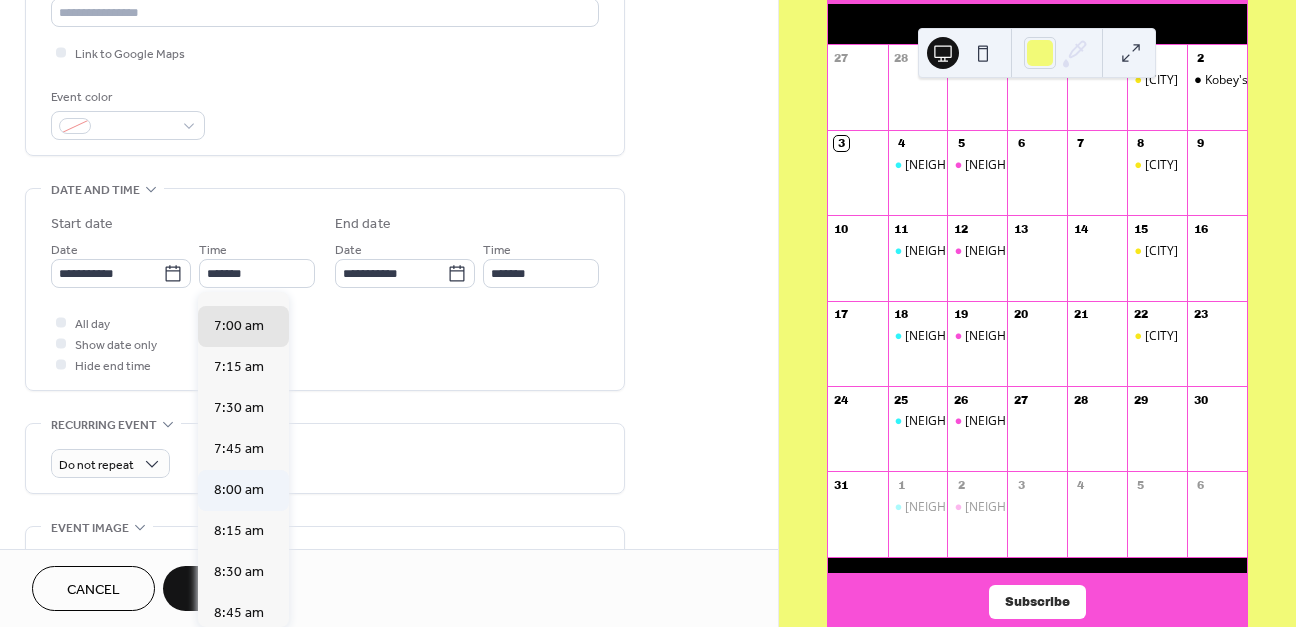 type on "*******" 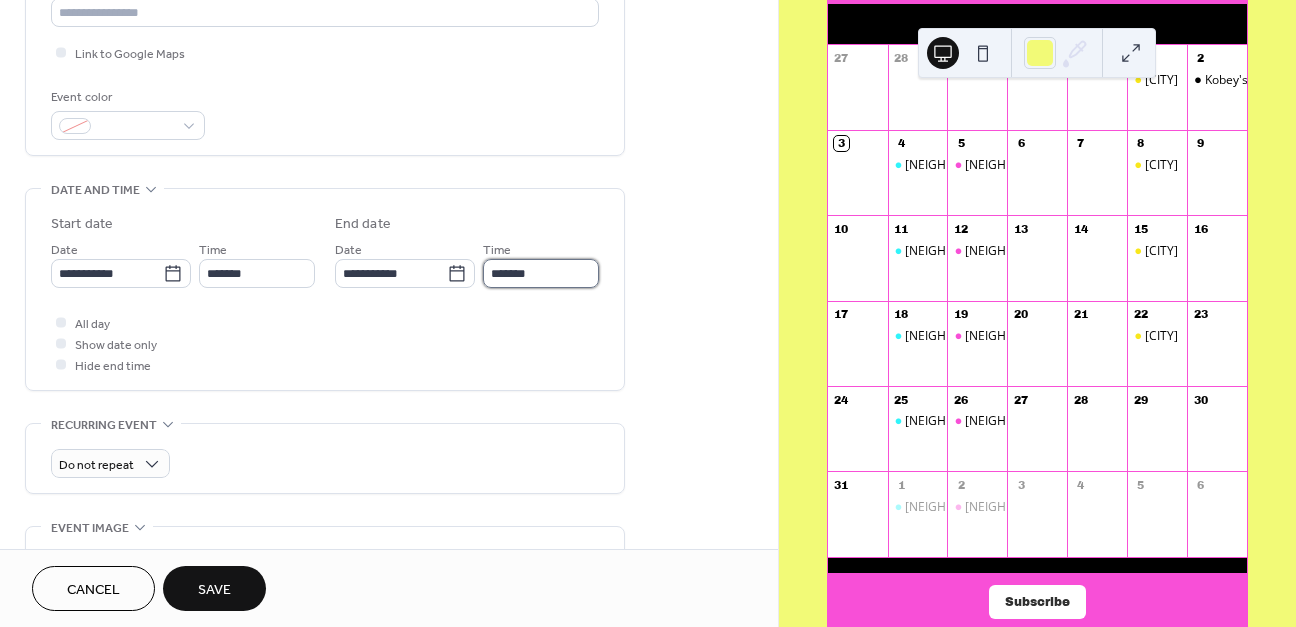 click on "*******" at bounding box center [541, 273] 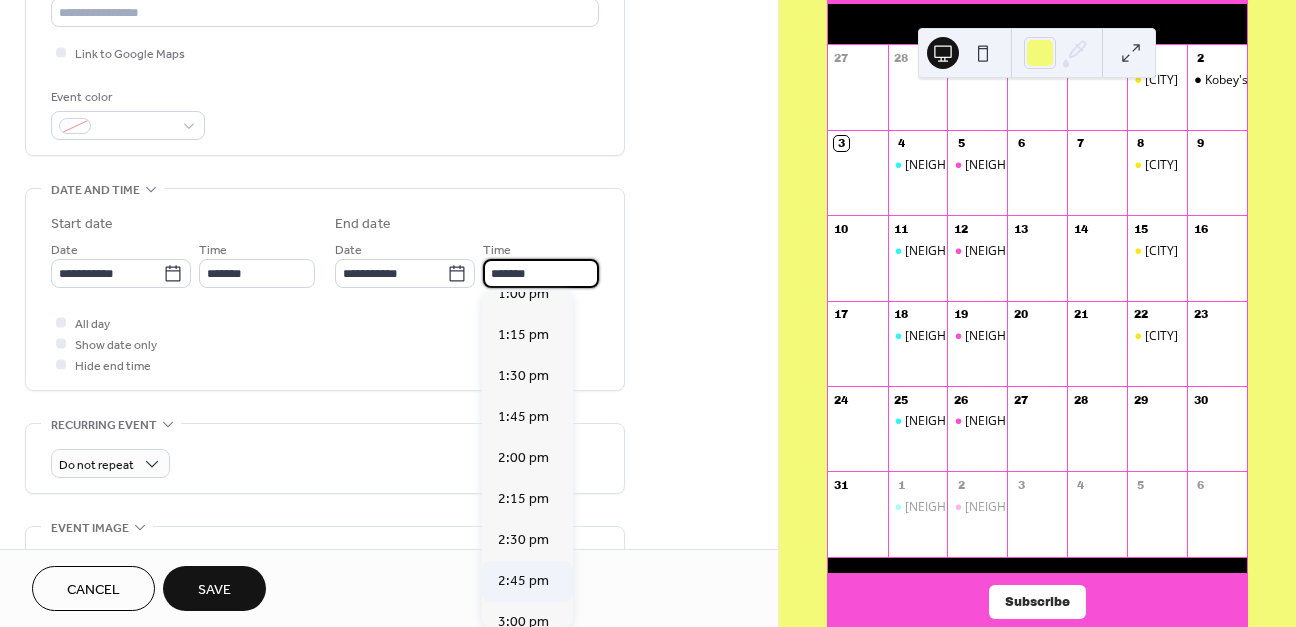 scroll, scrollTop: 825, scrollLeft: 0, axis: vertical 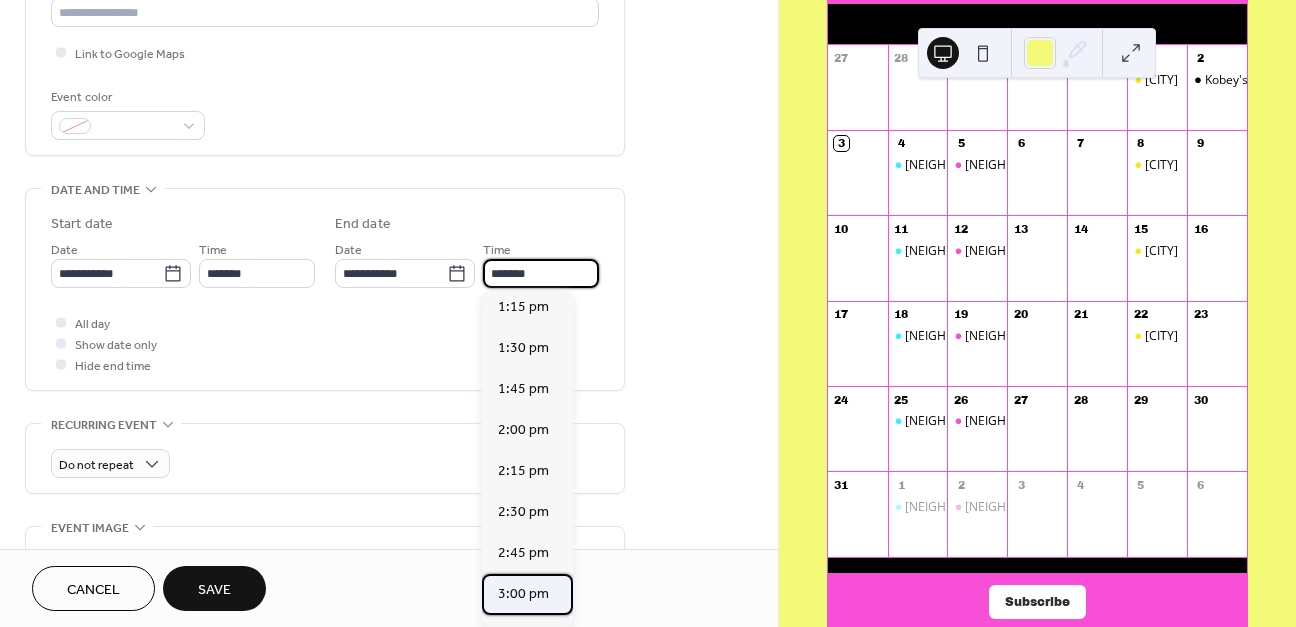 click on "3:00 pm" at bounding box center [523, 594] 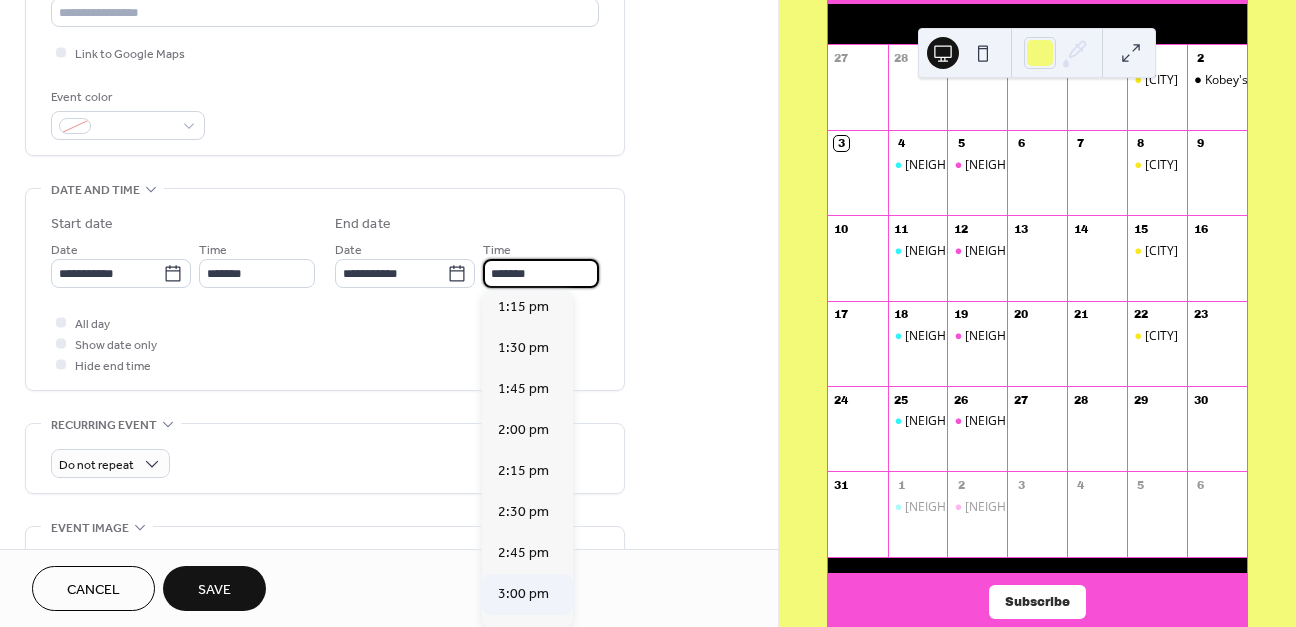 type on "*******" 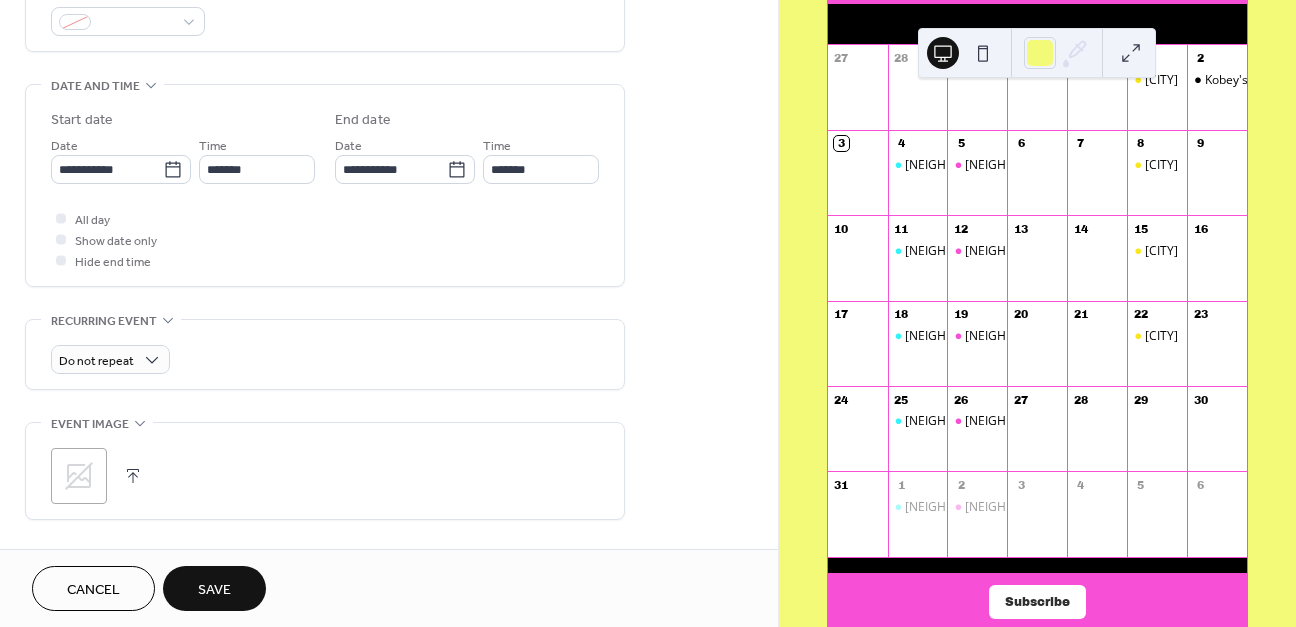scroll, scrollTop: 581, scrollLeft: 0, axis: vertical 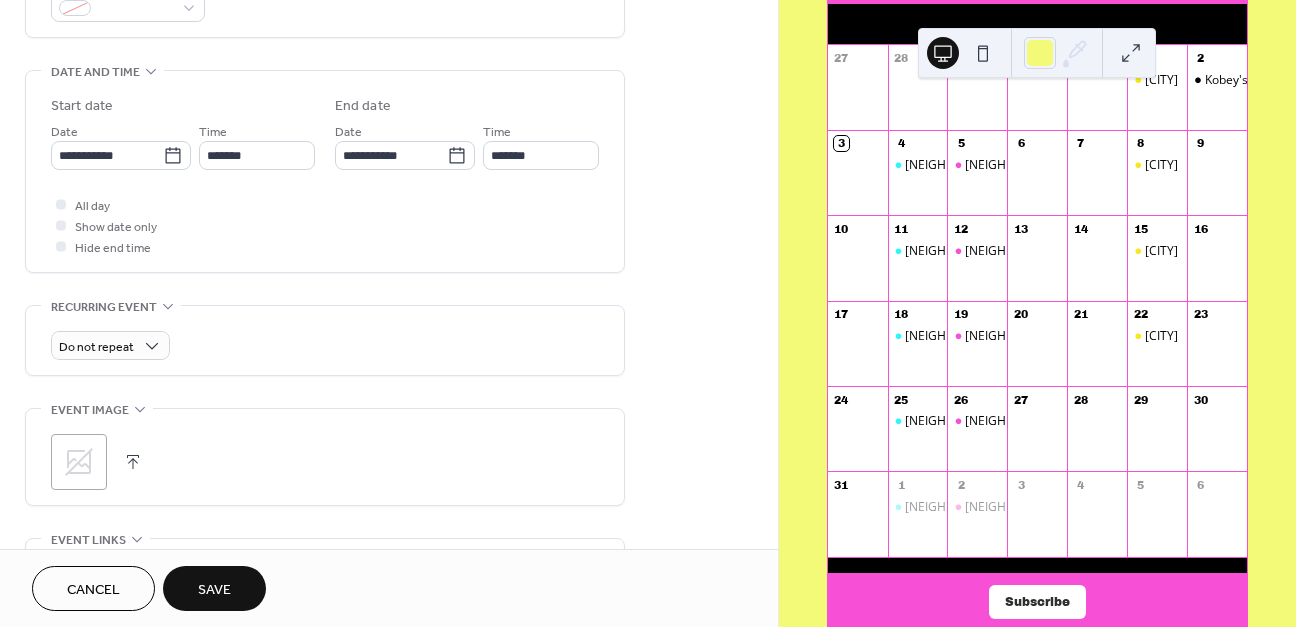 click on "Save" at bounding box center (214, 588) 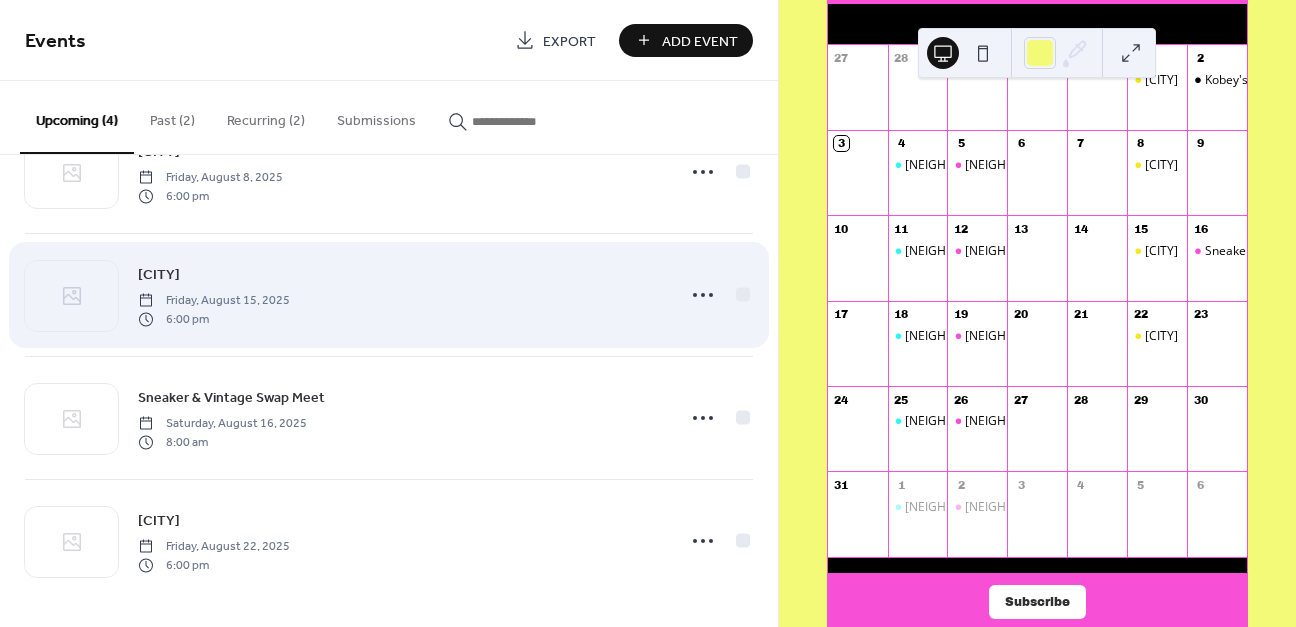 scroll, scrollTop: 79, scrollLeft: 0, axis: vertical 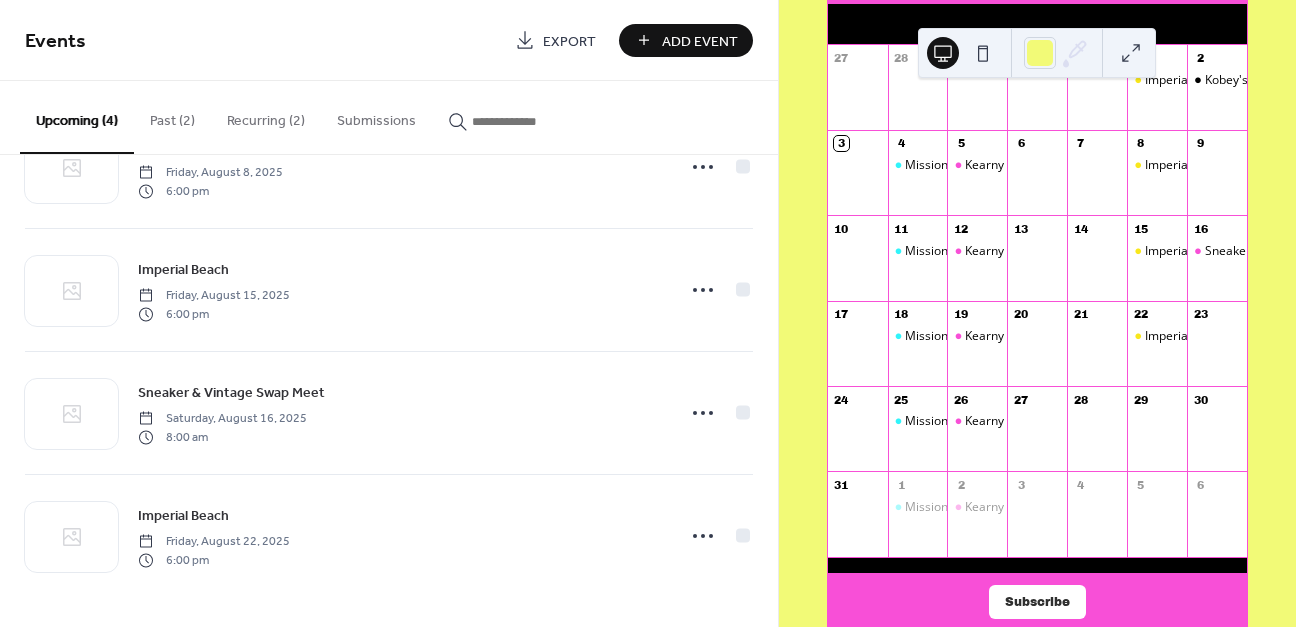 click on "Add Event" at bounding box center (700, 41) 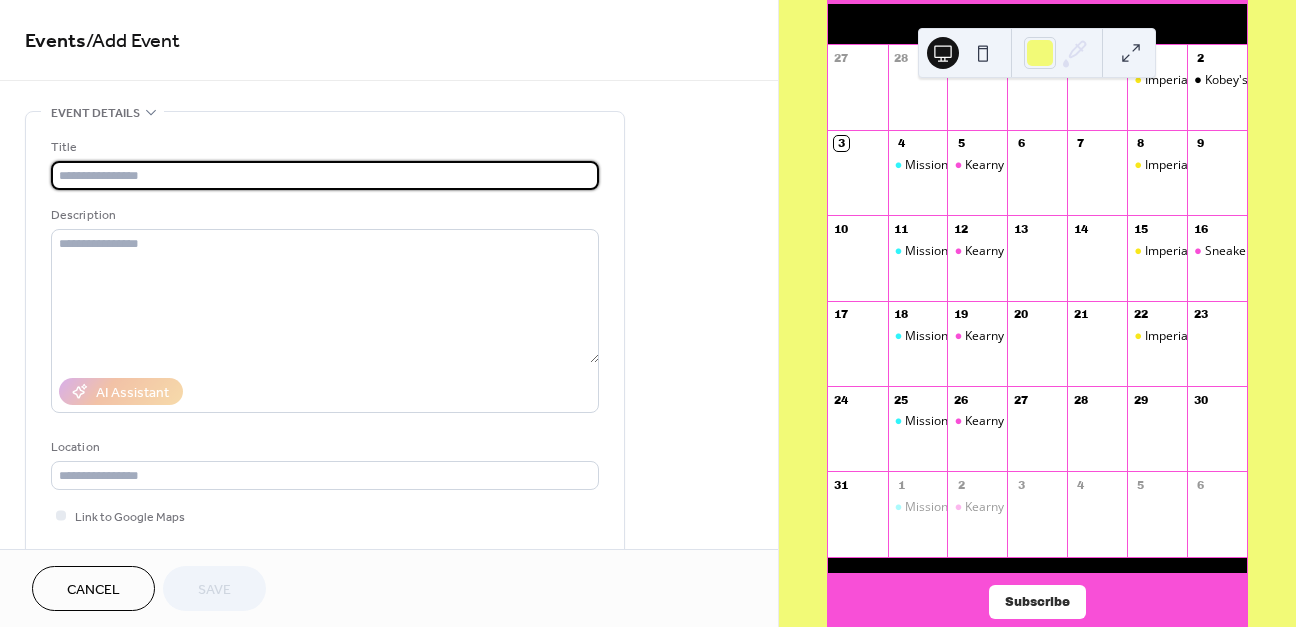 click at bounding box center (325, 175) 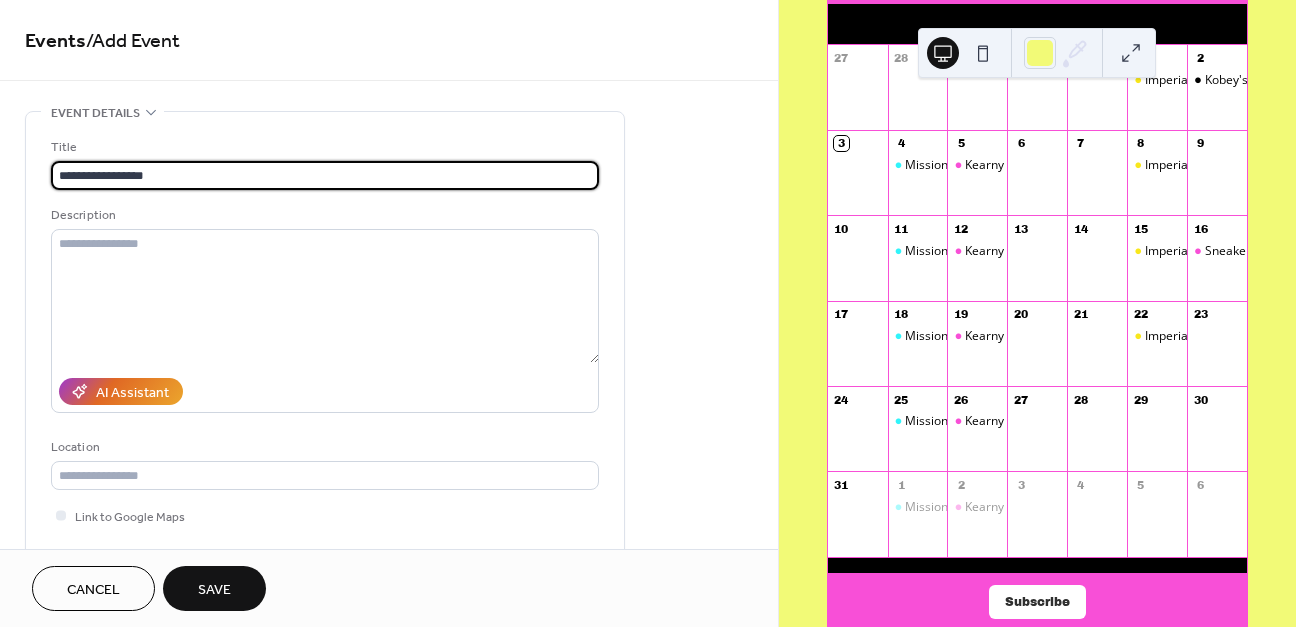 type on "**********" 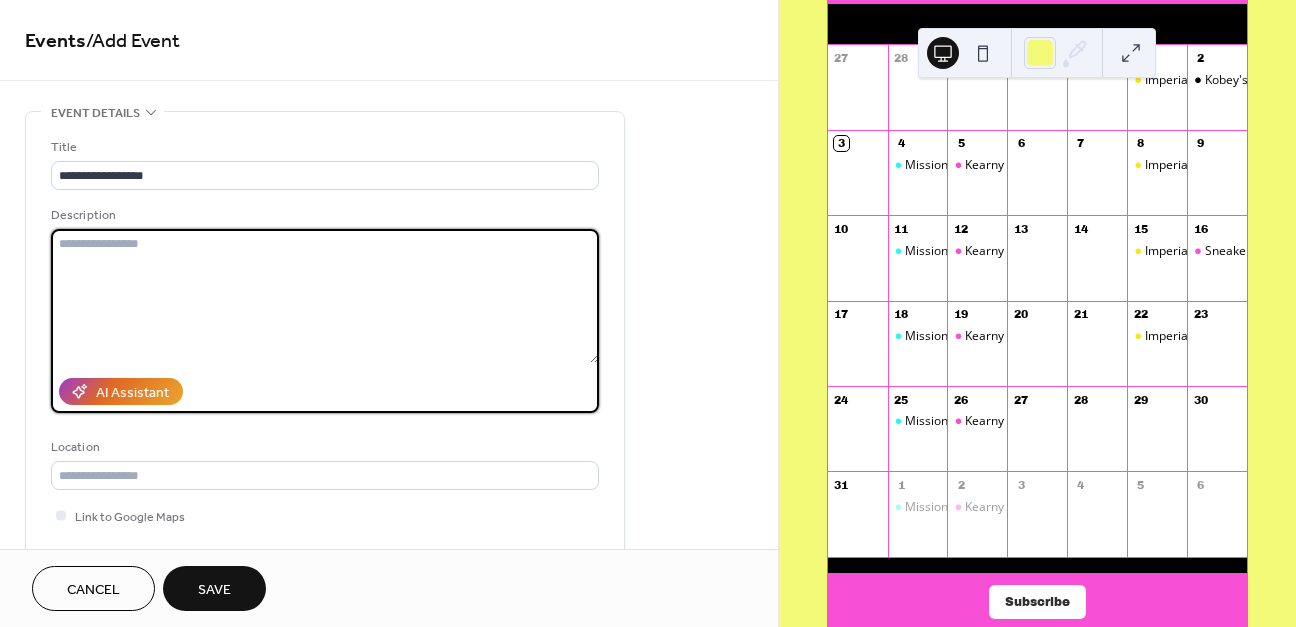 click at bounding box center (325, 296) 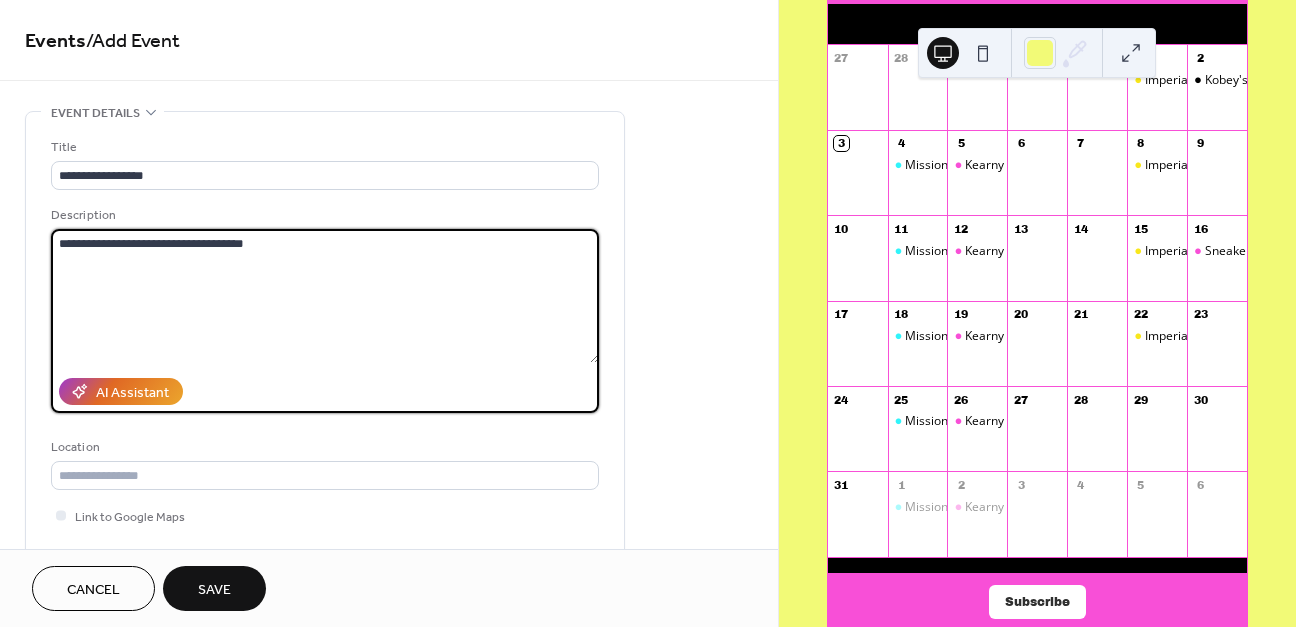 drag, startPoint x: 278, startPoint y: 243, endPoint x: 45, endPoint y: 243, distance: 233 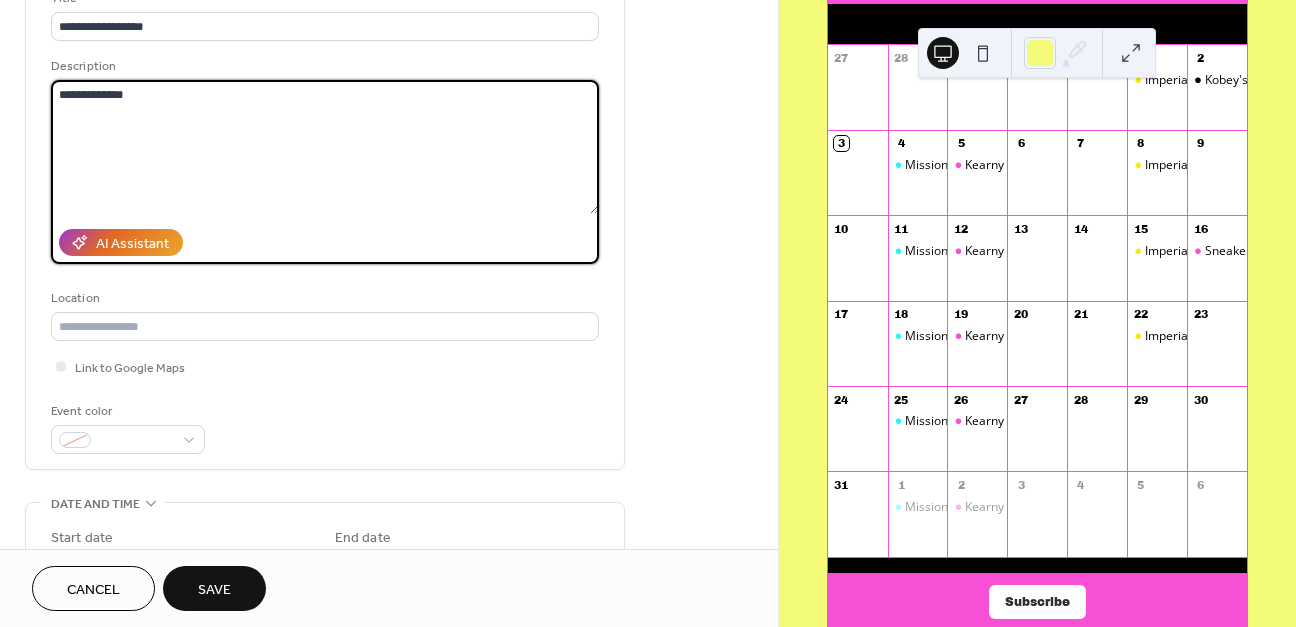 scroll, scrollTop: 156, scrollLeft: 0, axis: vertical 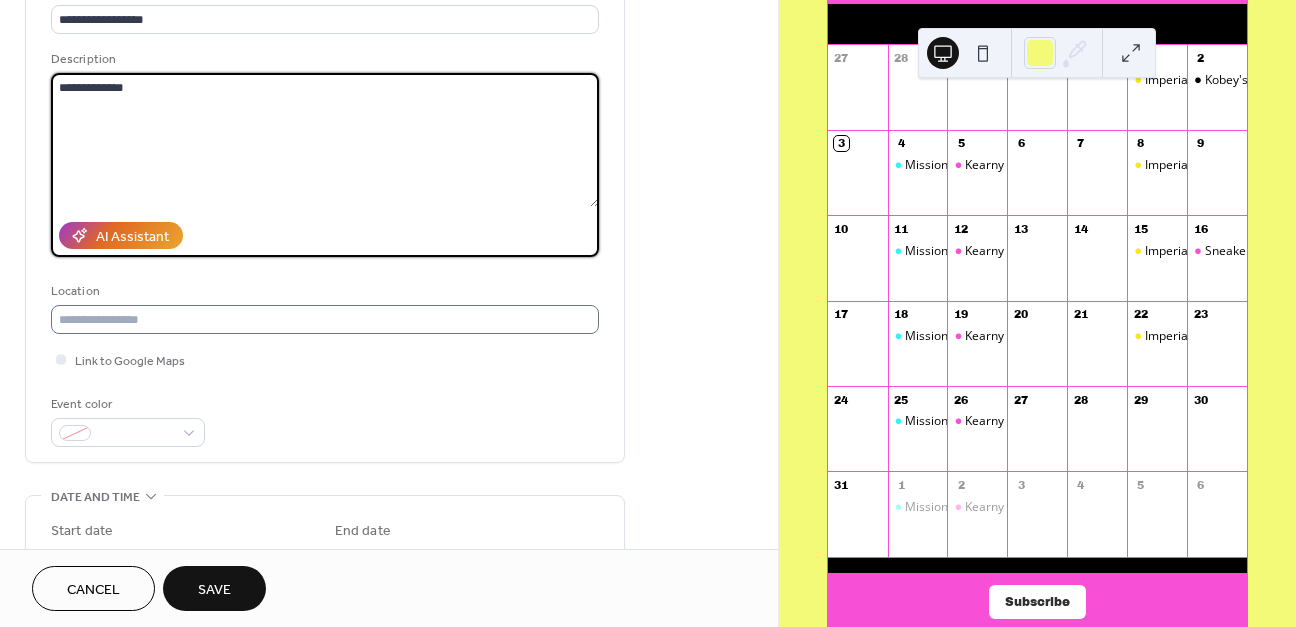type on "**********" 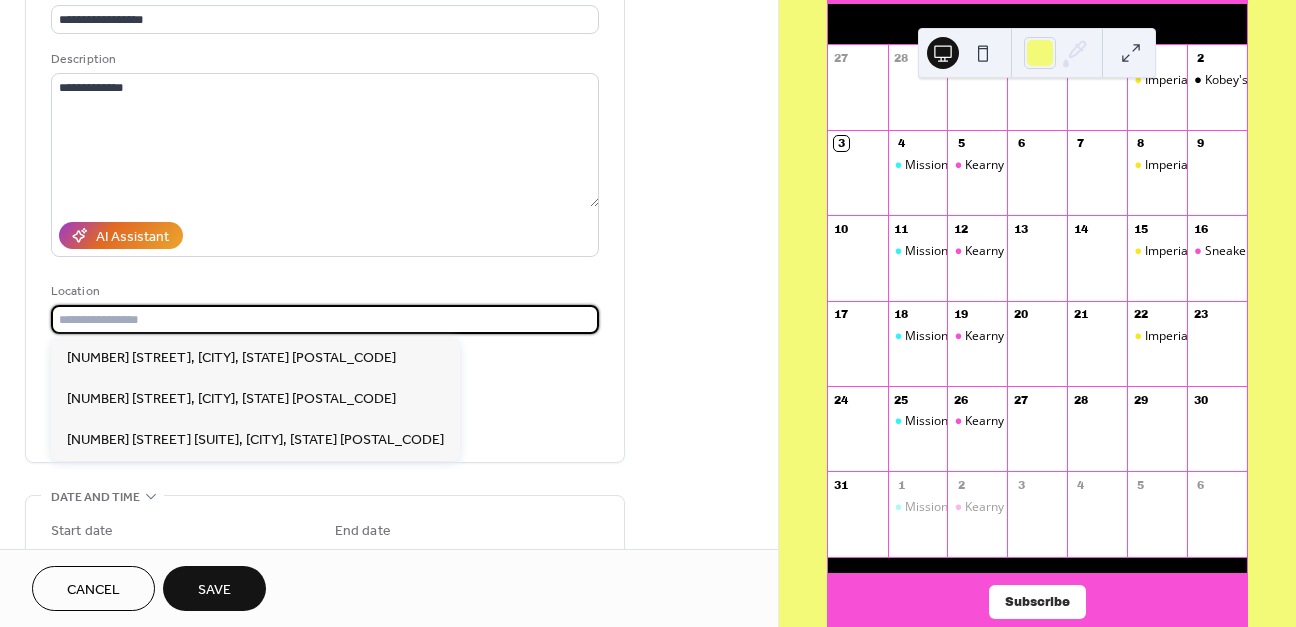 click at bounding box center (325, 319) 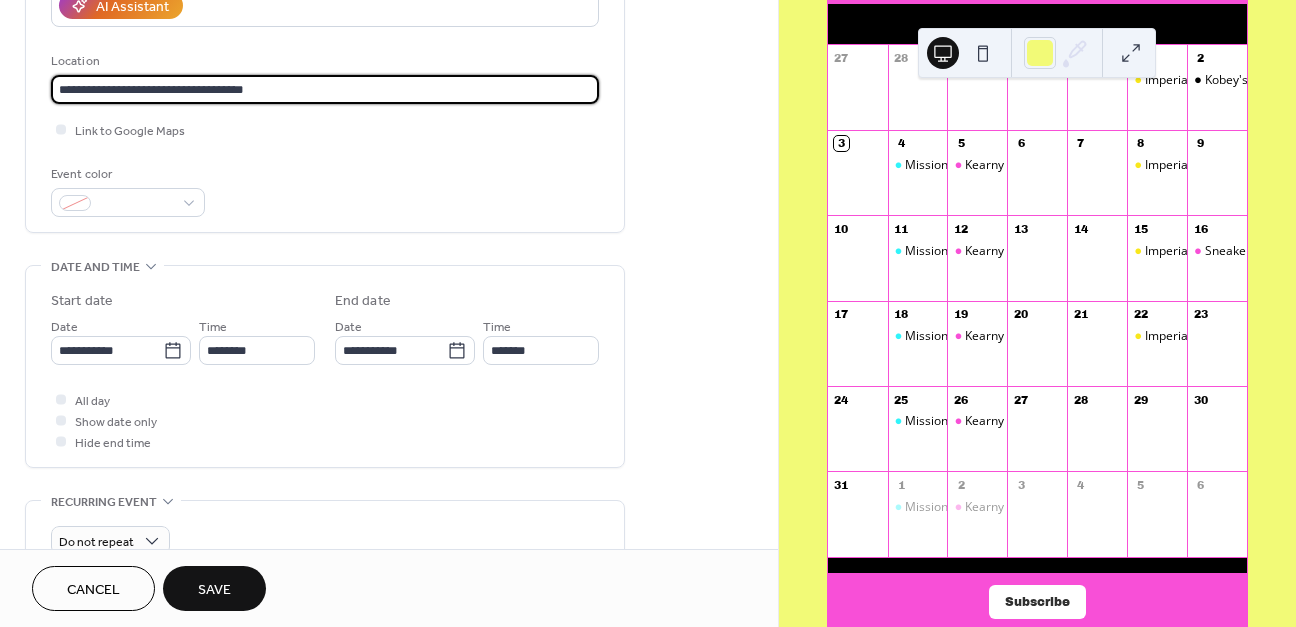 scroll, scrollTop: 427, scrollLeft: 0, axis: vertical 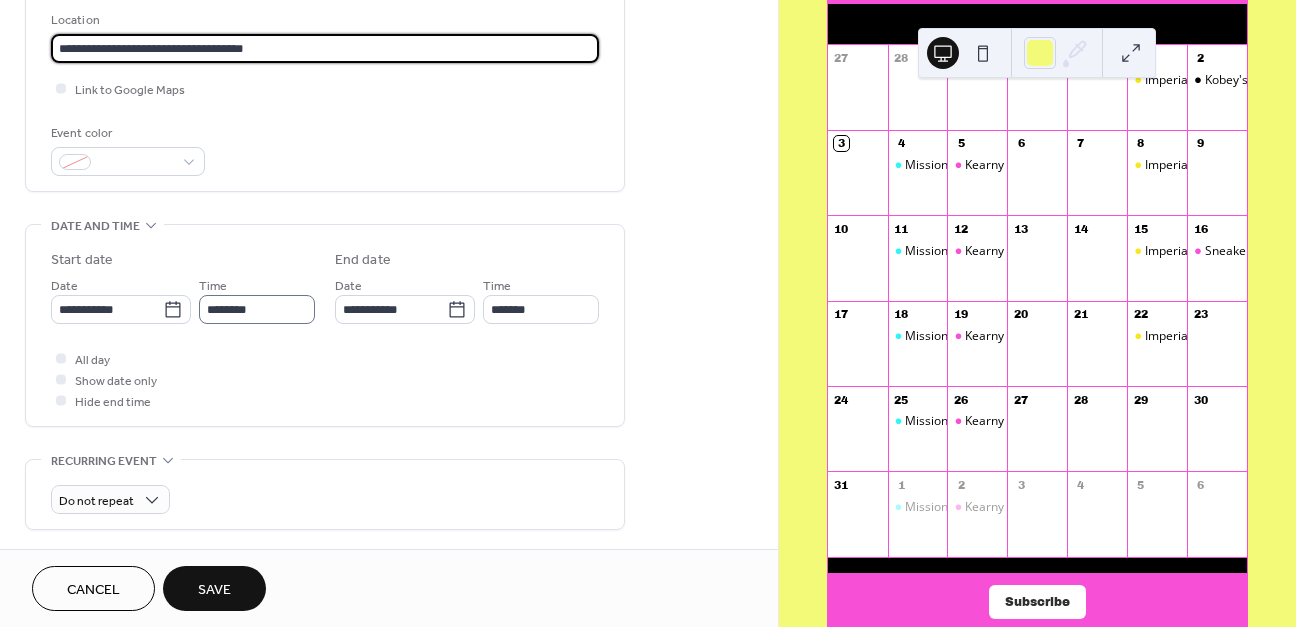 type on "**********" 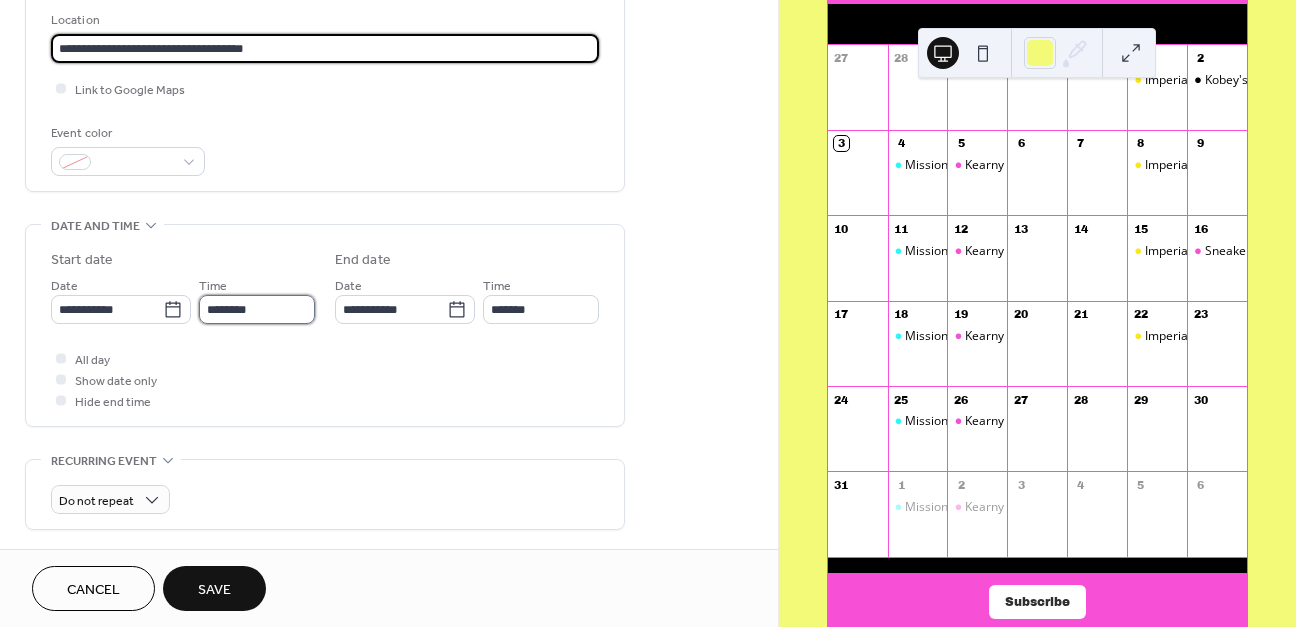 click on "********" at bounding box center [257, 309] 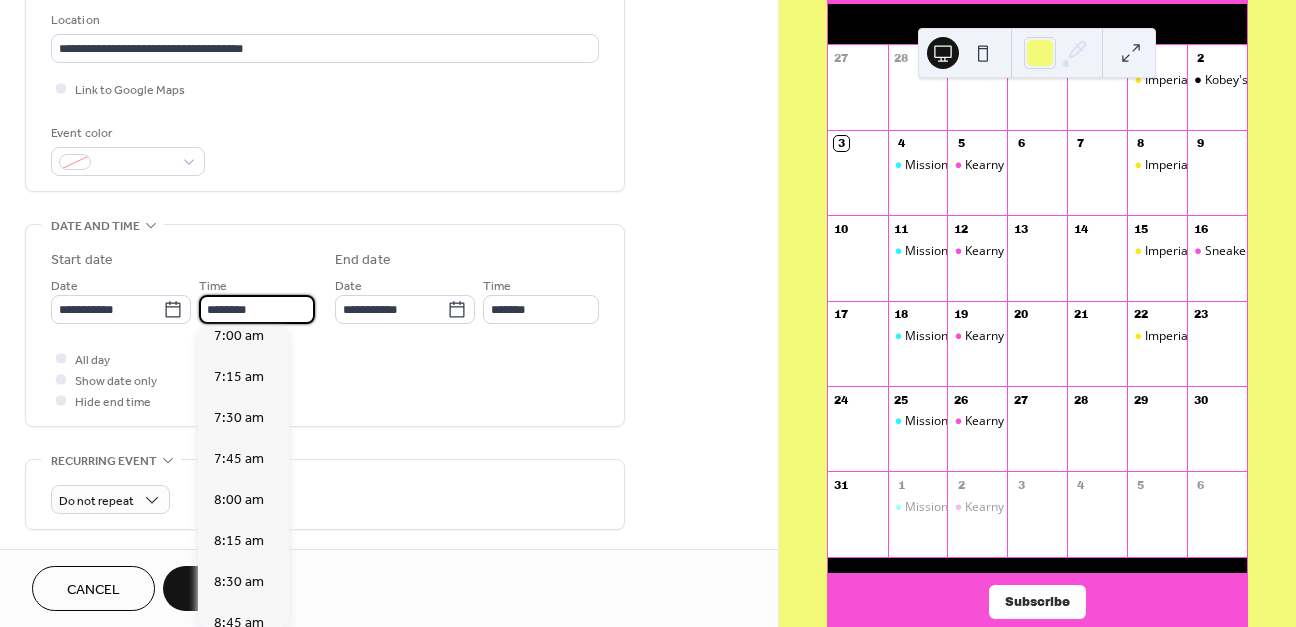 scroll, scrollTop: 1231, scrollLeft: 0, axis: vertical 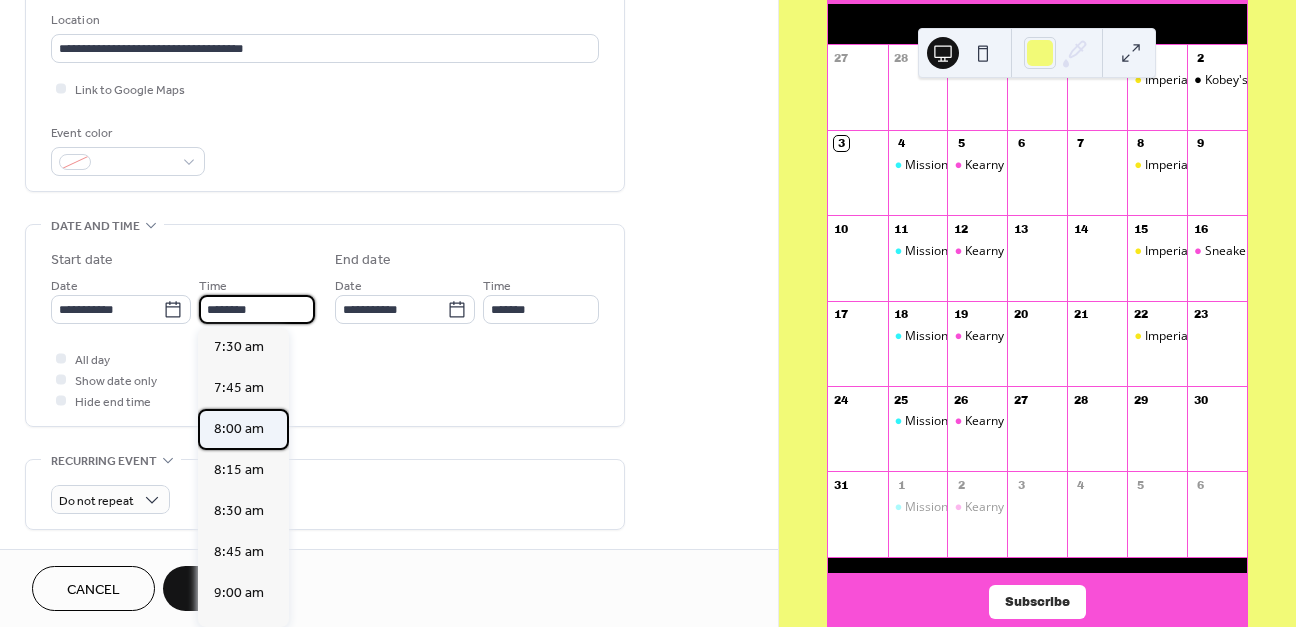 click on "8:00 am" at bounding box center [239, 429] 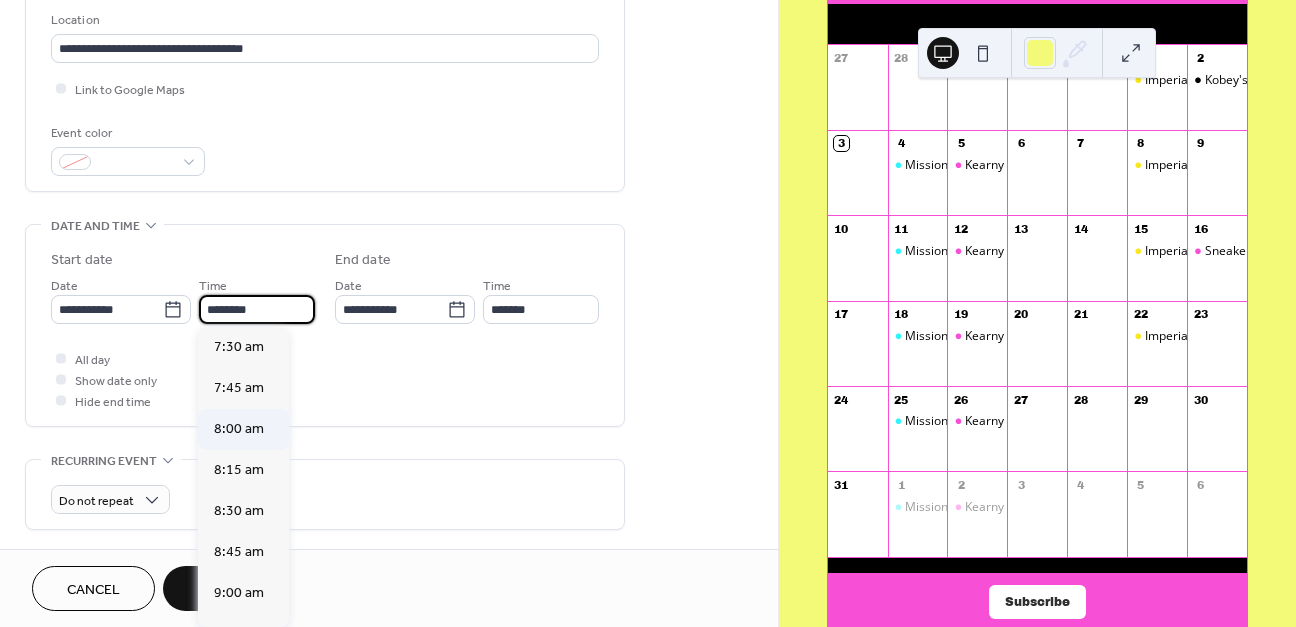 type on "*******" 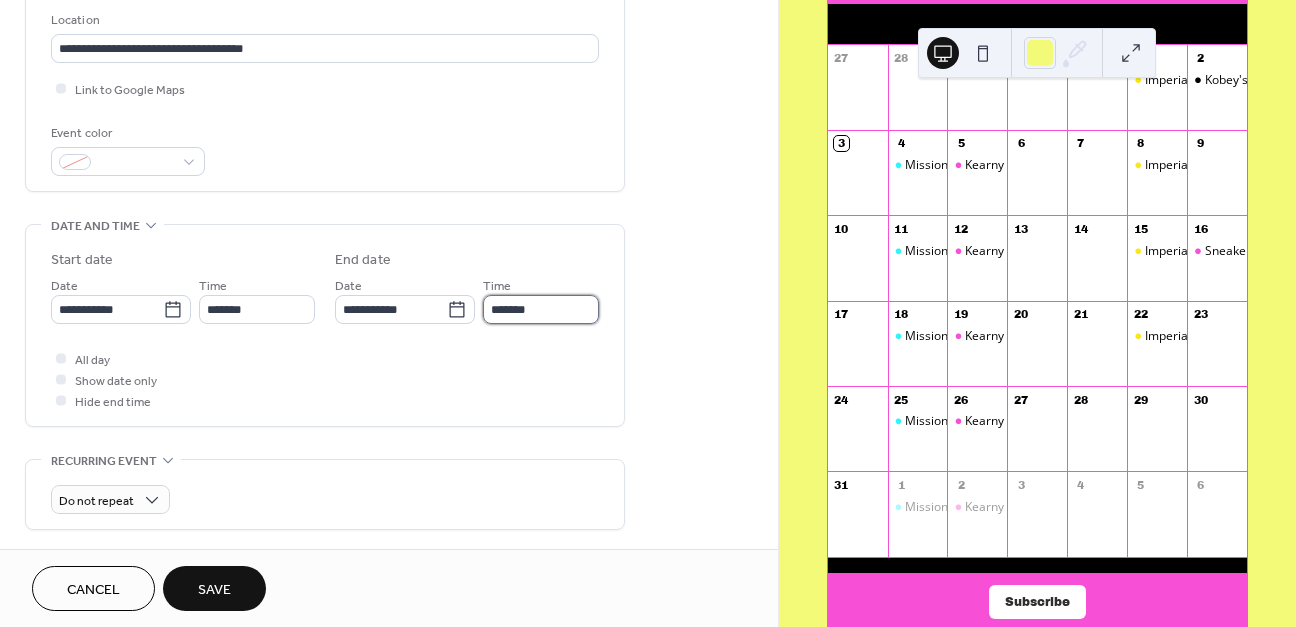 click on "*******" at bounding box center (541, 309) 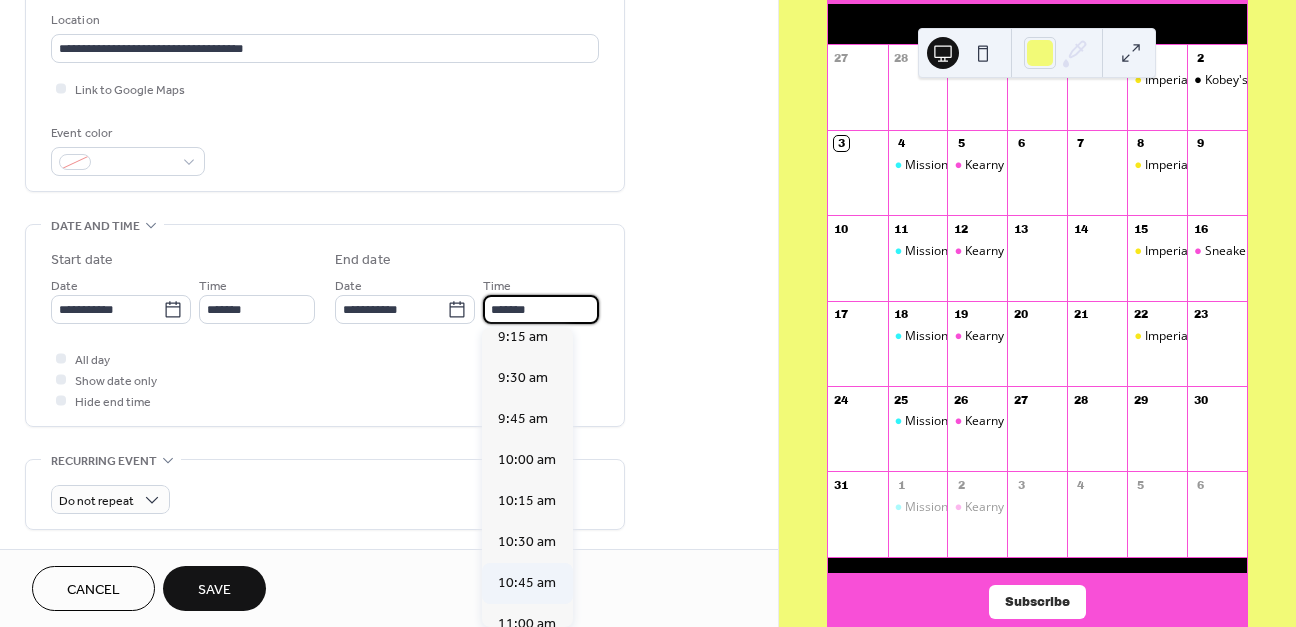 scroll, scrollTop: 177, scrollLeft: 0, axis: vertical 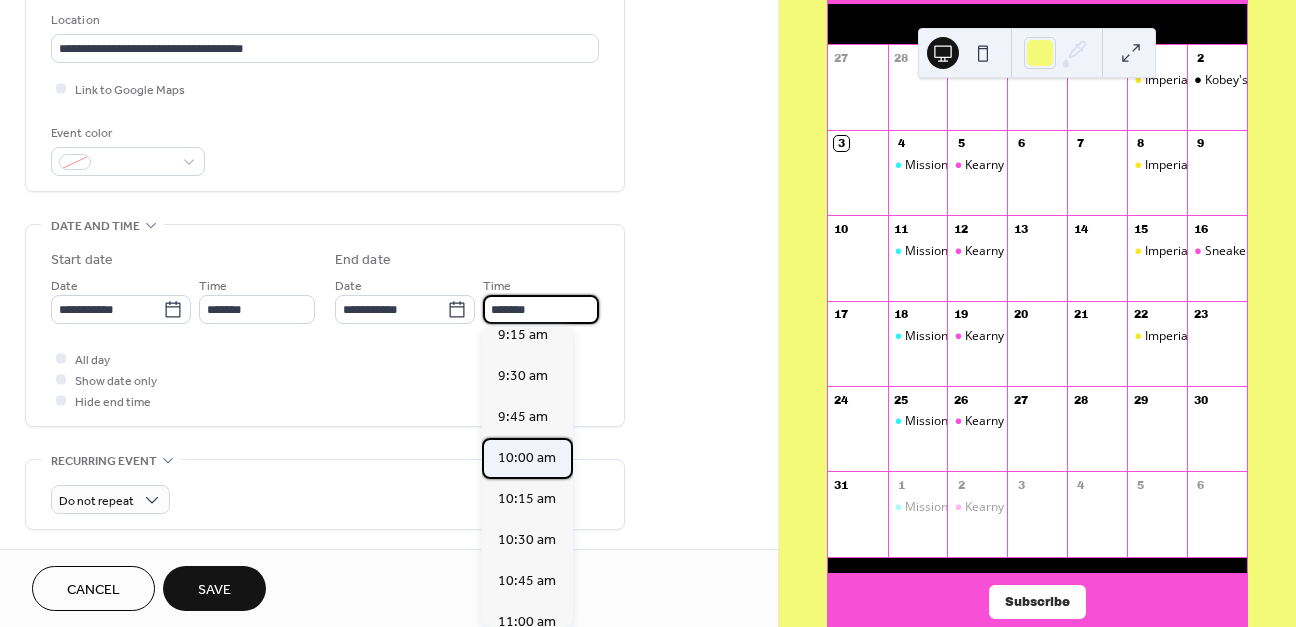 click on "10:00 am" at bounding box center (527, 458) 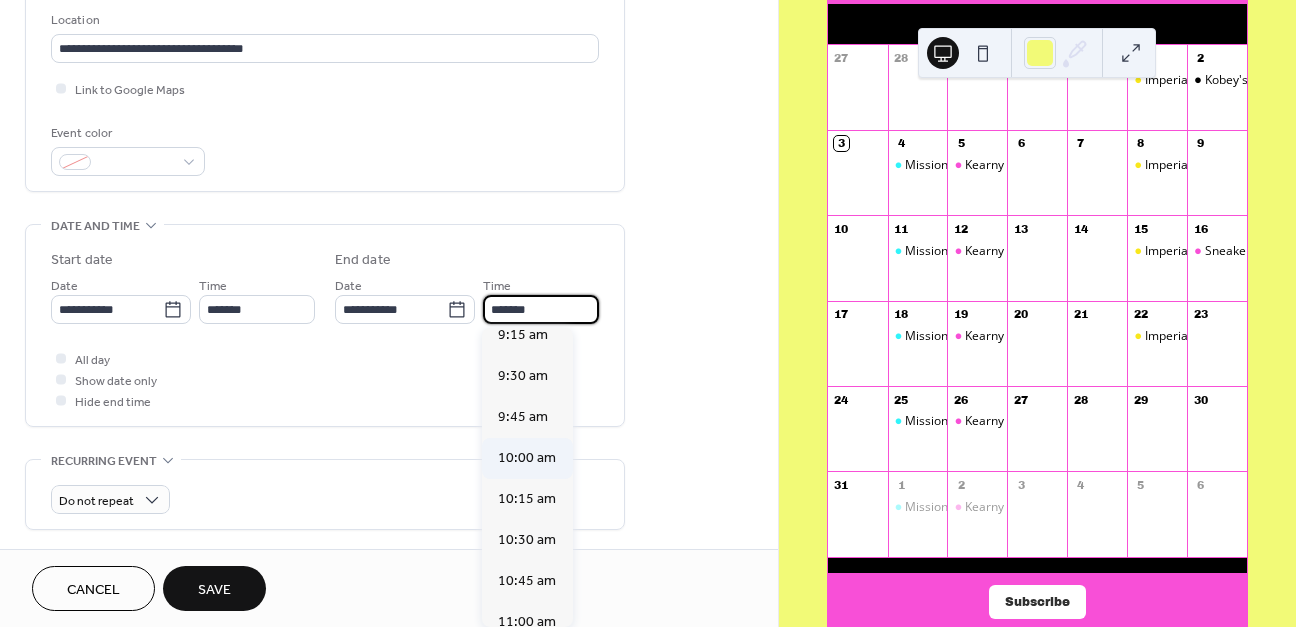 type on "********" 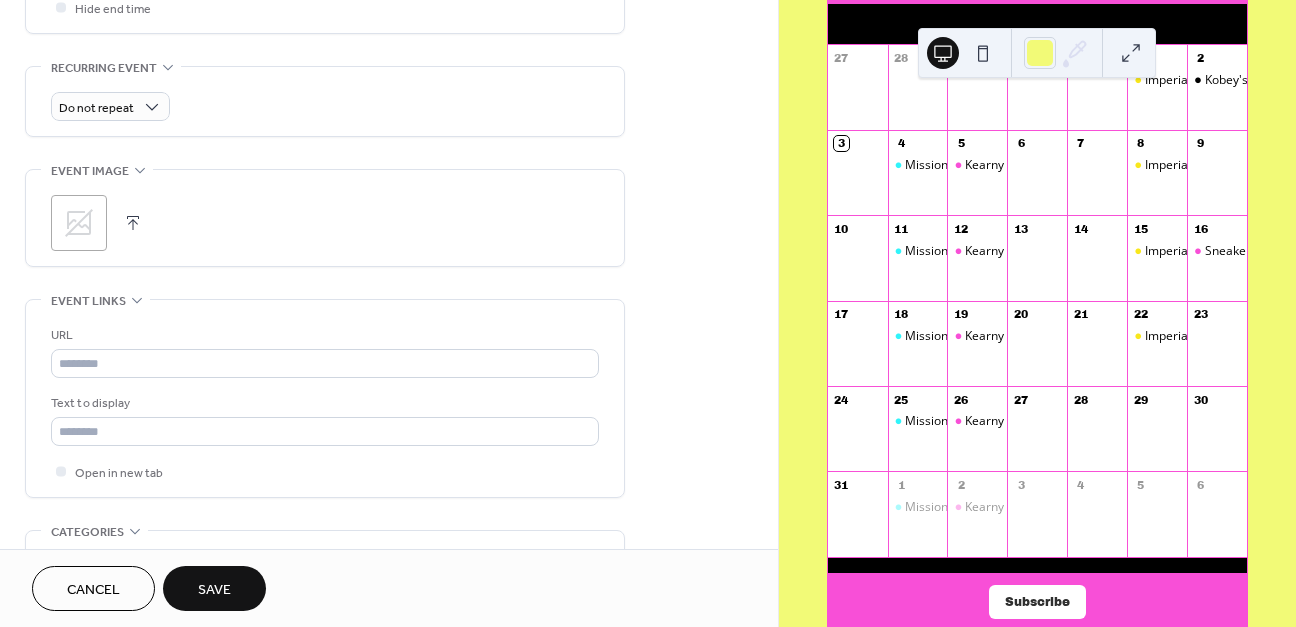 scroll, scrollTop: 853, scrollLeft: 0, axis: vertical 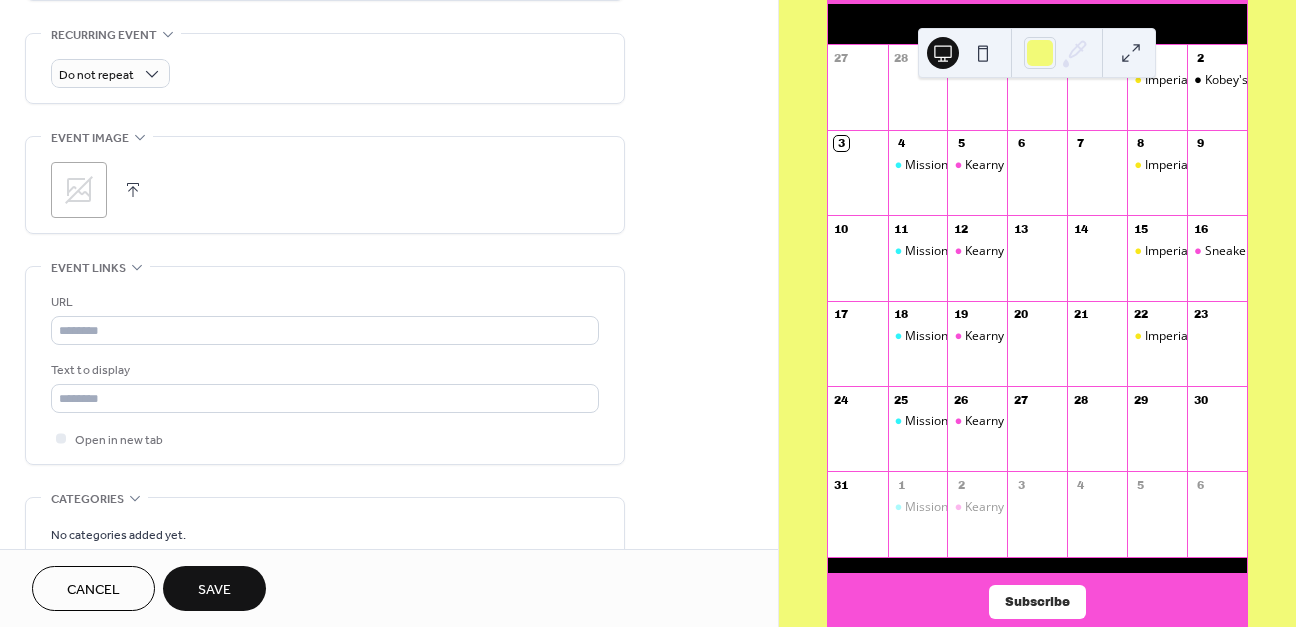 click on "Save" at bounding box center [214, 590] 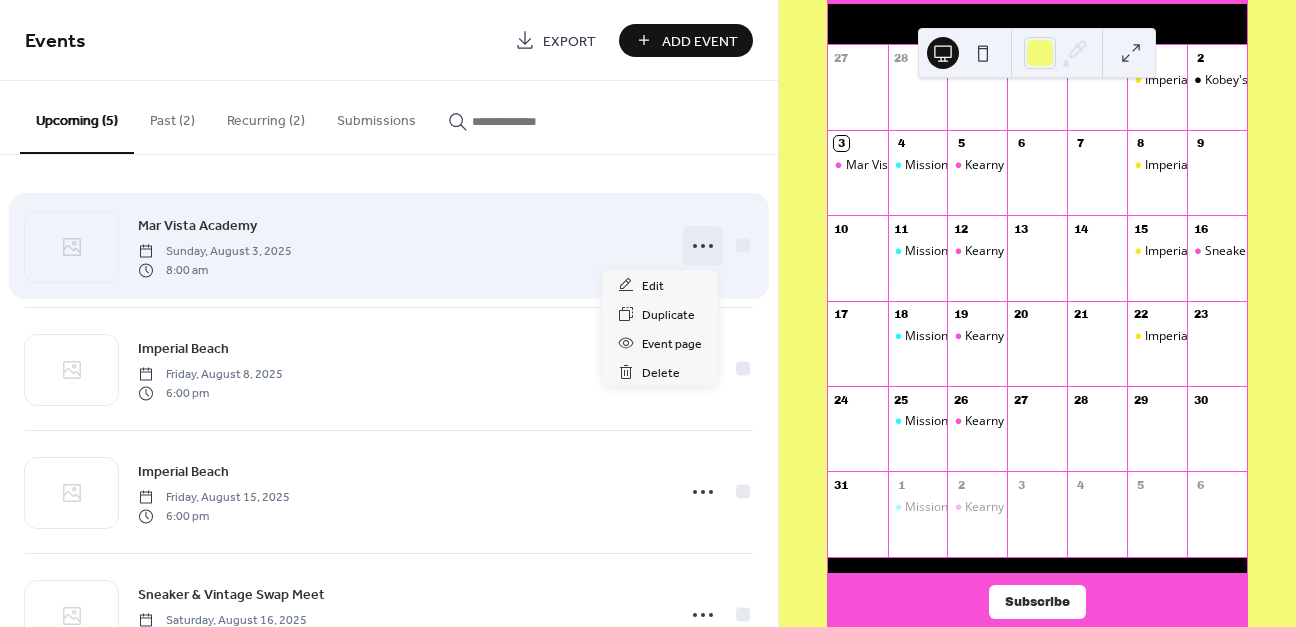 click 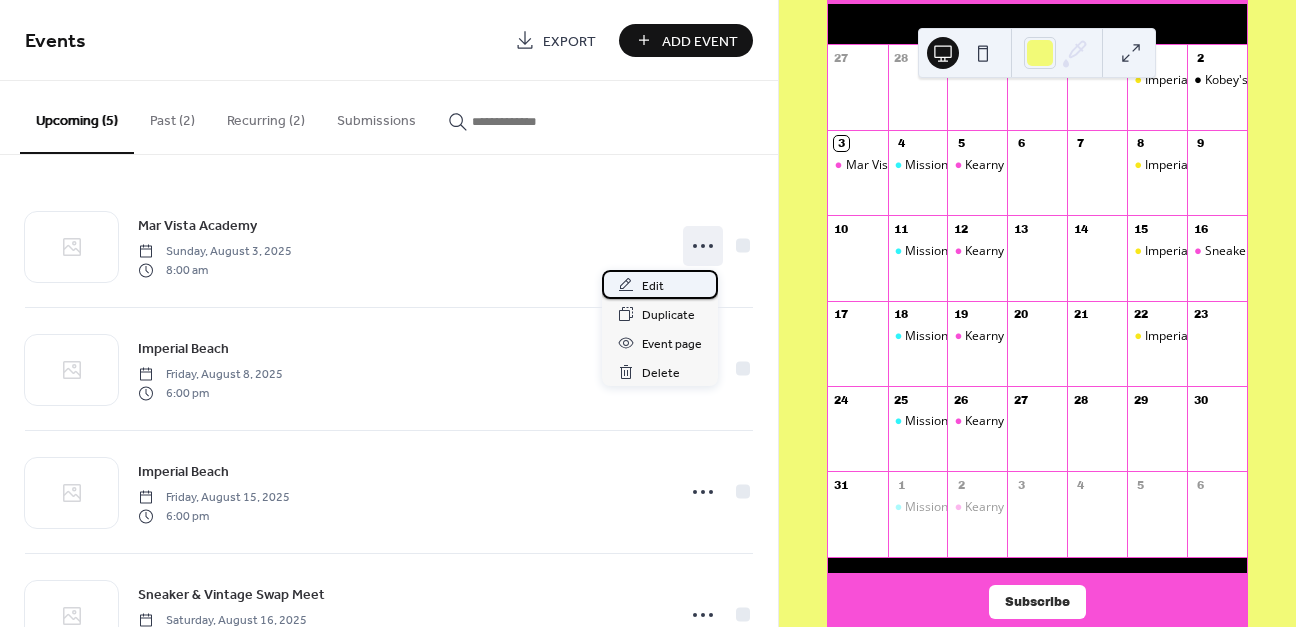 click on "Edit" at bounding box center [660, 284] 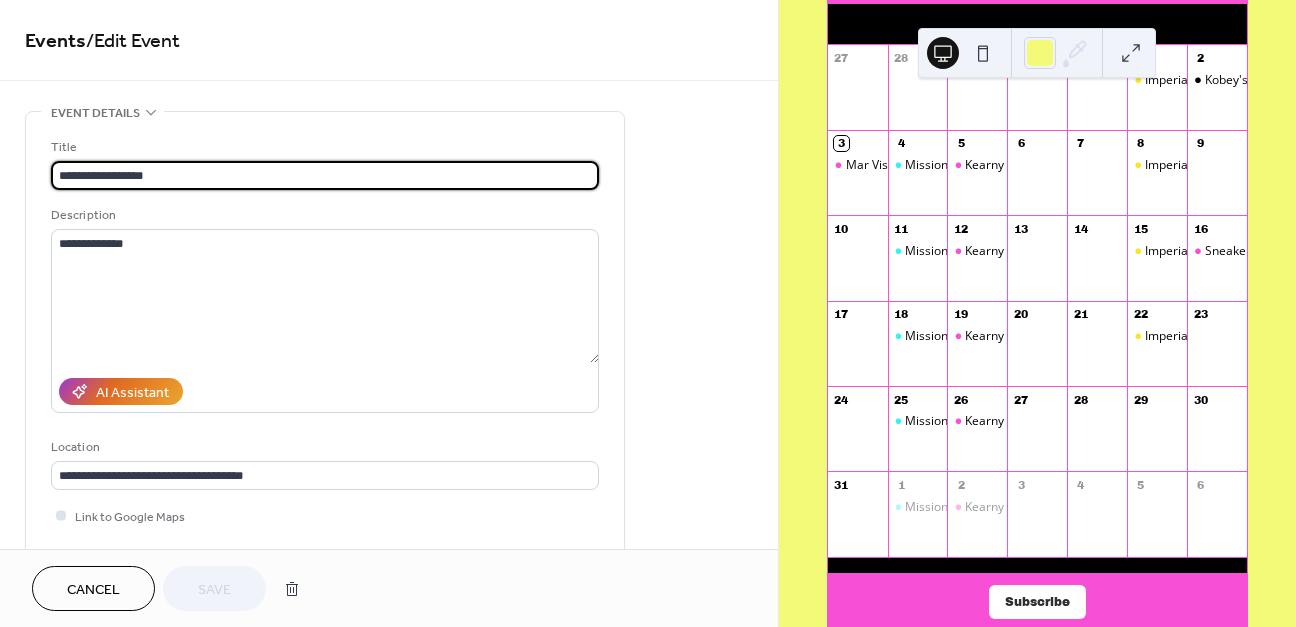 scroll, scrollTop: 259, scrollLeft: 0, axis: vertical 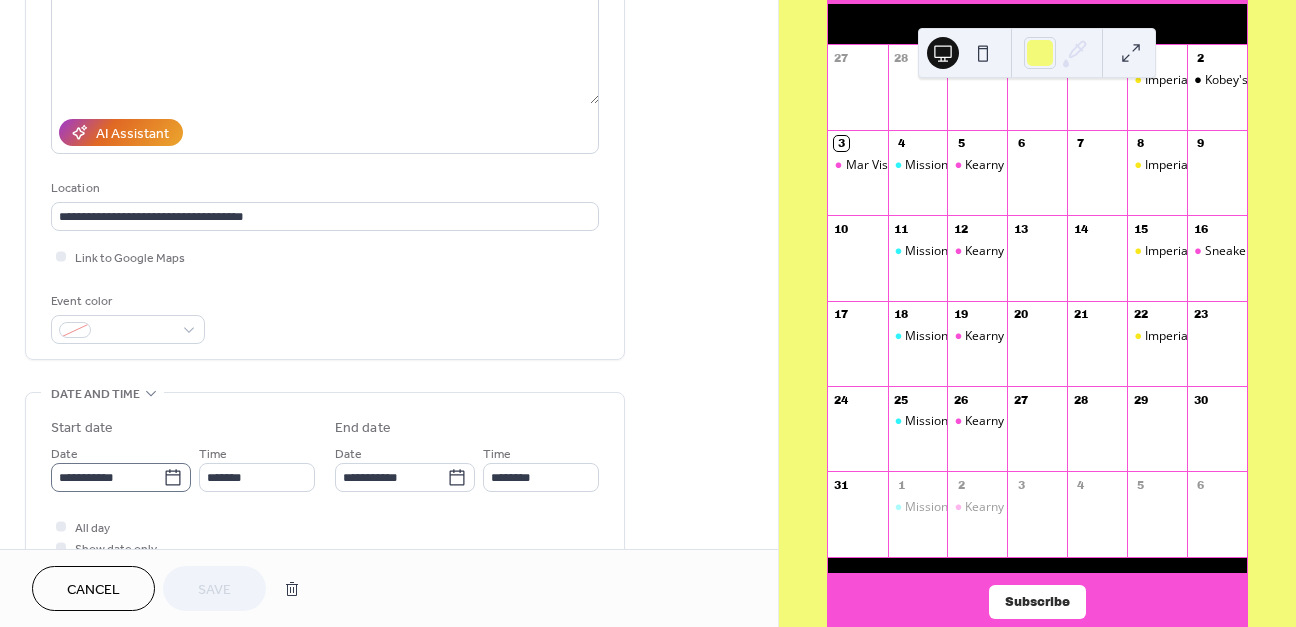 click 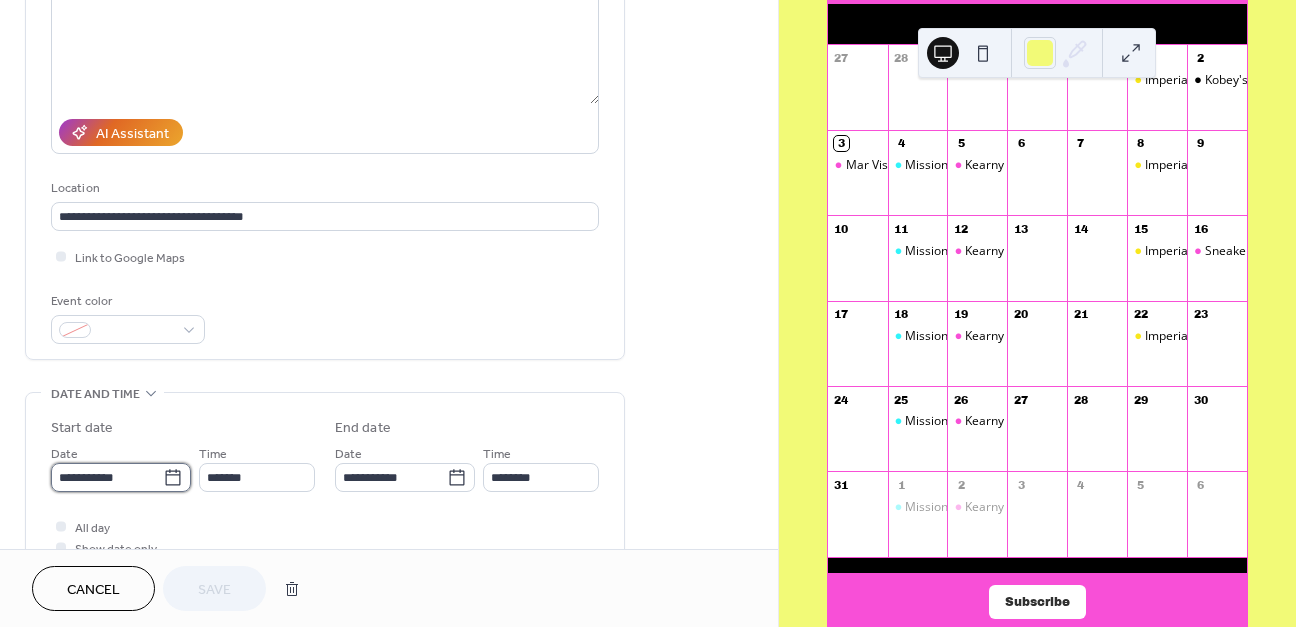 click on "**********" at bounding box center (107, 477) 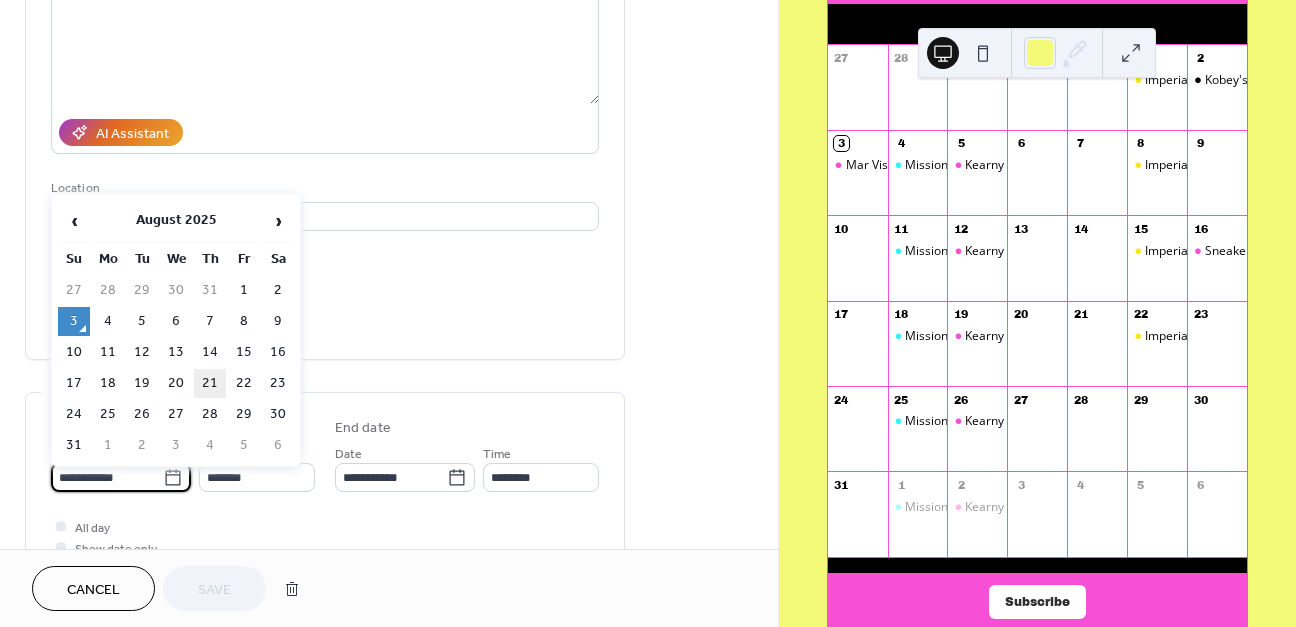 click on "21" at bounding box center (210, 383) 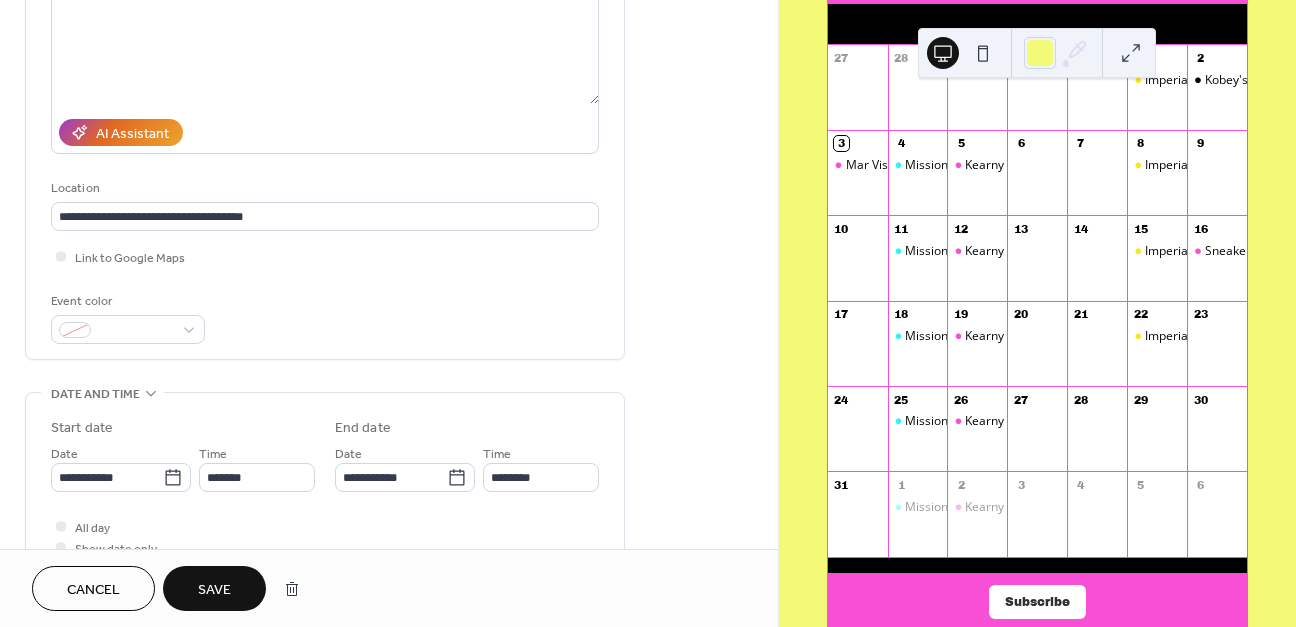 click on "Save" at bounding box center [214, 590] 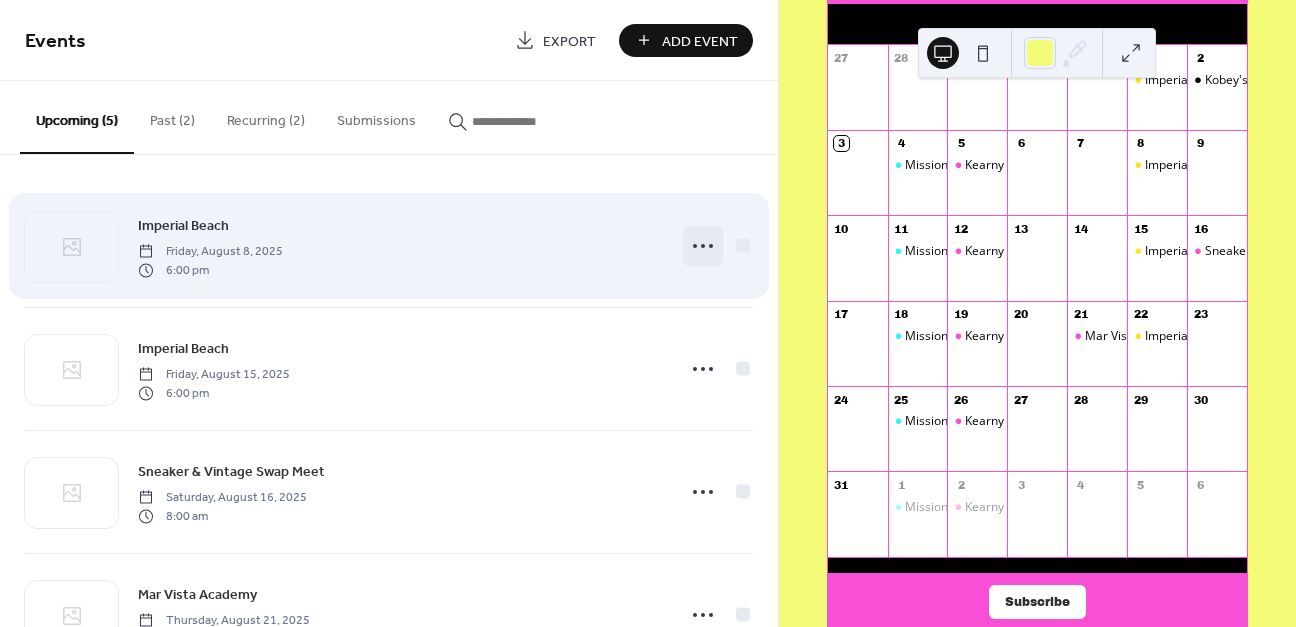 scroll, scrollTop: 93, scrollLeft: 0, axis: vertical 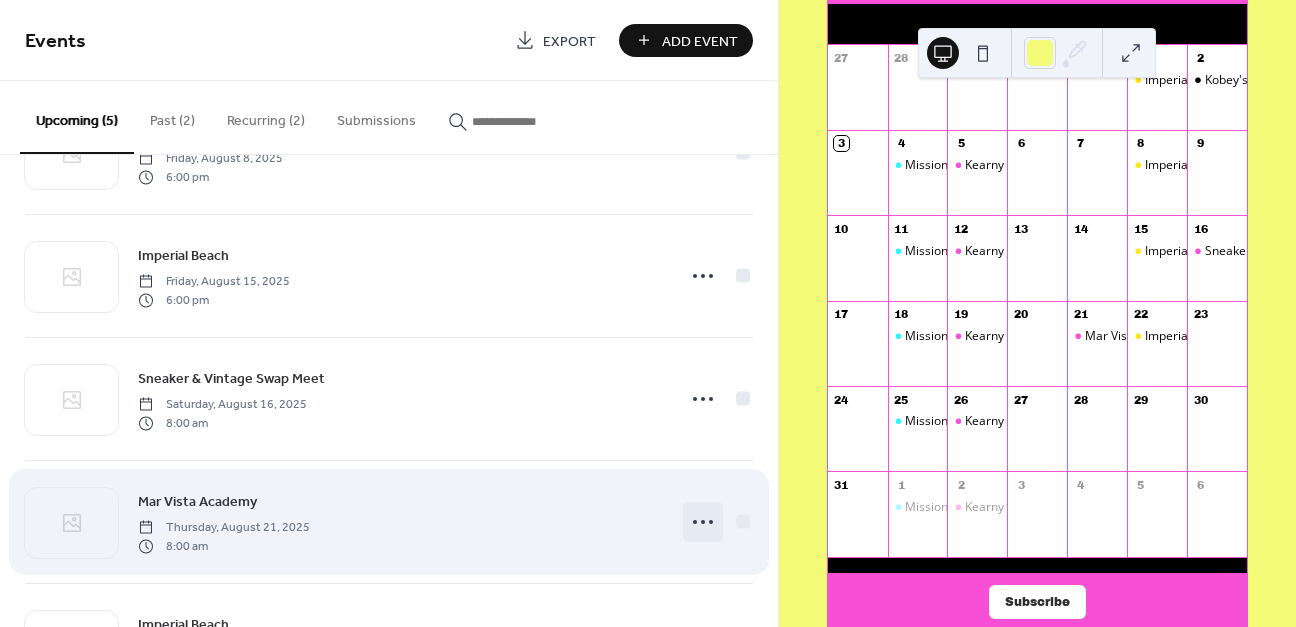 click 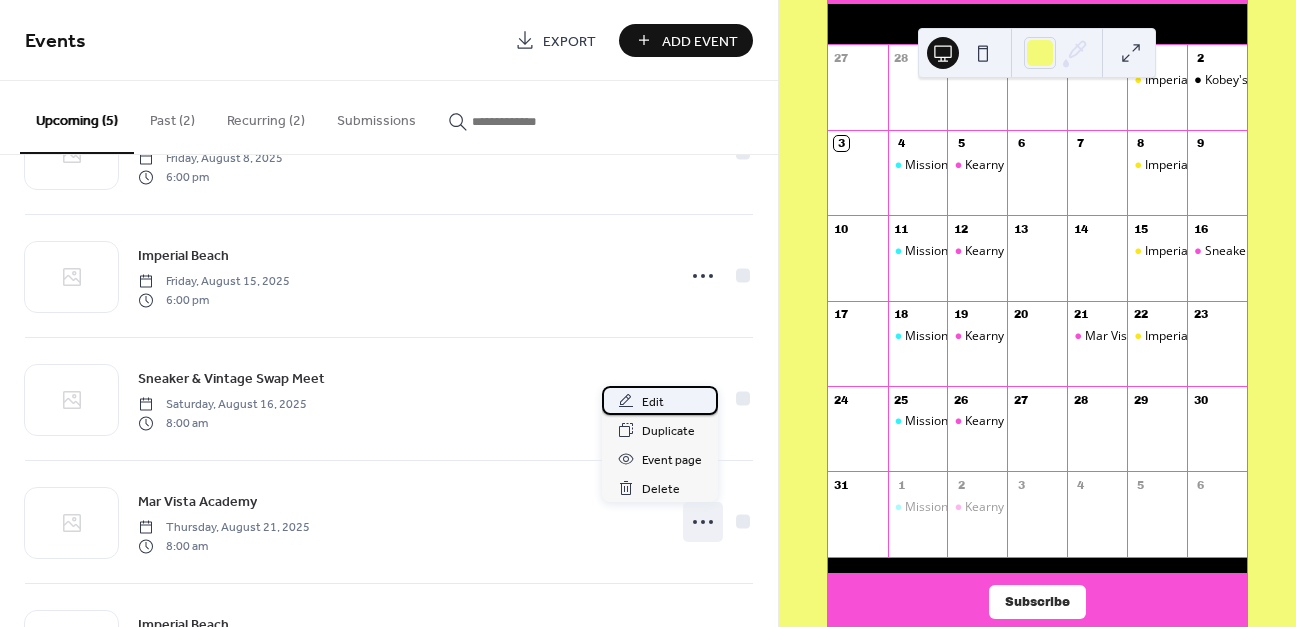click on "Edit" at bounding box center (653, 402) 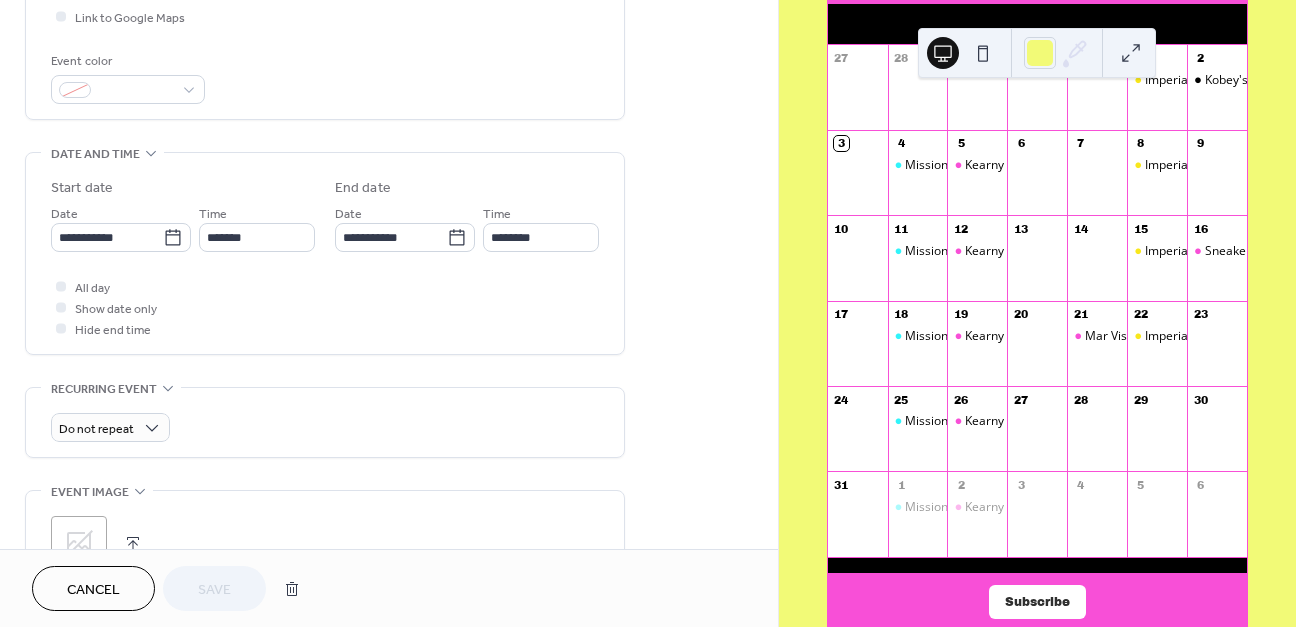 scroll, scrollTop: 487, scrollLeft: 0, axis: vertical 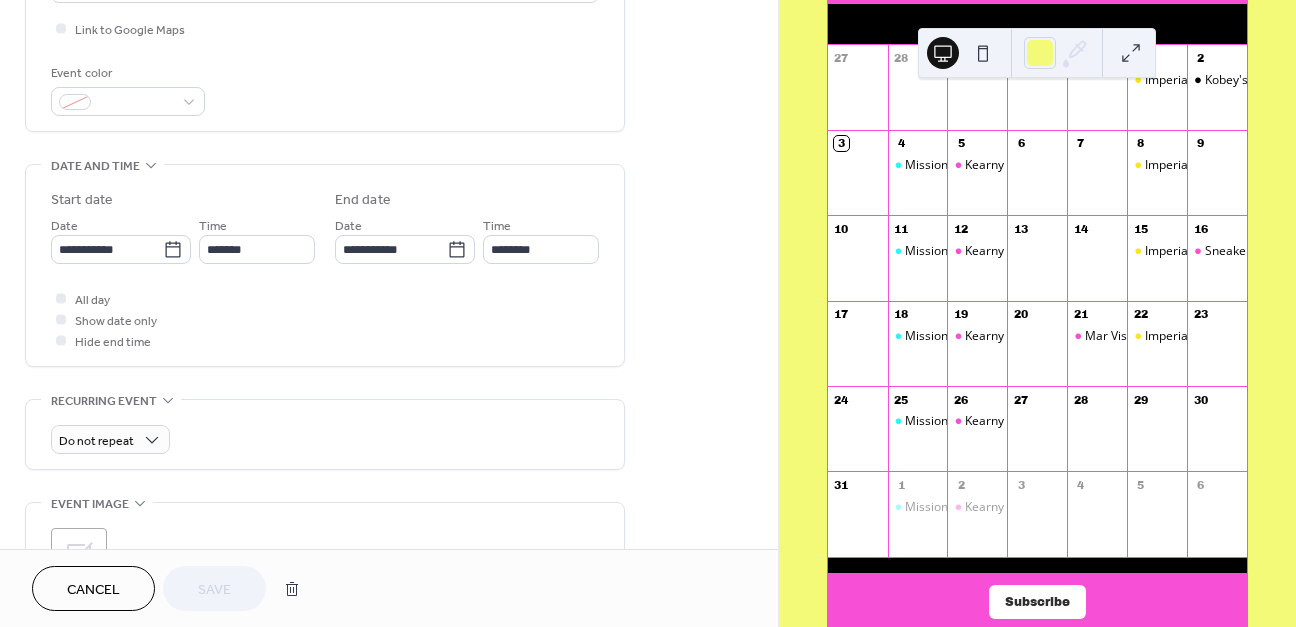 click at bounding box center [983, 53] 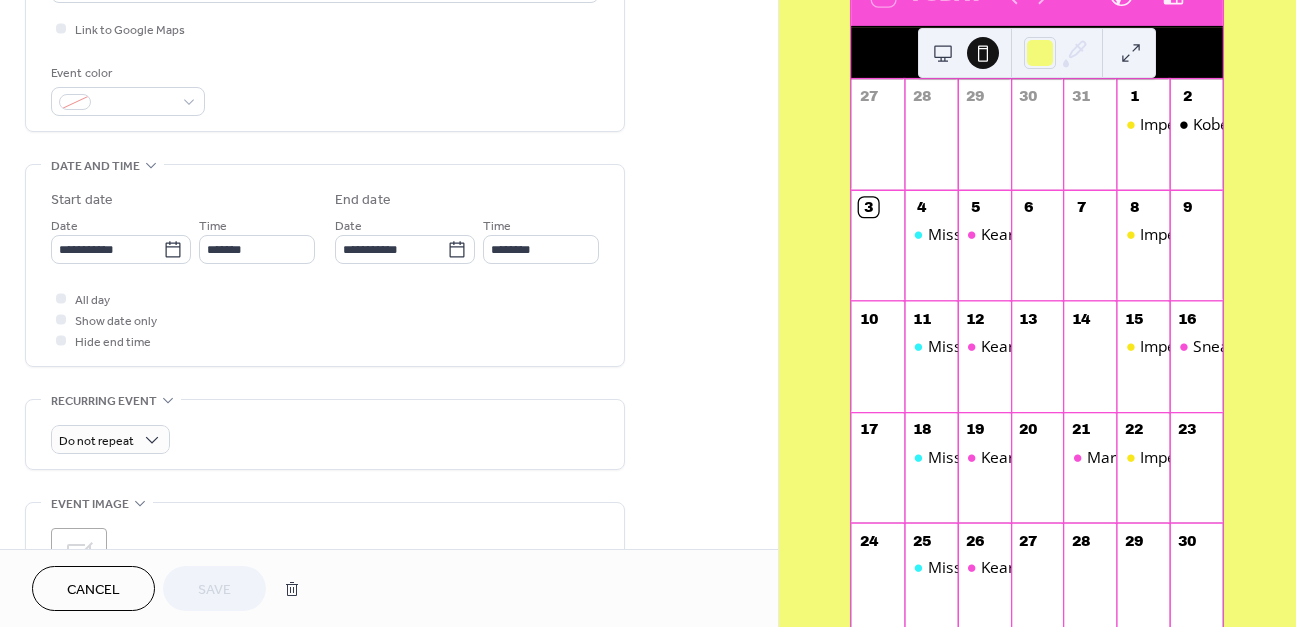 scroll, scrollTop: 168, scrollLeft: 0, axis: vertical 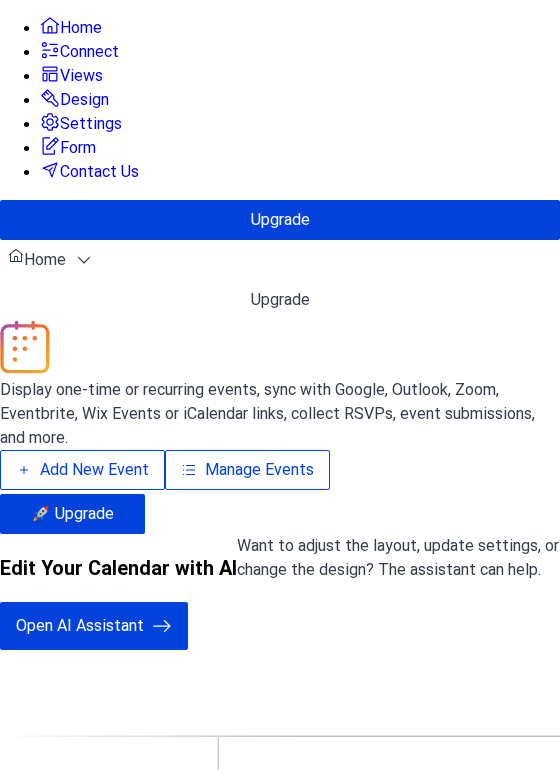 click on "Connect" at bounding box center [89, 52] 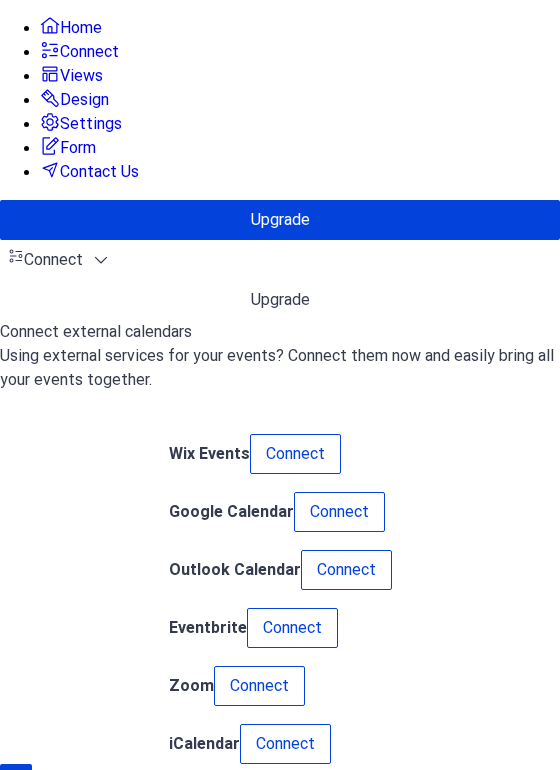 scroll, scrollTop: 0, scrollLeft: 0, axis: both 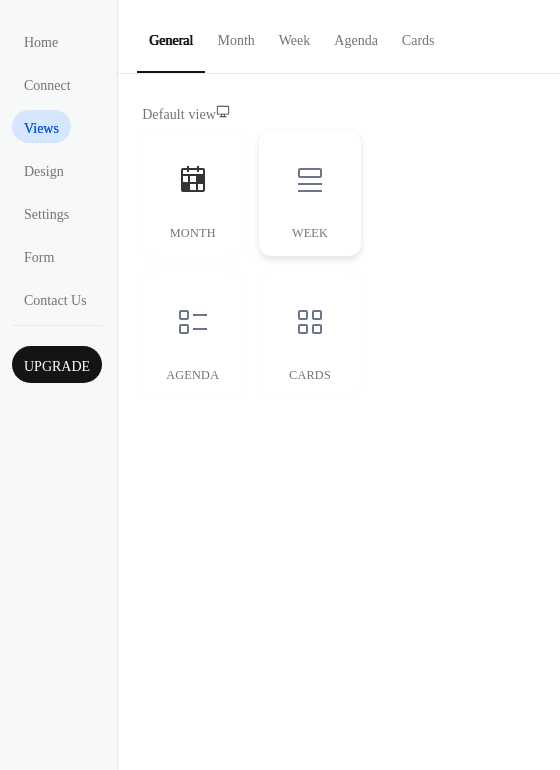 click on "Week" at bounding box center [309, 193] 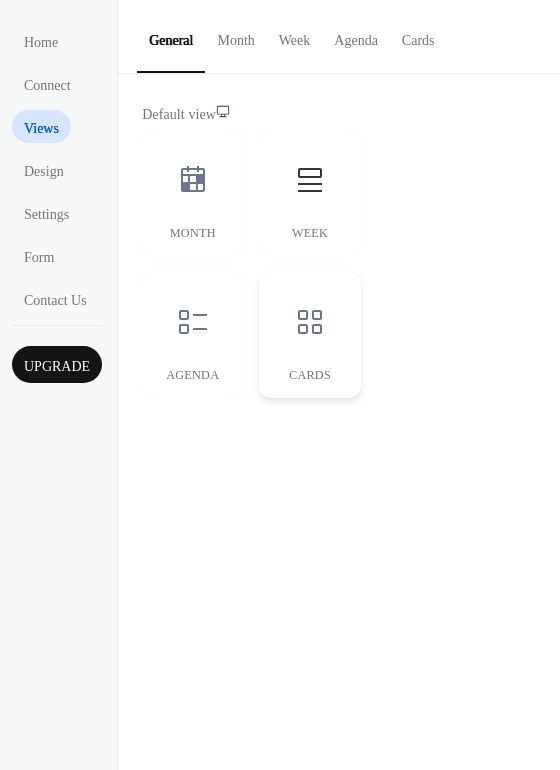 click 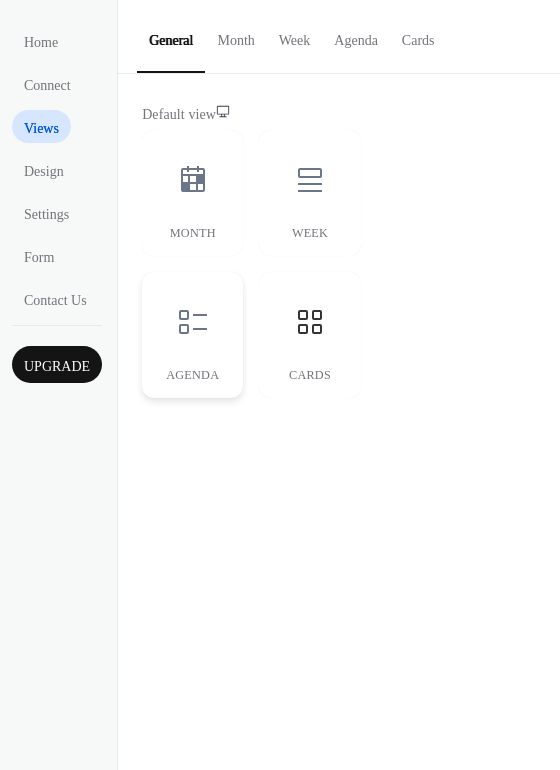 click 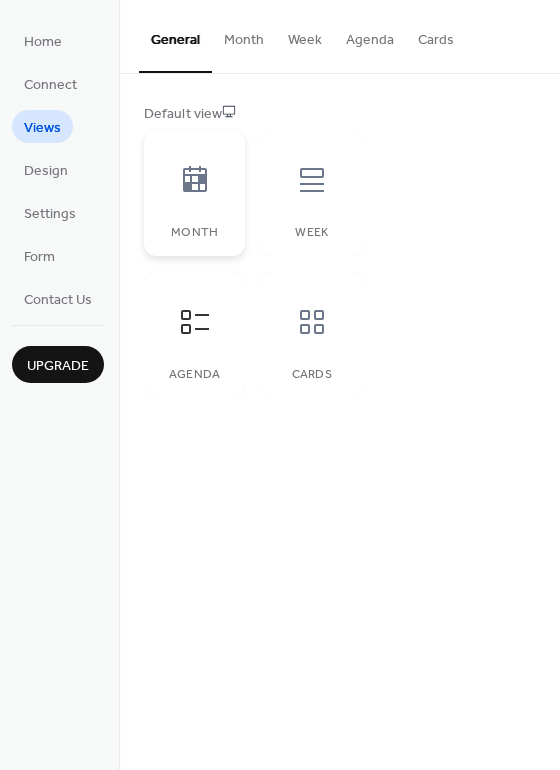 click at bounding box center [195, 180] 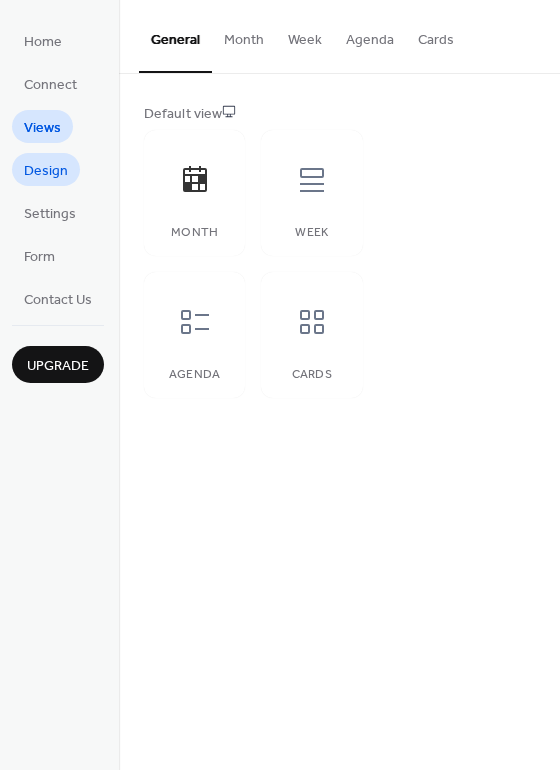 click on "Design" at bounding box center [46, 171] 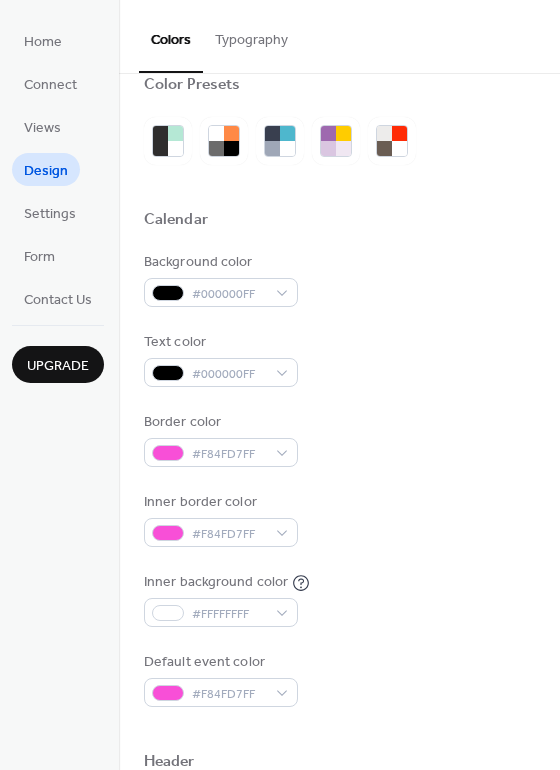 scroll, scrollTop: 30, scrollLeft: 0, axis: vertical 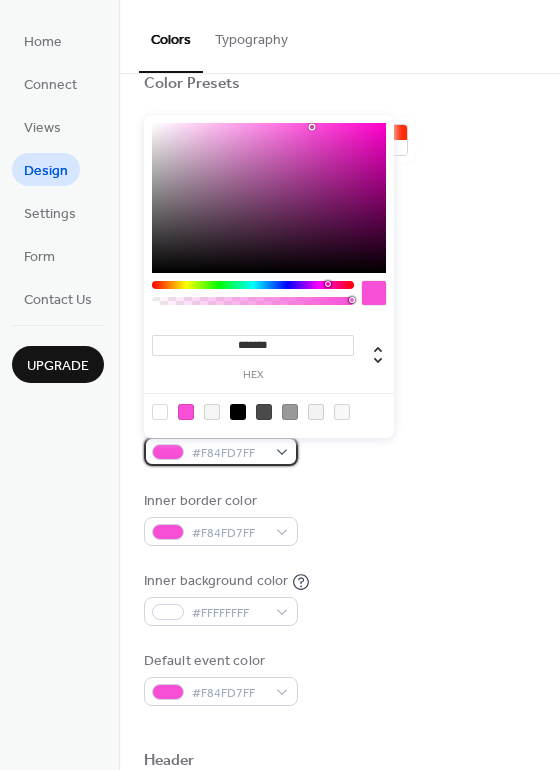 click on "#F84FD7FF" at bounding box center [229, 453] 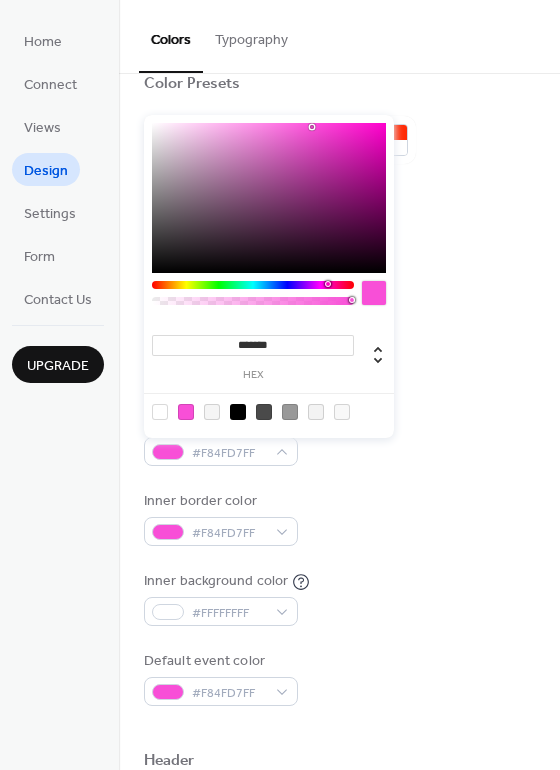 click on "Border color #F84FD7FF" at bounding box center [339, 438] 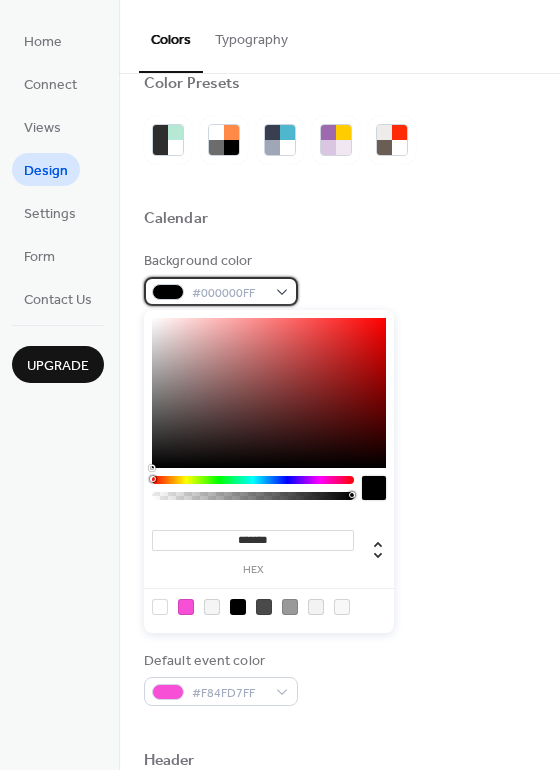 click on "#000000FF" at bounding box center [229, 293] 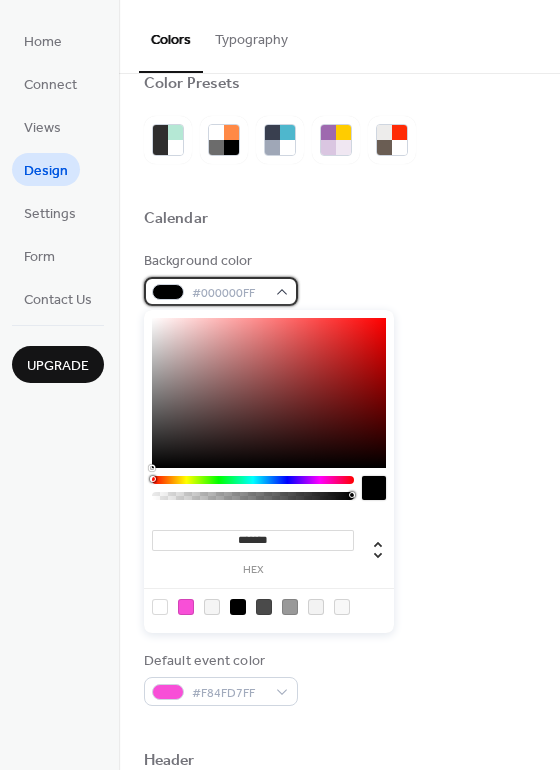 click on "#000000FF" at bounding box center (221, 291) 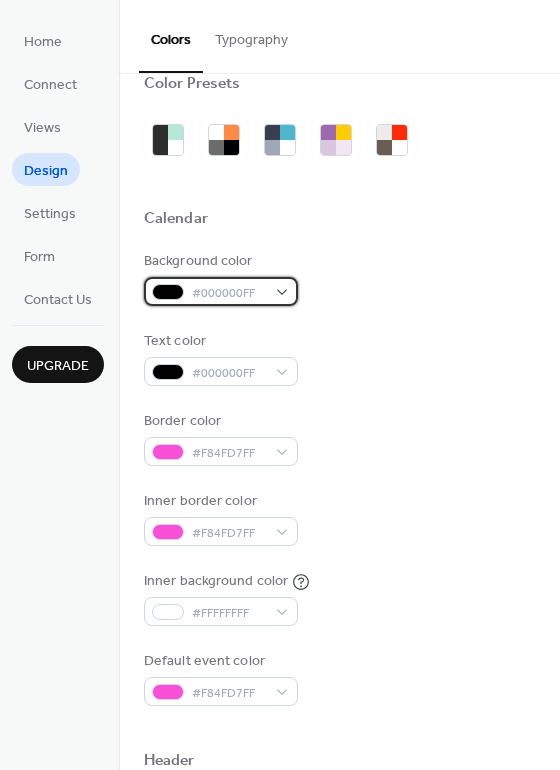 click on "#000000FF" at bounding box center (221, 291) 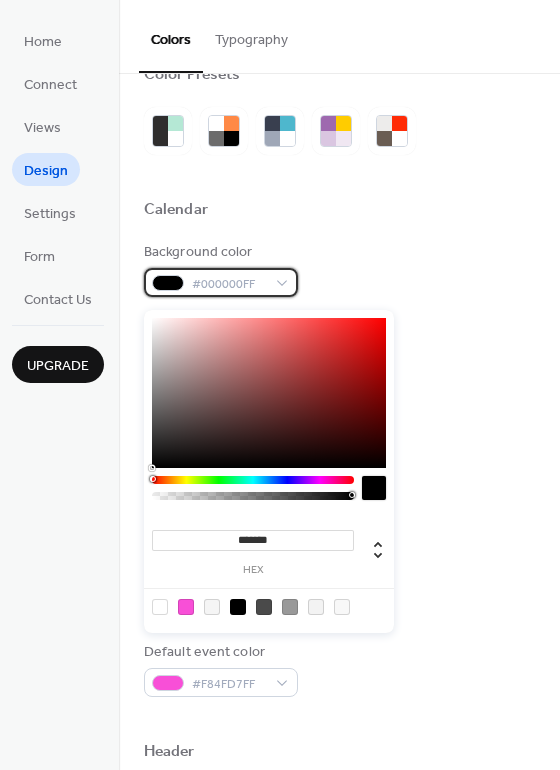 scroll, scrollTop: 42, scrollLeft: 0, axis: vertical 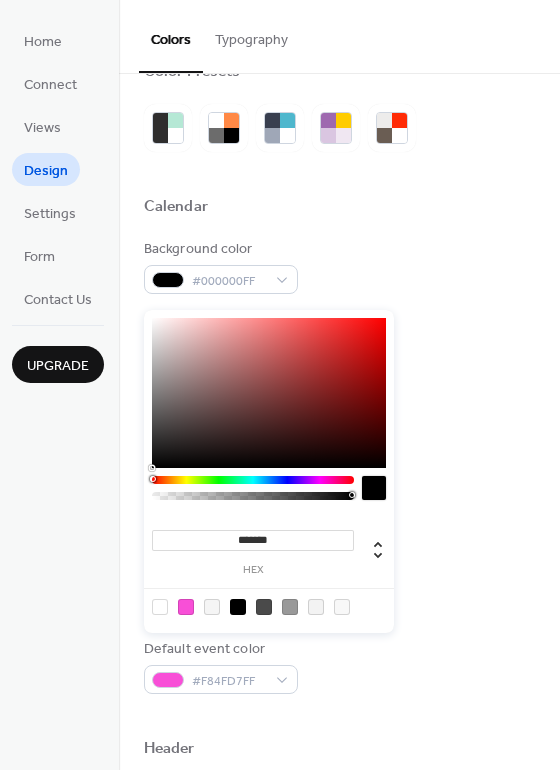 click at bounding box center (186, 607) 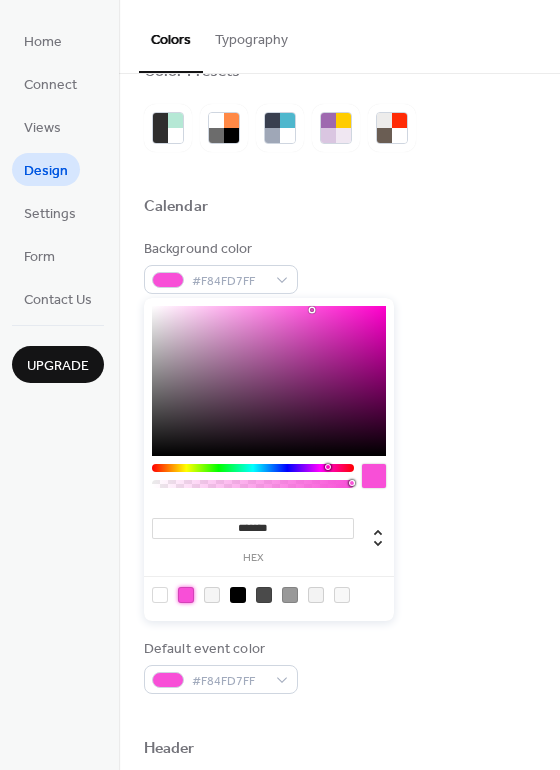 click on "Background color #F84FD7FF Text color #000000FF Border color #F84FD7FF Inner border color #F84FD7FF Inner background color #FFFFFFFF Default event color #F84FD7FF" at bounding box center (339, 466) 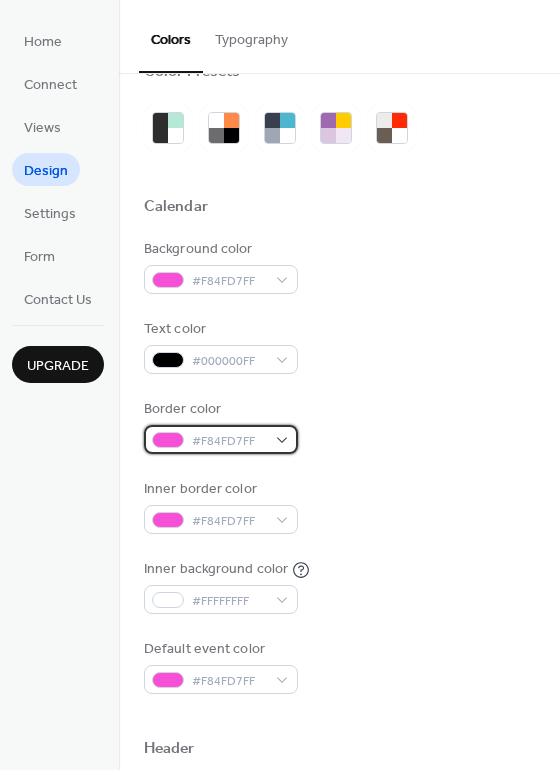 click on "#F84FD7FF" at bounding box center (221, 439) 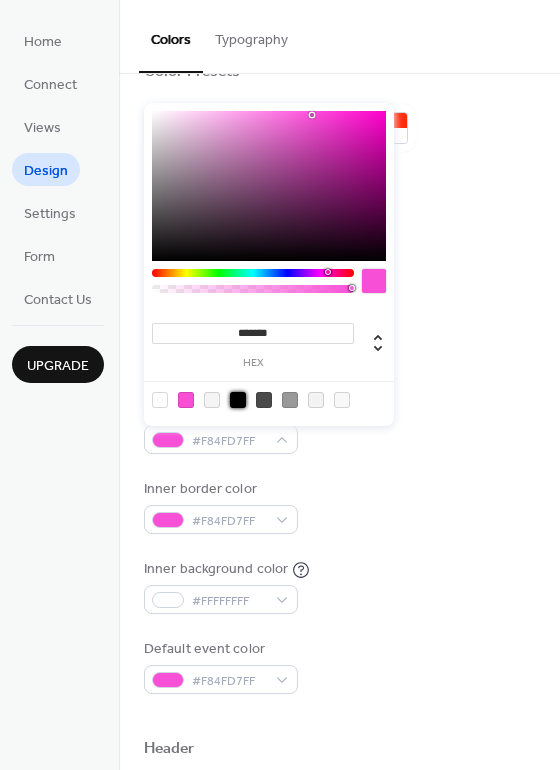 click at bounding box center [238, 400] 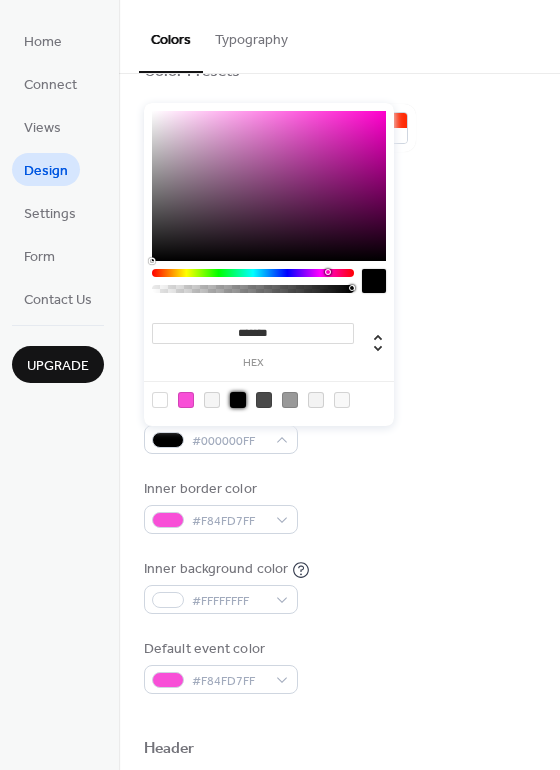 click on "Background color #F84FD7FF Text color #000000FF Border color #000000FF Inner border color #F84FD7FF Inner background color #FFFFFFFF Default event color #F84FD7FF" at bounding box center (339, 466) 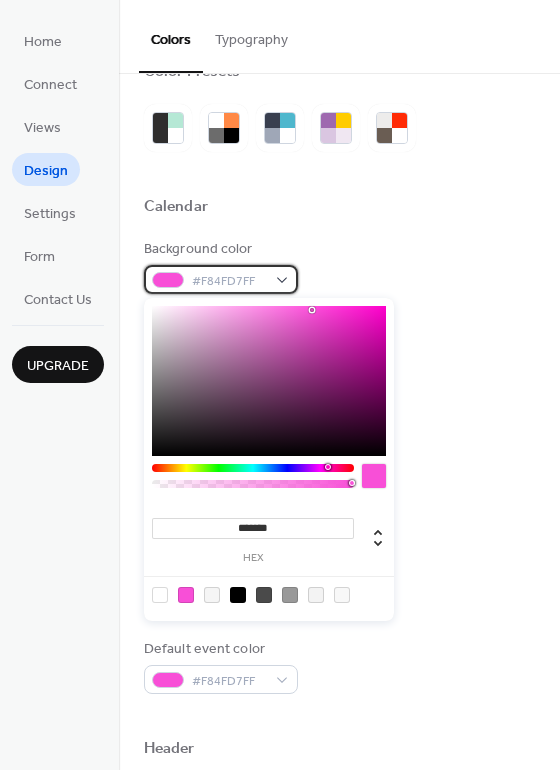 click on "#F84FD7FF" at bounding box center (221, 279) 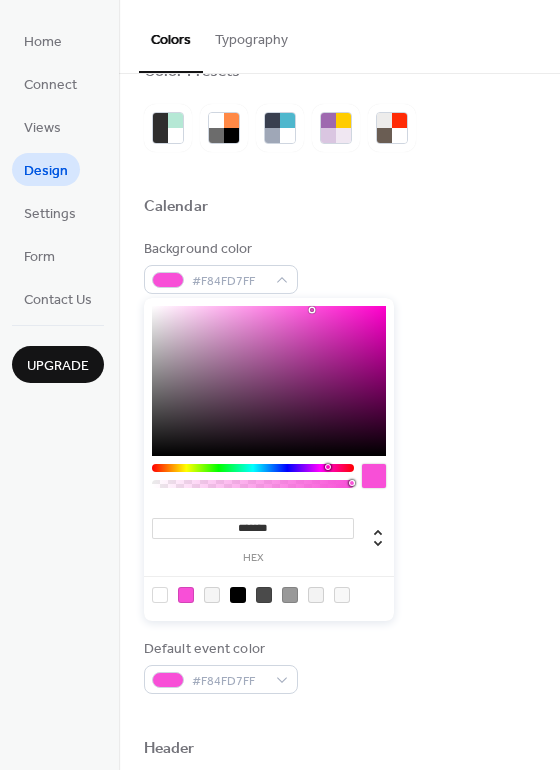 click at bounding box center [238, 595] 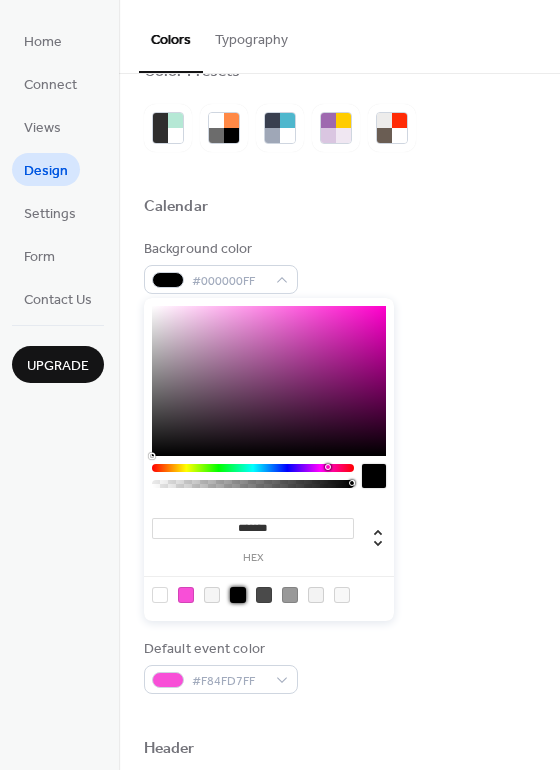 click on "Background color #000000FF Text color #000000FF Border color #000000FF Inner border color #F84FD7FF Inner background color #FFFFFFFF Default event color #F84FD7FF" at bounding box center (339, 466) 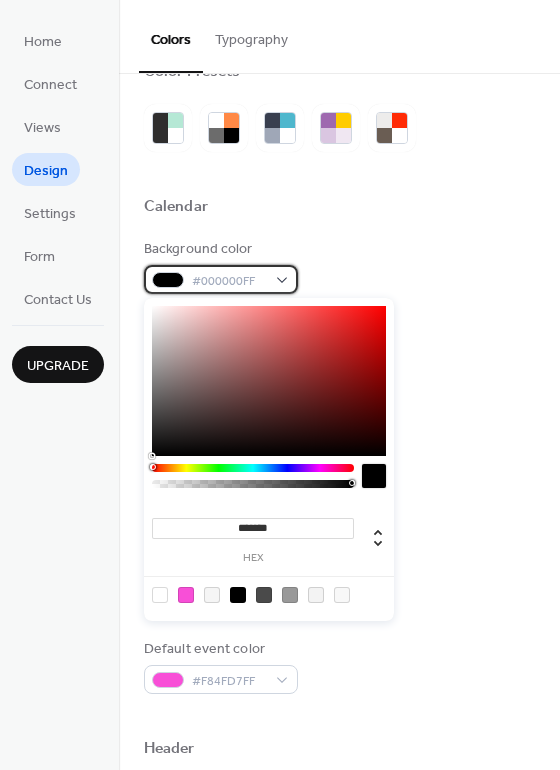 click on "#000000FF" at bounding box center [229, 281] 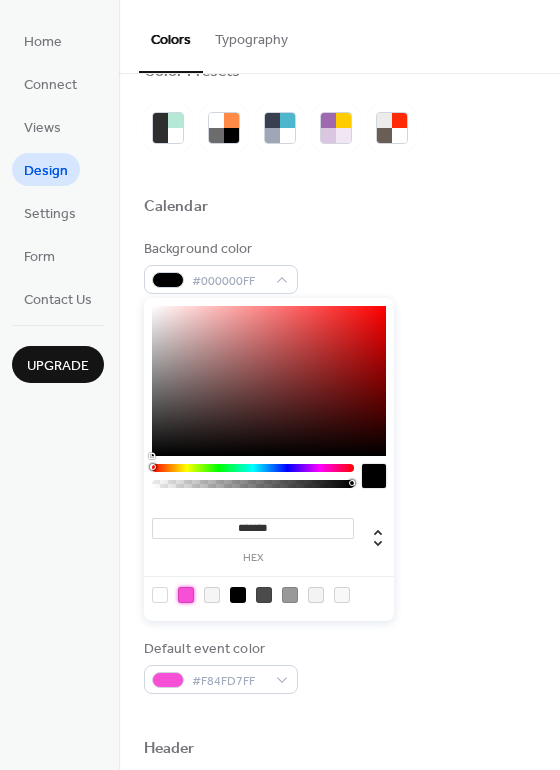 click at bounding box center (186, 595) 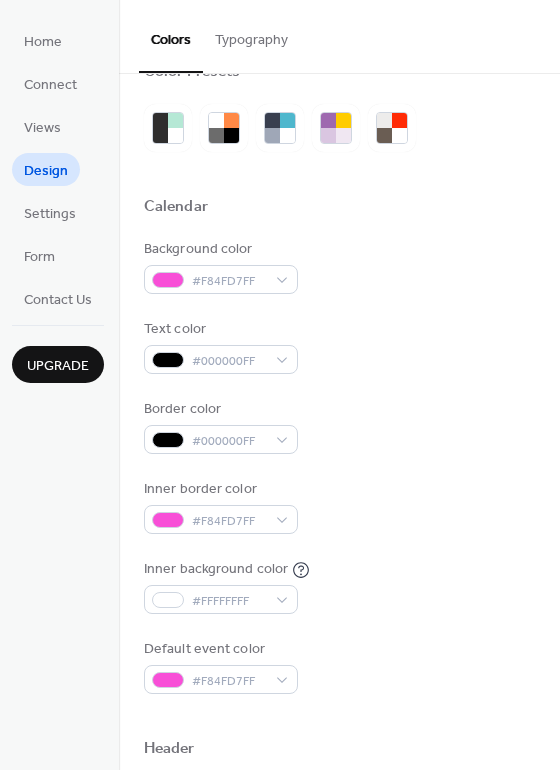 click on "Inner border color #F84FD7FF" at bounding box center (339, 506) 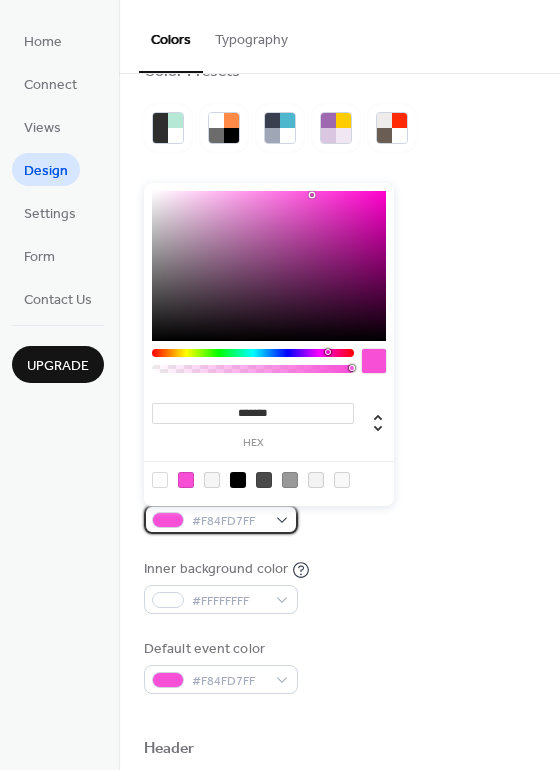 click on "#F84FD7FF" at bounding box center [221, 519] 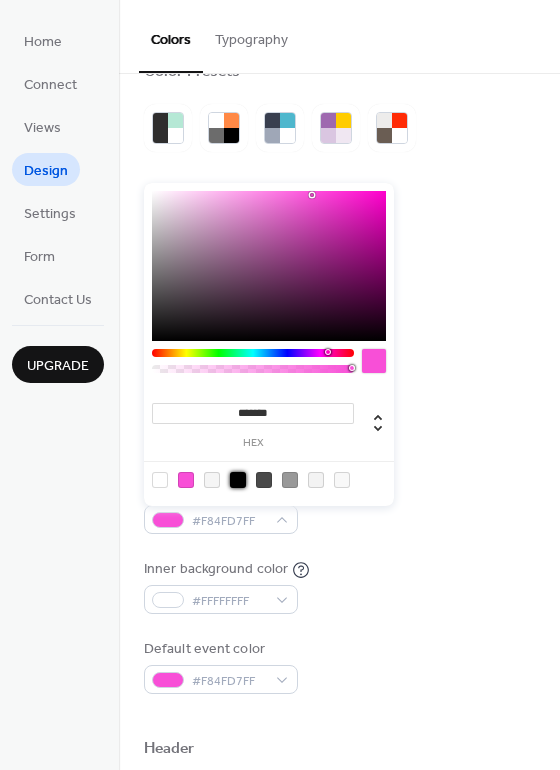 click at bounding box center (238, 480) 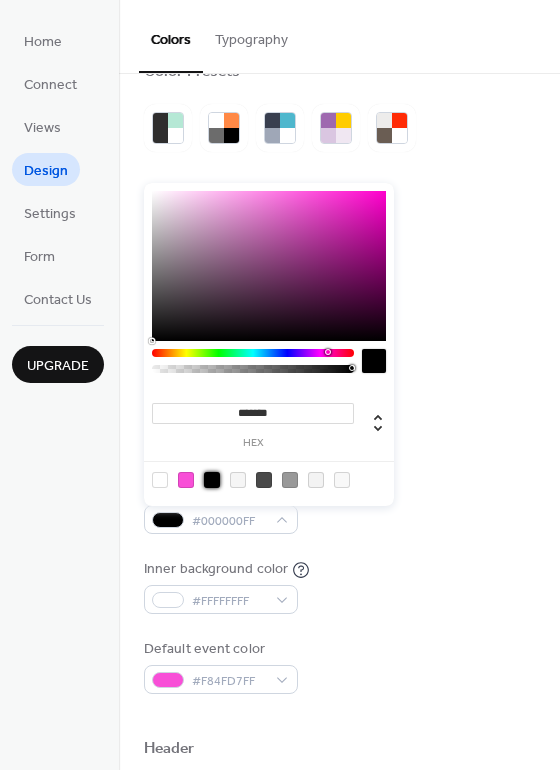 click at bounding box center (186, 480) 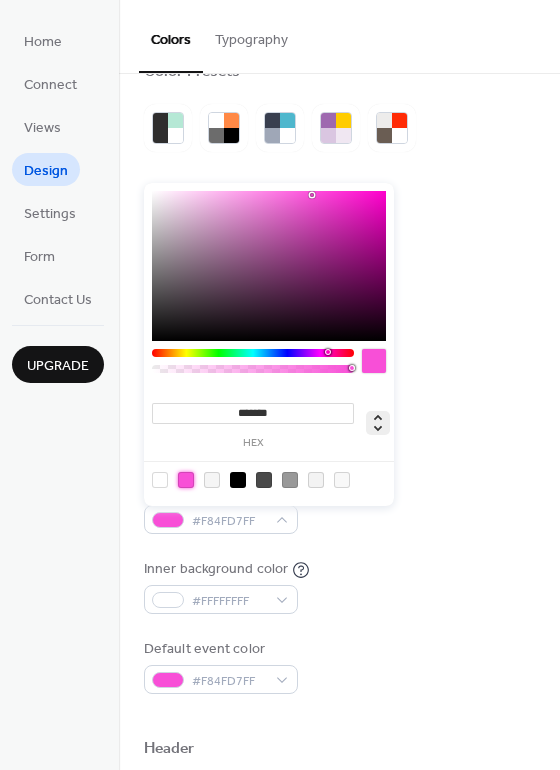 click on "Border color #000000FF" at bounding box center [339, 426] 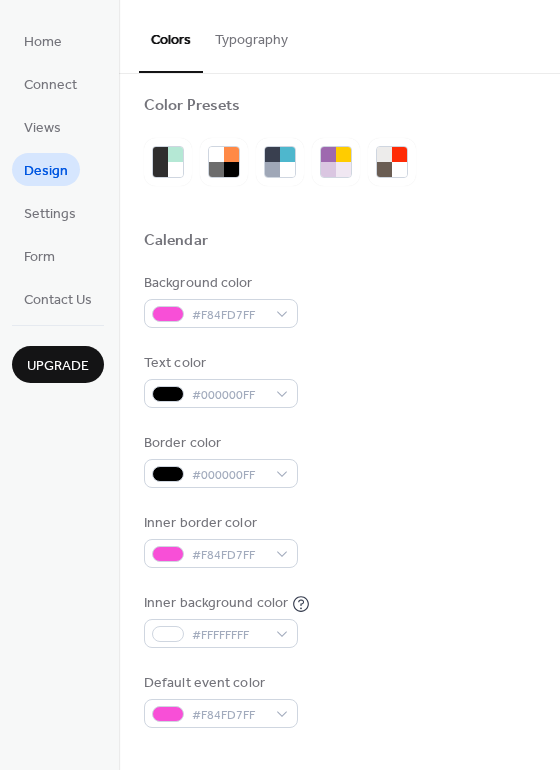 scroll, scrollTop: 0, scrollLeft: 0, axis: both 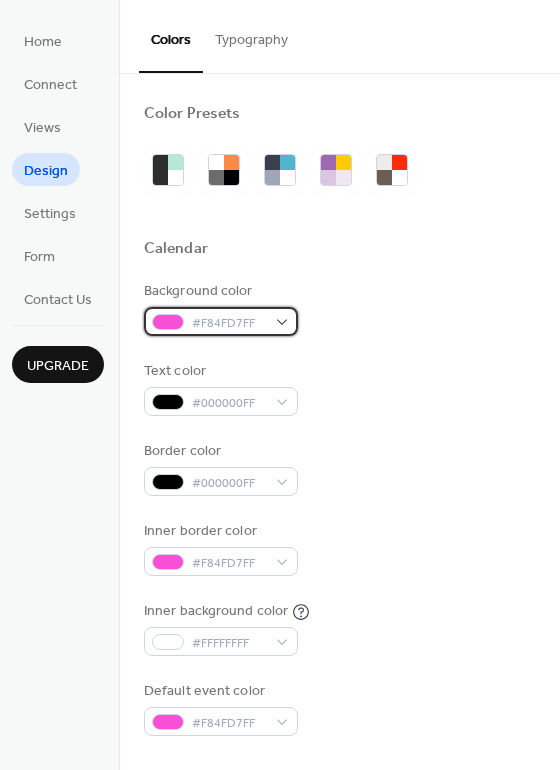 click on "#F84FD7FF" at bounding box center [221, 321] 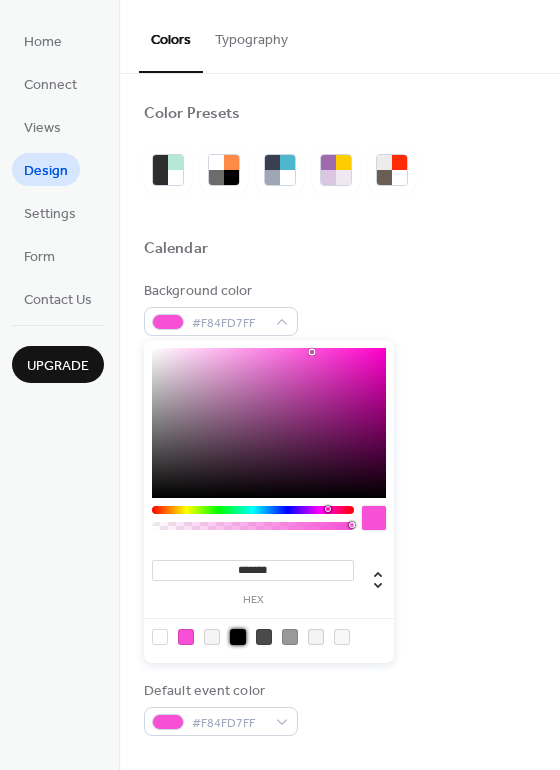 click at bounding box center [238, 637] 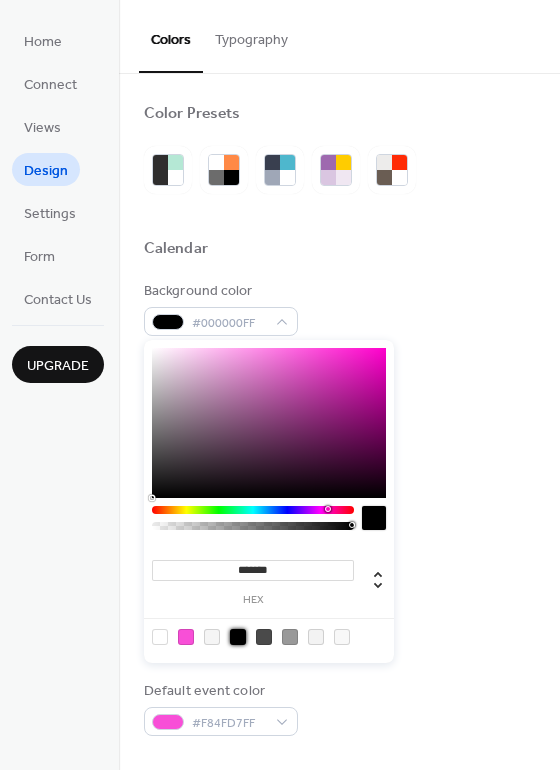 click on "Border color #000000FF" at bounding box center [339, 468] 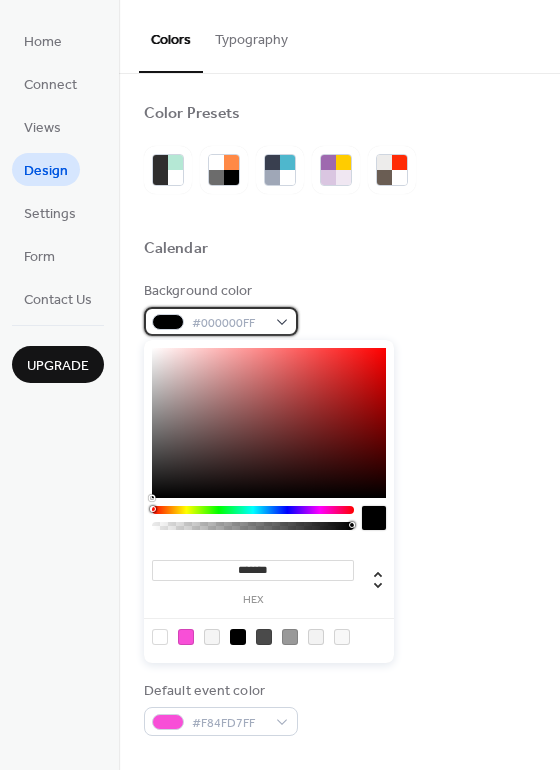 click on "#000000FF" at bounding box center (221, 321) 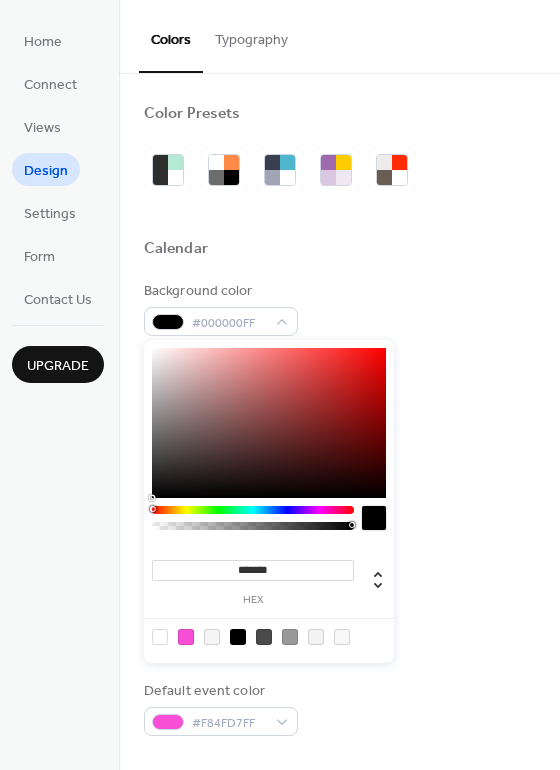click at bounding box center [186, 637] 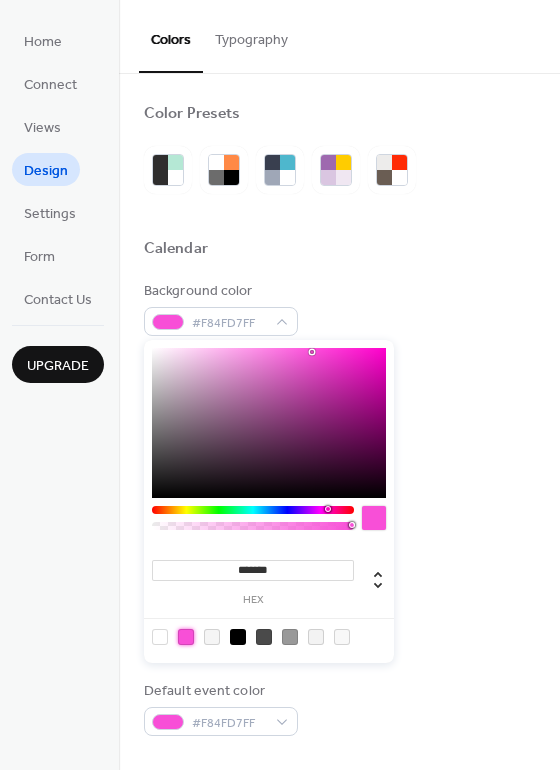 click on "Background color #F84FD7FF Text color #000000FF Border color #000000FF Inner border color #F84FD7FF Inner background color #FFFFFFFF Default event color #F84FD7FF" at bounding box center [339, 508] 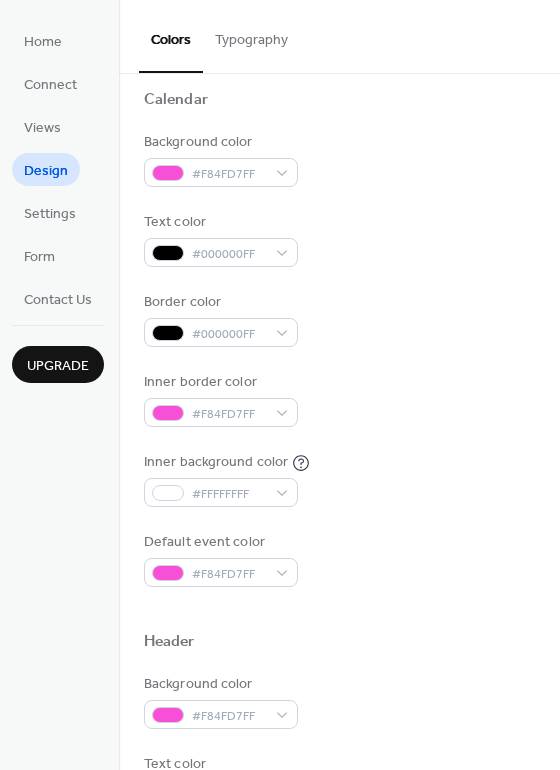 scroll, scrollTop: 0, scrollLeft: 0, axis: both 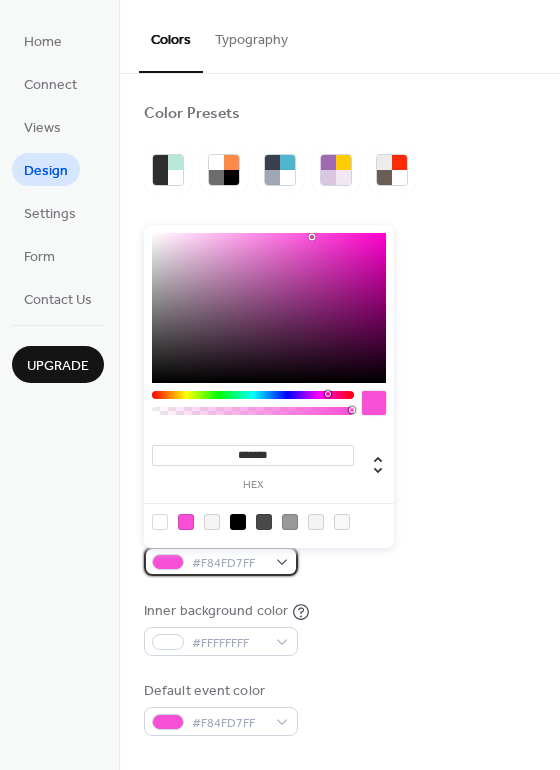 click on "#F84FD7FF" at bounding box center [221, 561] 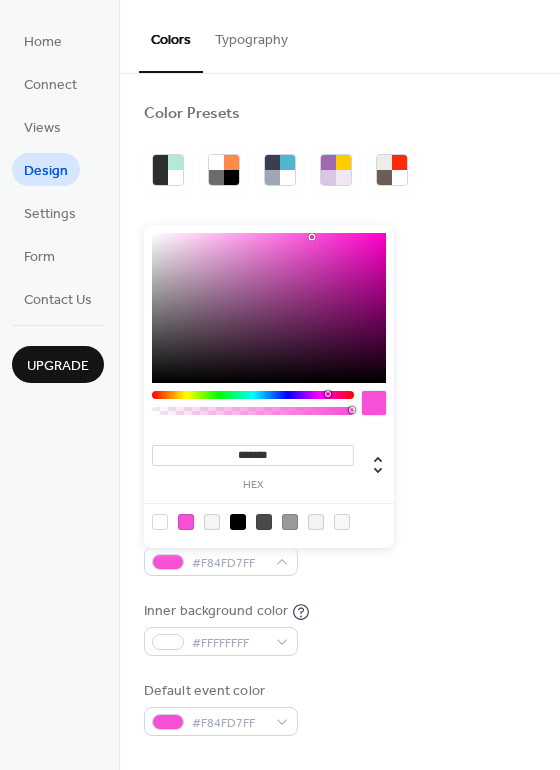 click at bounding box center (238, 522) 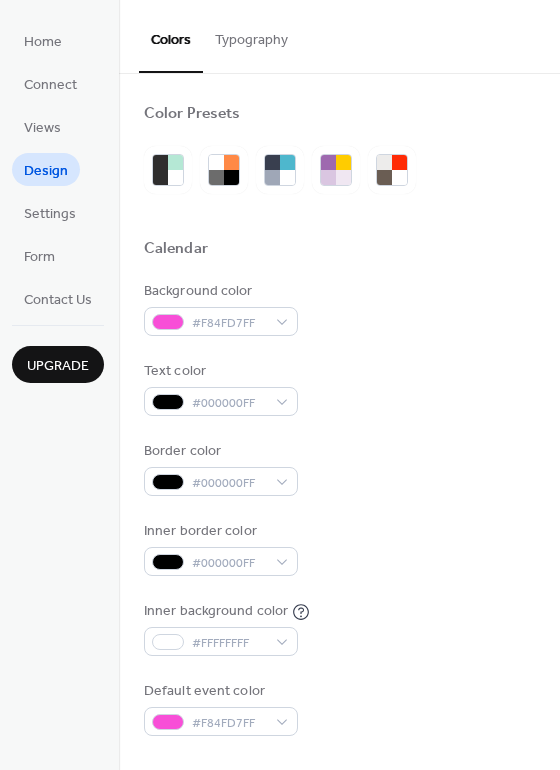 click on "Inner border color #000000FF" at bounding box center (339, 548) 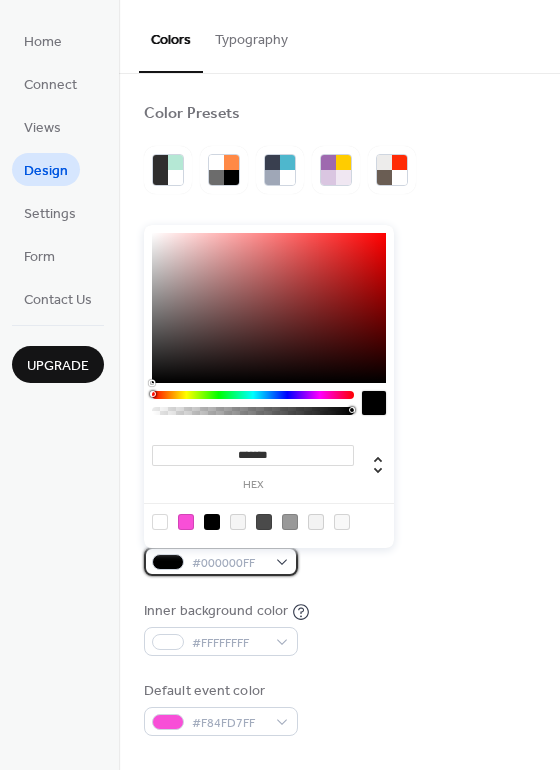click on "#000000FF" at bounding box center [221, 561] 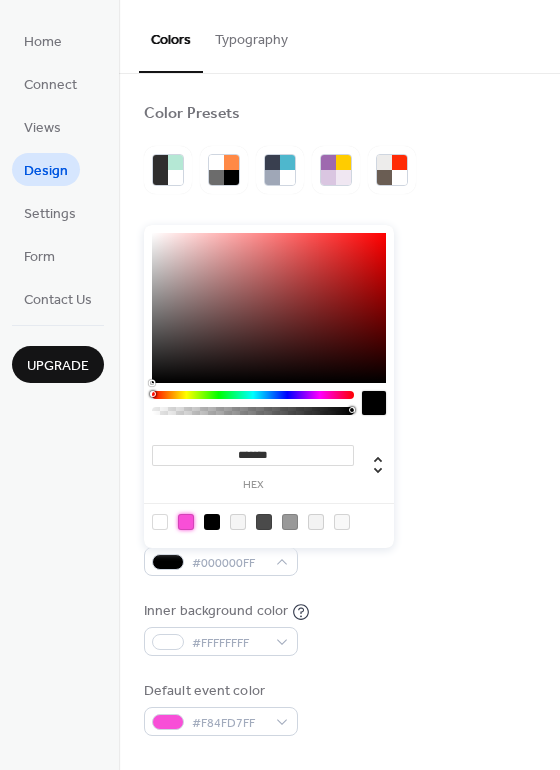 click at bounding box center (186, 522) 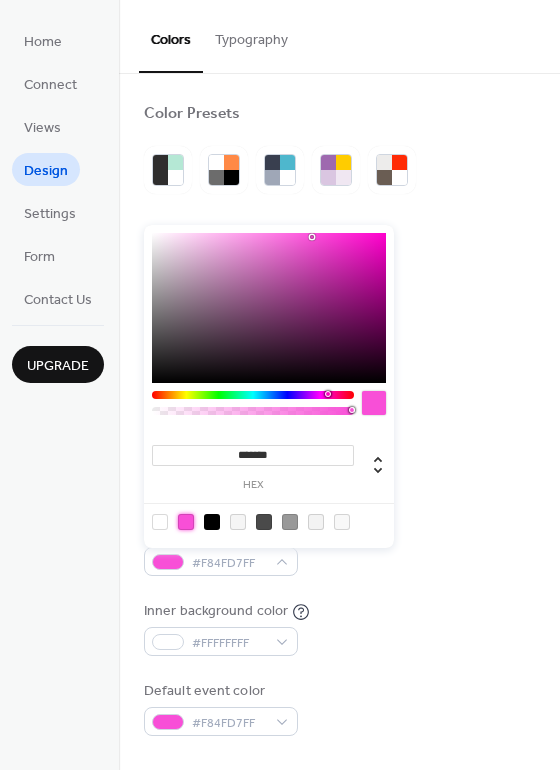 click on "Inner background color #FFFFFFFF" at bounding box center (339, 628) 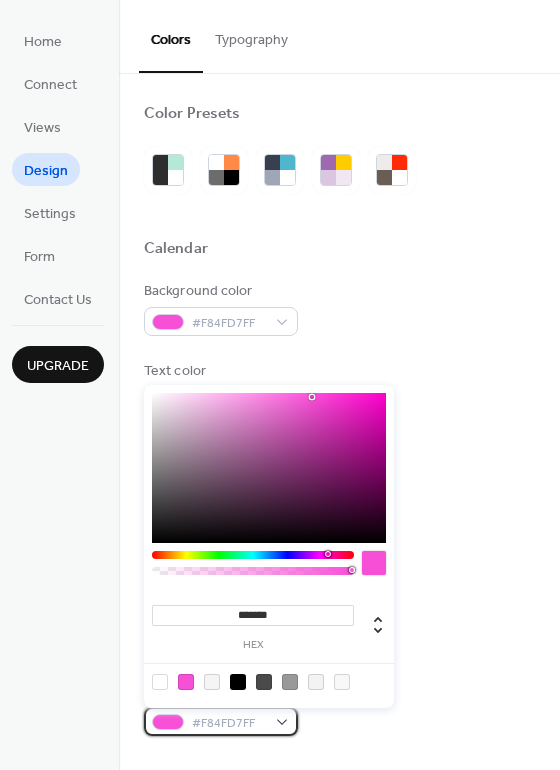 click on "#F84FD7FF" at bounding box center (221, 721) 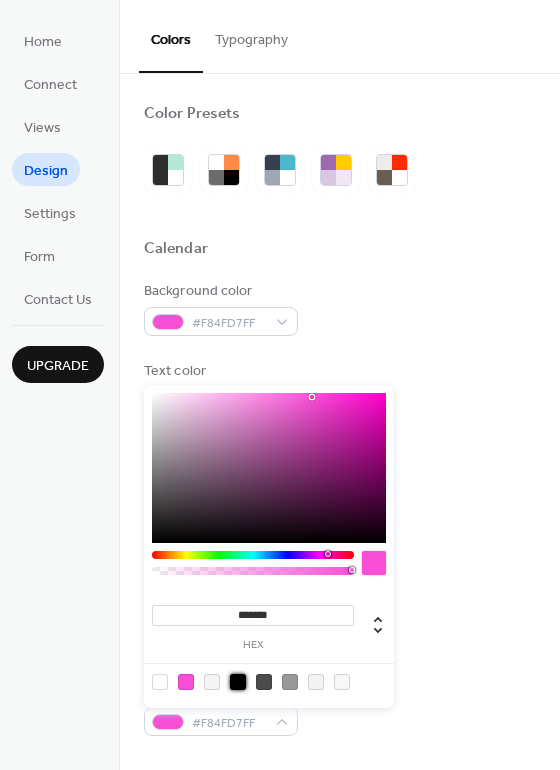 click at bounding box center (238, 682) 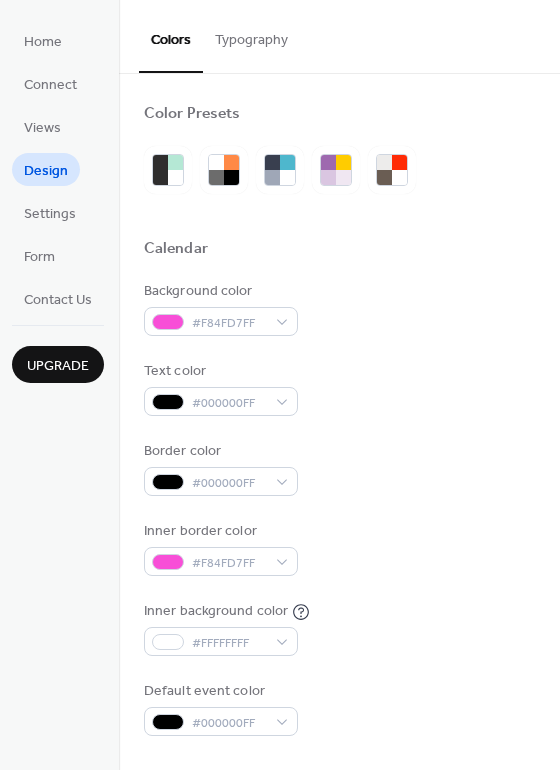 click on "Inner background color #FFFFFFFF" at bounding box center [339, 628] 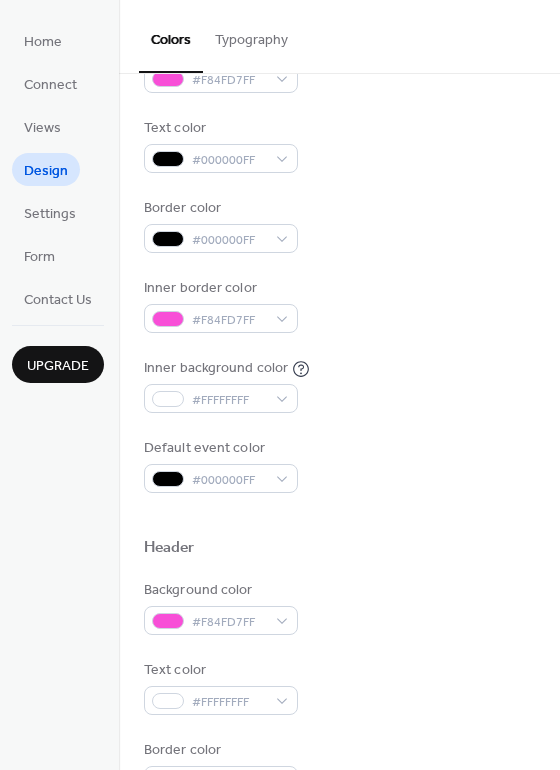 scroll, scrollTop: 0, scrollLeft: 0, axis: both 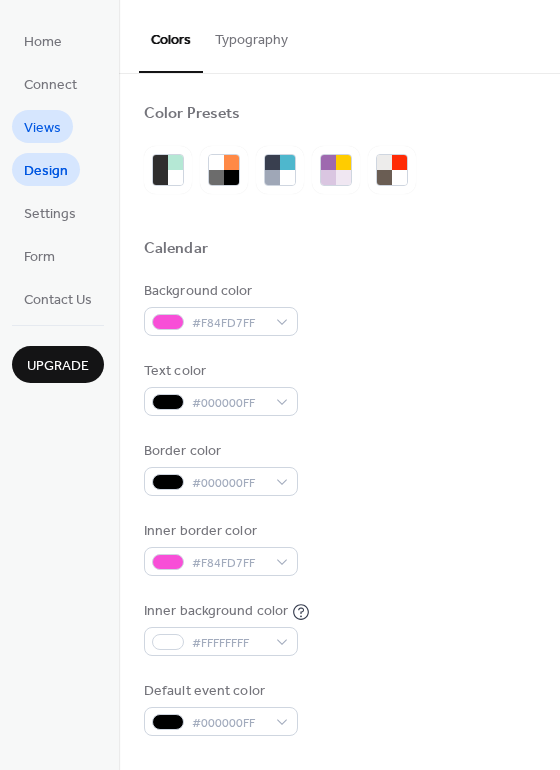 click on "Views" at bounding box center (42, 126) 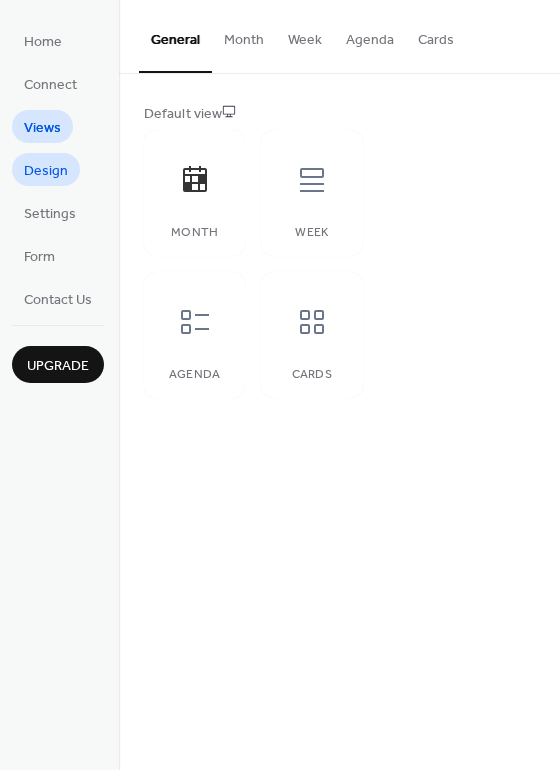 click on "Design" at bounding box center (46, 171) 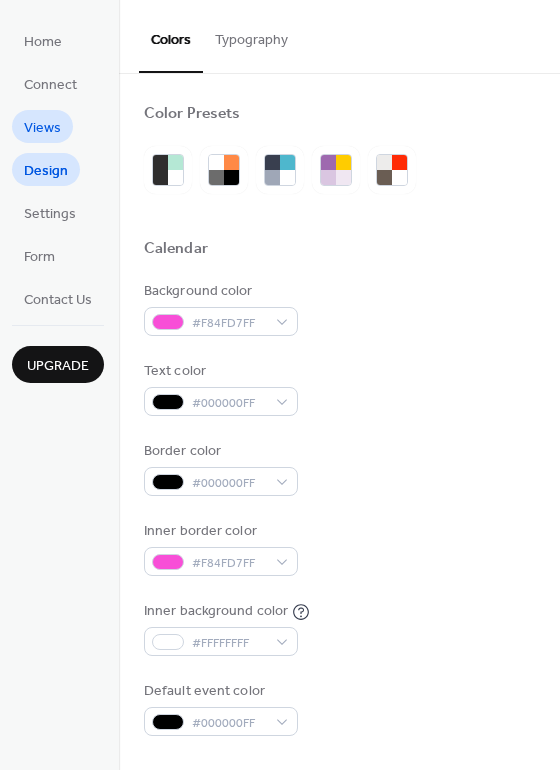 click on "Views" at bounding box center (42, 128) 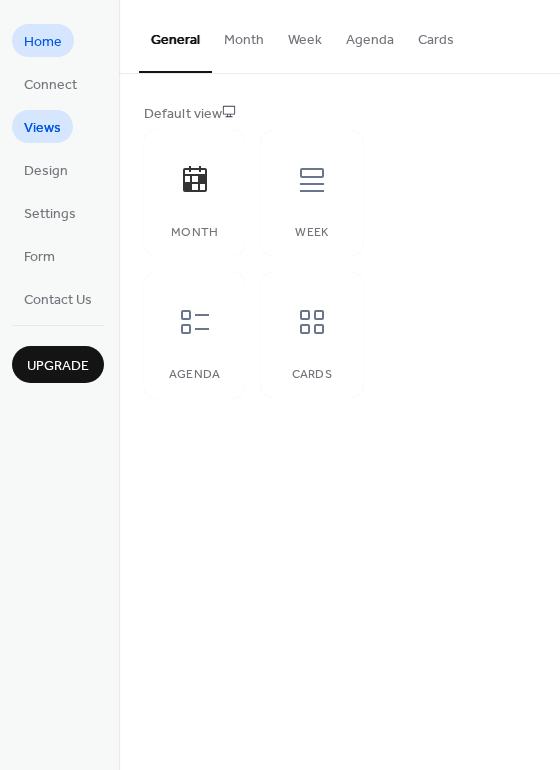 click on "Home" at bounding box center [43, 42] 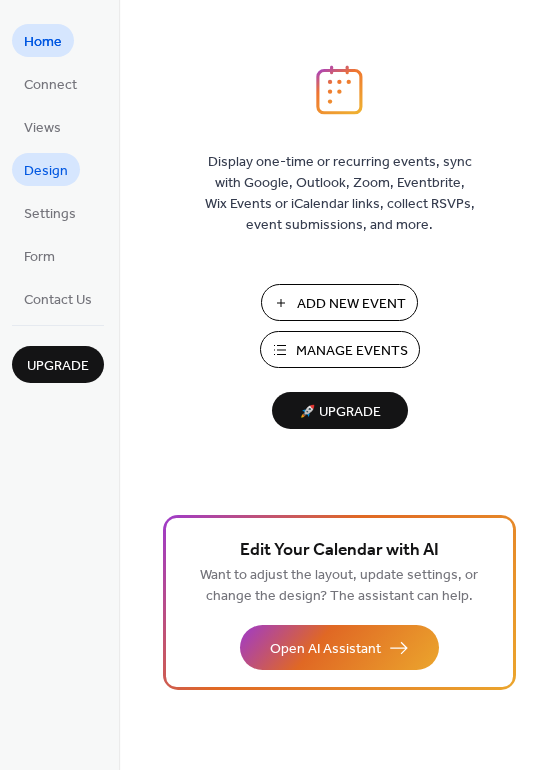 click on "Design" at bounding box center (46, 171) 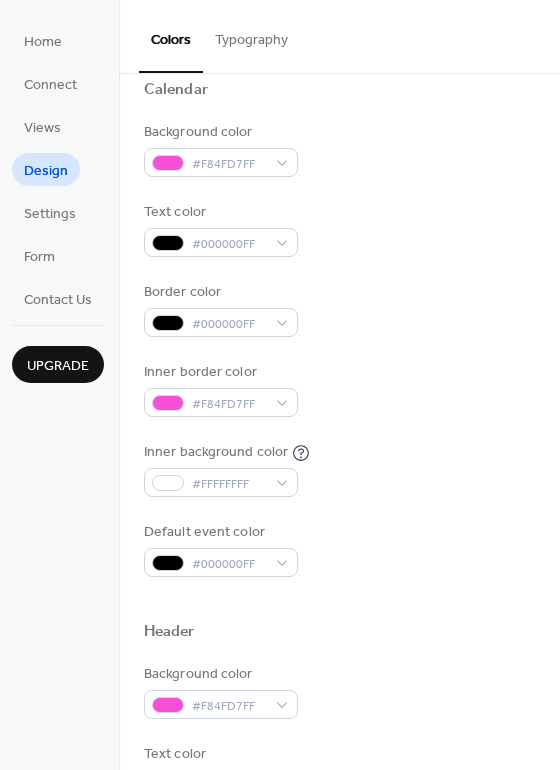 scroll, scrollTop: 166, scrollLeft: 0, axis: vertical 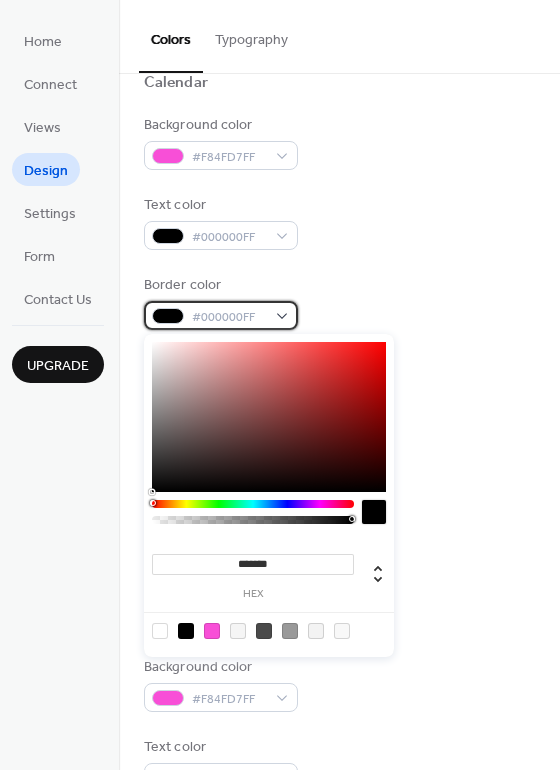 click on "#000000FF" at bounding box center (221, 315) 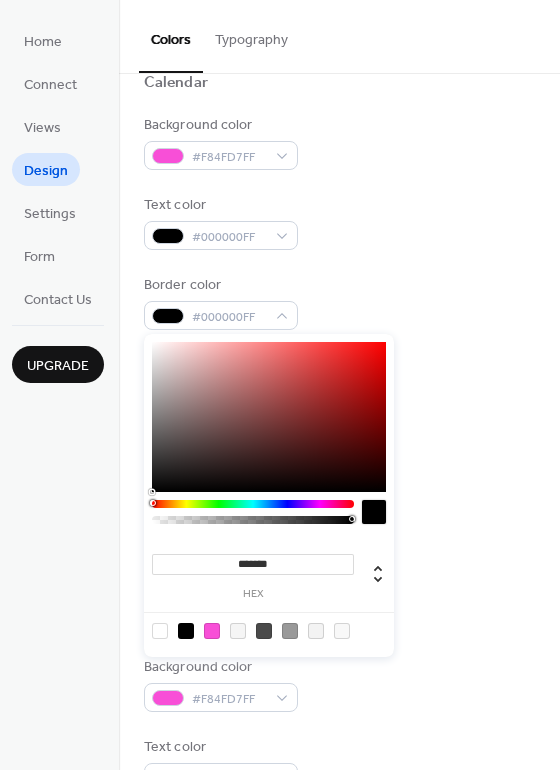 click on "Inner background color #FFFFFFFF" at bounding box center (339, 462) 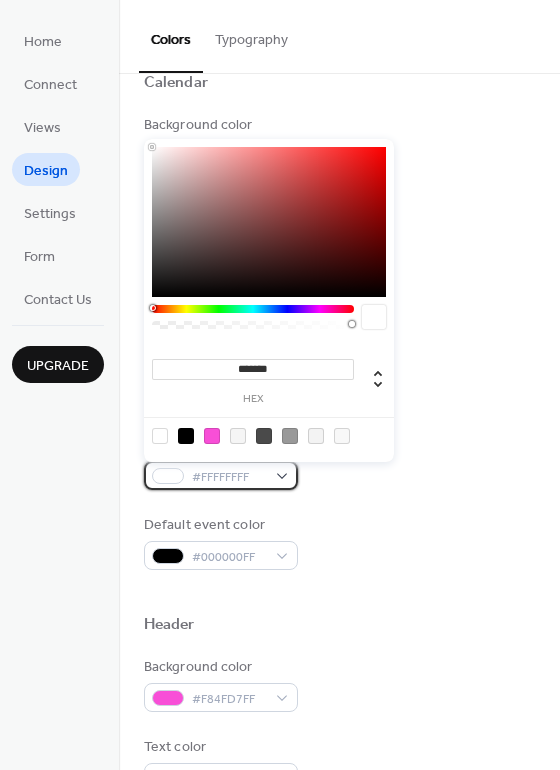 click on "#FFFFFFFF" at bounding box center (229, 477) 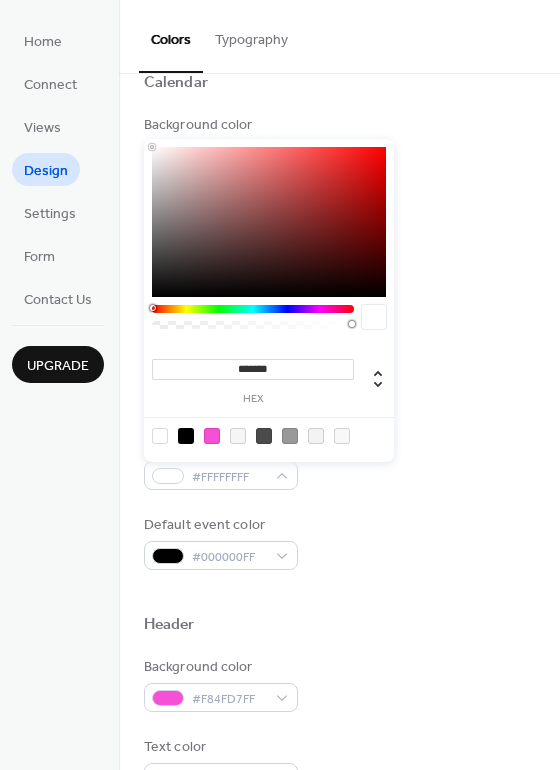 click on "Background color #F84FD7FF Text color #000000FF Border color #000000FF Inner border color #F84FD7FF Inner background color #FFFFFFFF Default event color #000000FF" at bounding box center [339, 342] 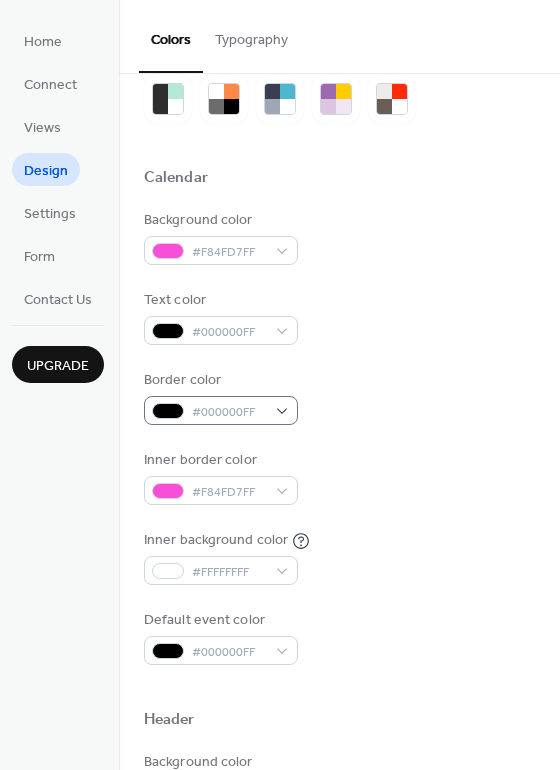 scroll, scrollTop: 35, scrollLeft: 0, axis: vertical 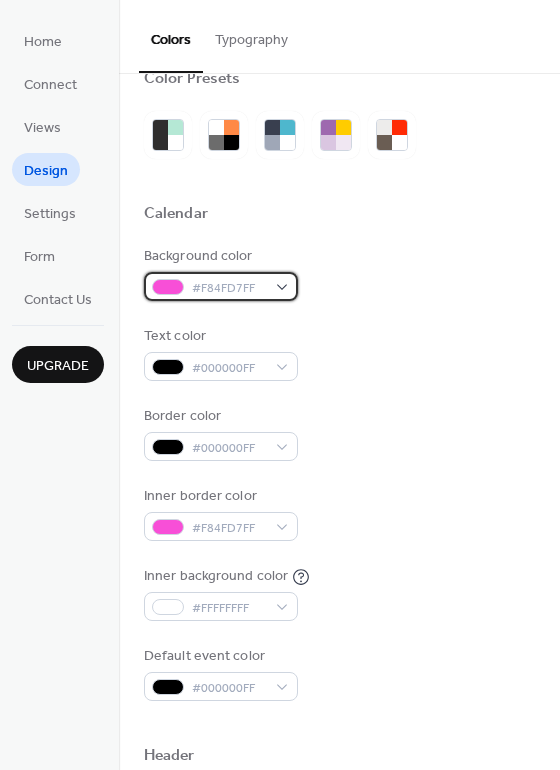 click on "#F84FD7FF" at bounding box center (221, 286) 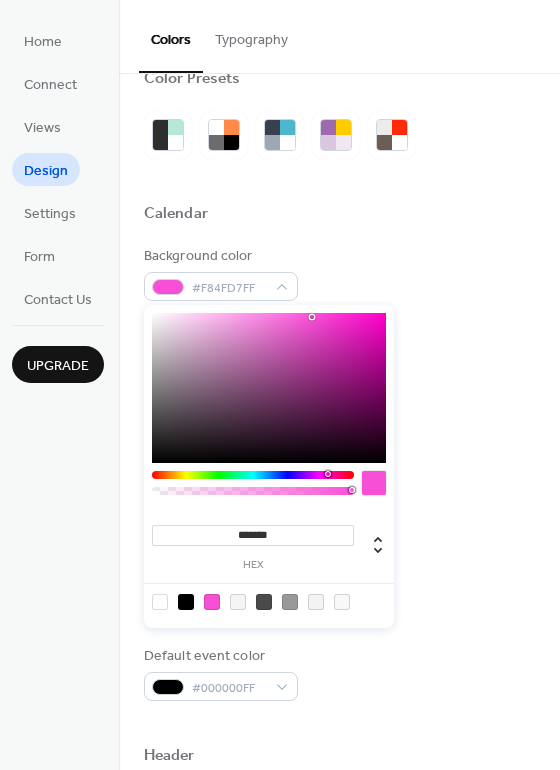 click at bounding box center (186, 602) 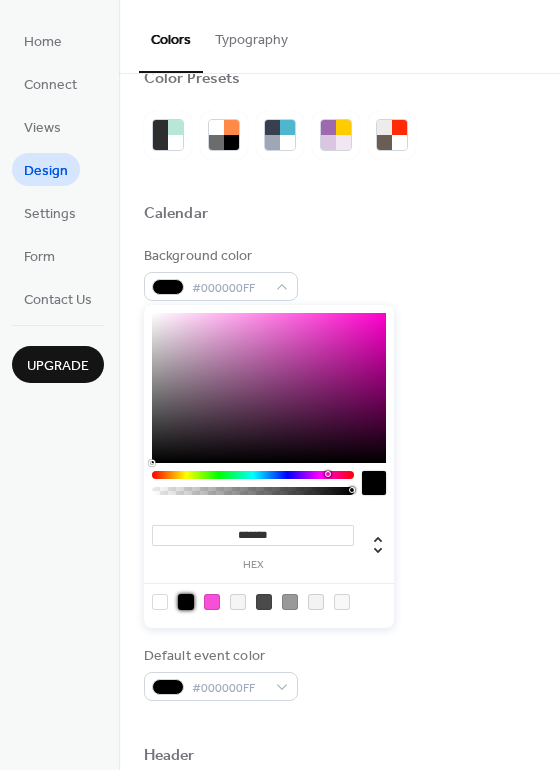 click on "Inner border color #F84FD7FF" at bounding box center (339, 513) 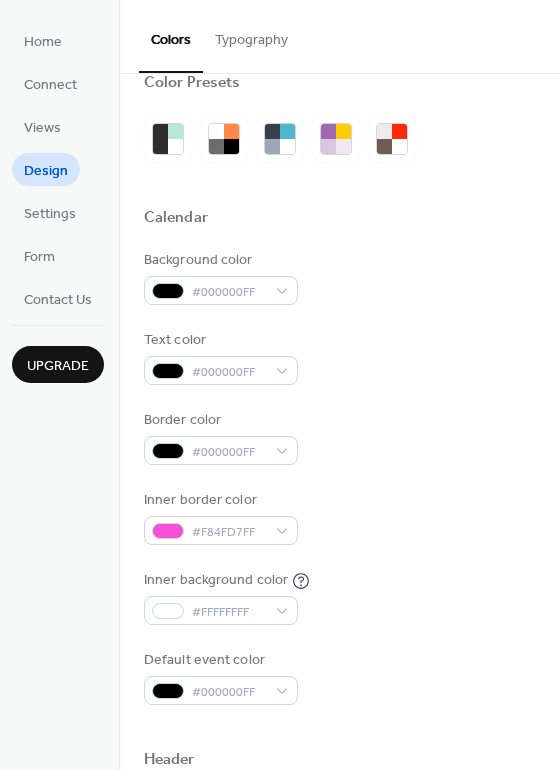 scroll, scrollTop: 25, scrollLeft: 0, axis: vertical 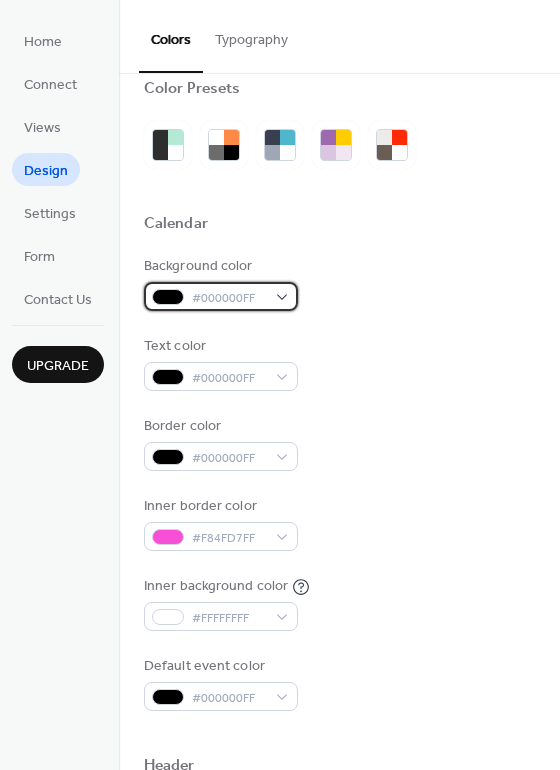 click on "#000000FF" at bounding box center [221, 296] 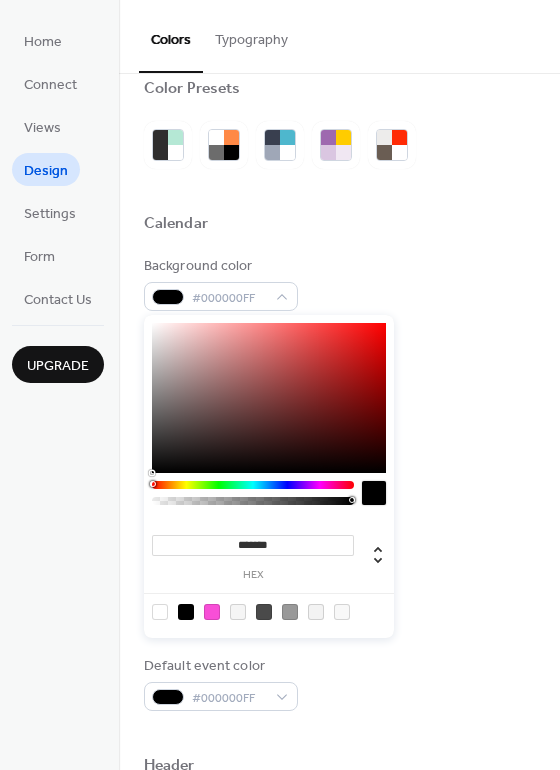 click at bounding box center [212, 612] 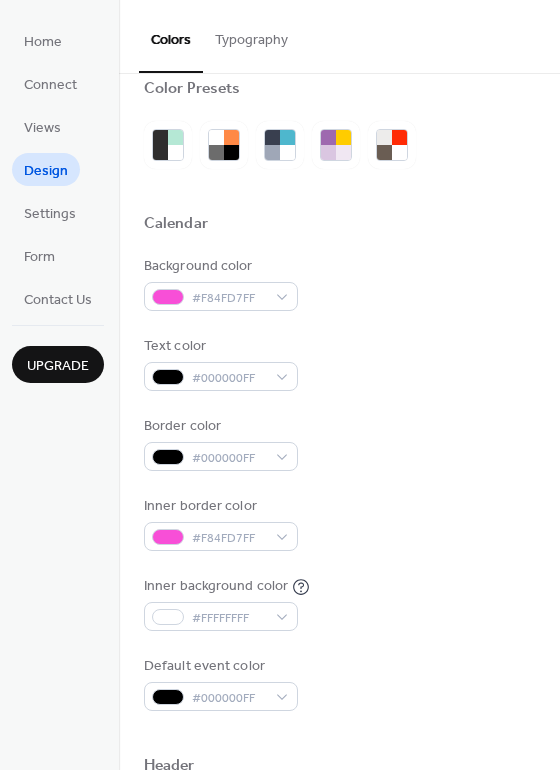 click on "Border color #000000FF" at bounding box center (339, 443) 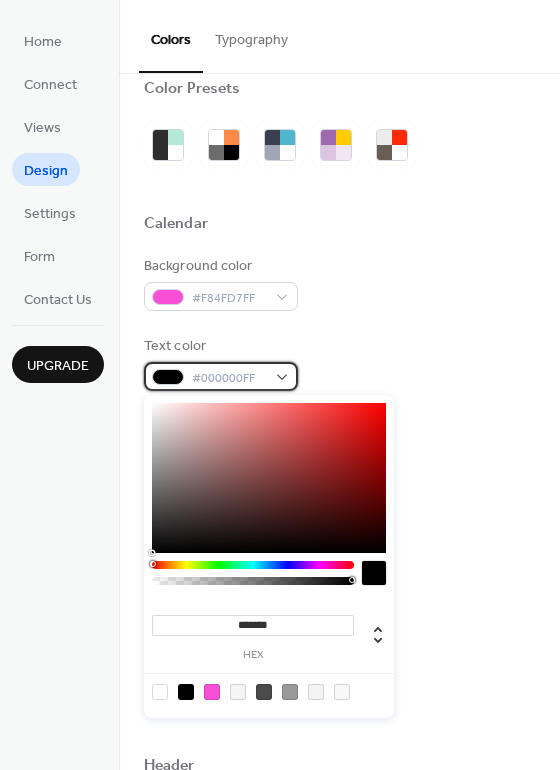 click on "#000000FF" at bounding box center (221, 376) 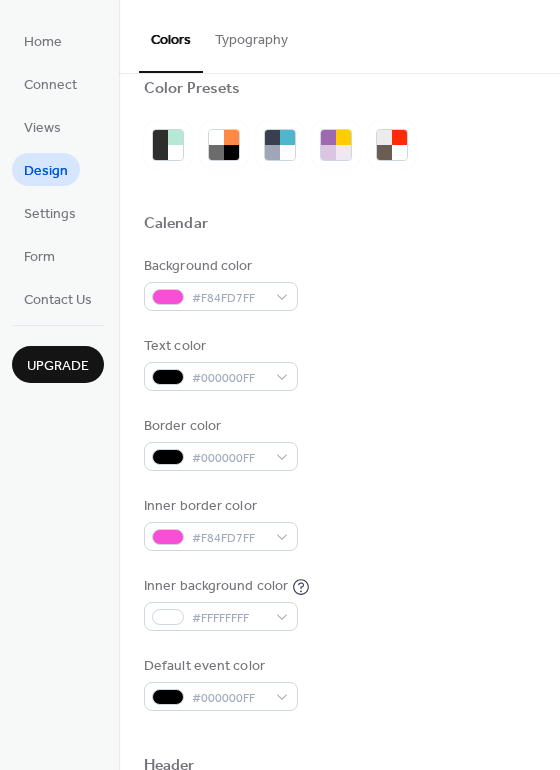 click on "Background color #F84FD7FF Text color #000000FF Border color #000000FF Inner border color #F84FD7FF Inner background color #FFFFFFFF Default event color #000000FF" at bounding box center (339, 483) 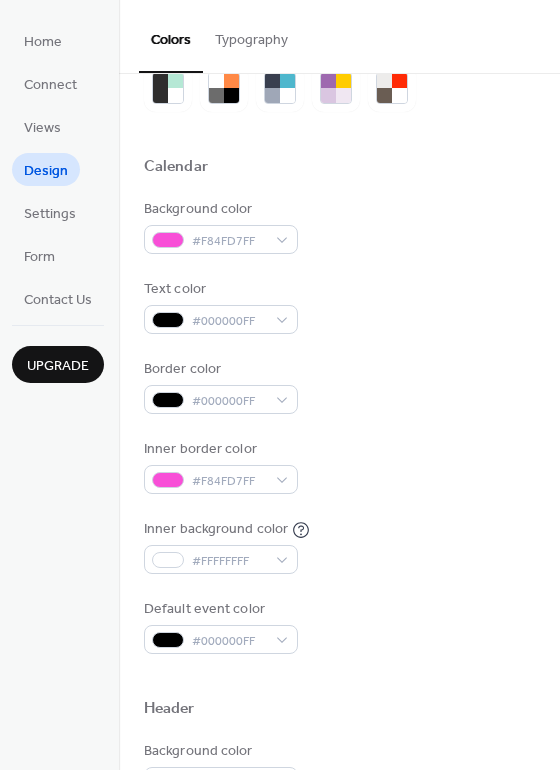 scroll, scrollTop: 87, scrollLeft: 0, axis: vertical 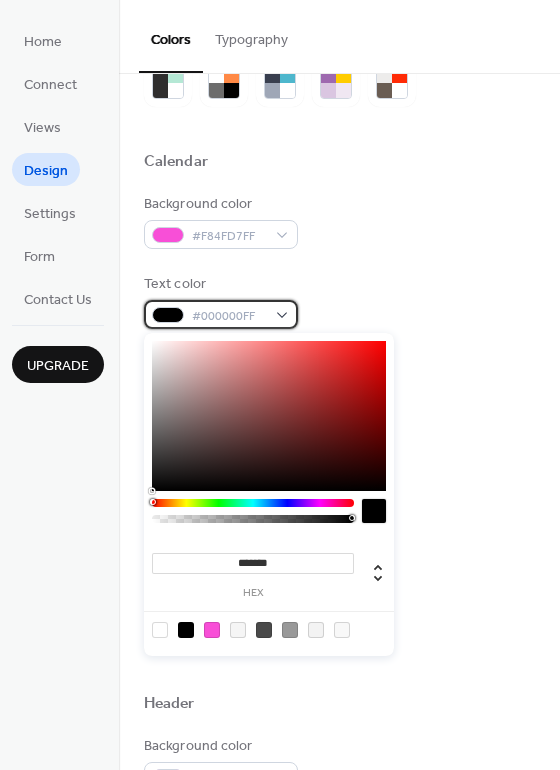 click on "#000000FF" at bounding box center [221, 314] 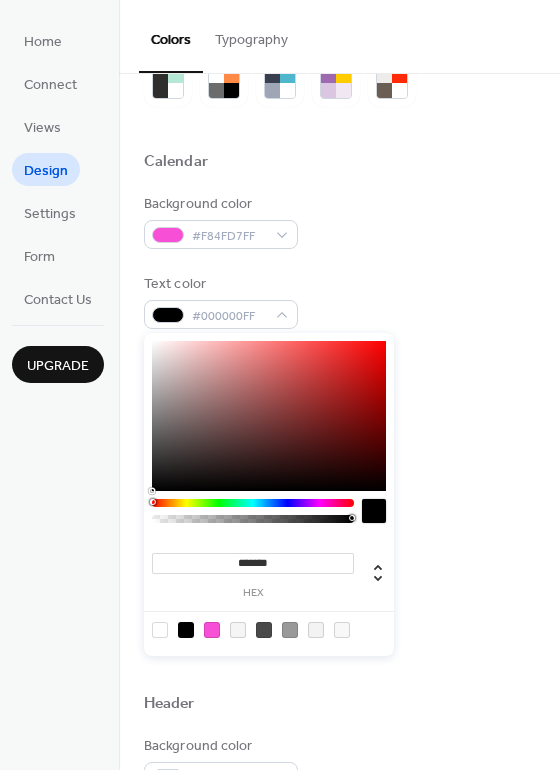 click at bounding box center (160, 630) 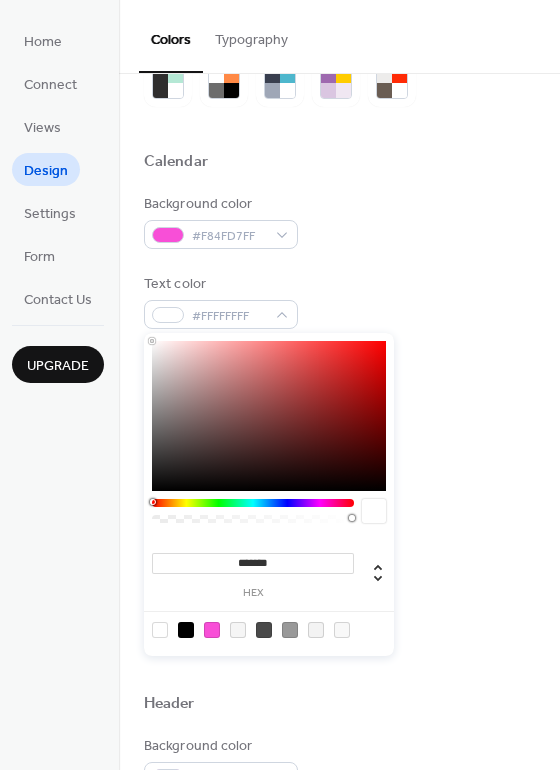 click on "Inner border color #F84FD7FF" at bounding box center [339, 461] 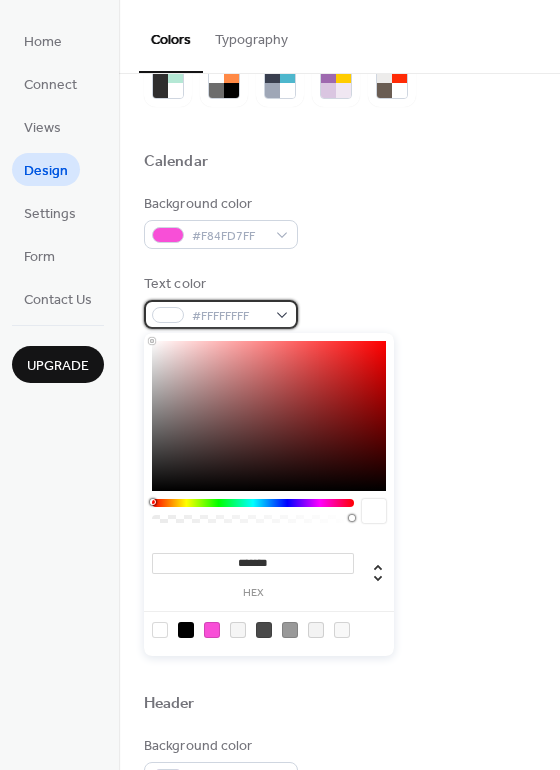 click on "#FFFFFFFF" at bounding box center (221, 314) 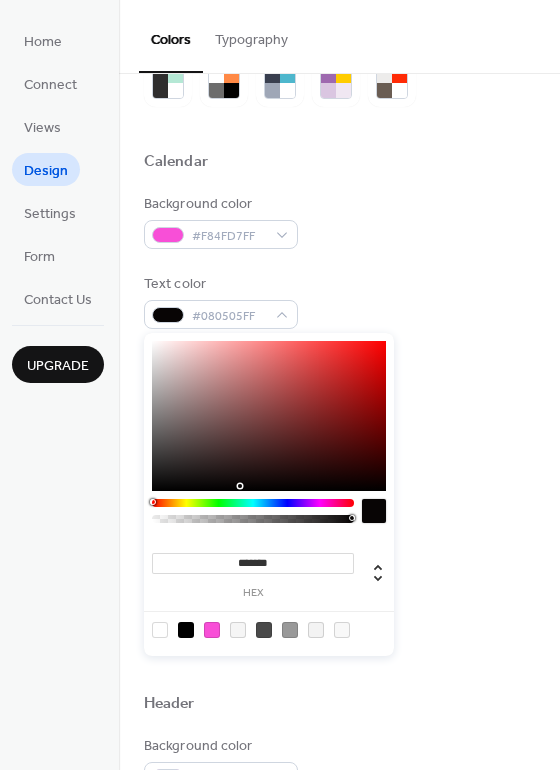 type on "*******" 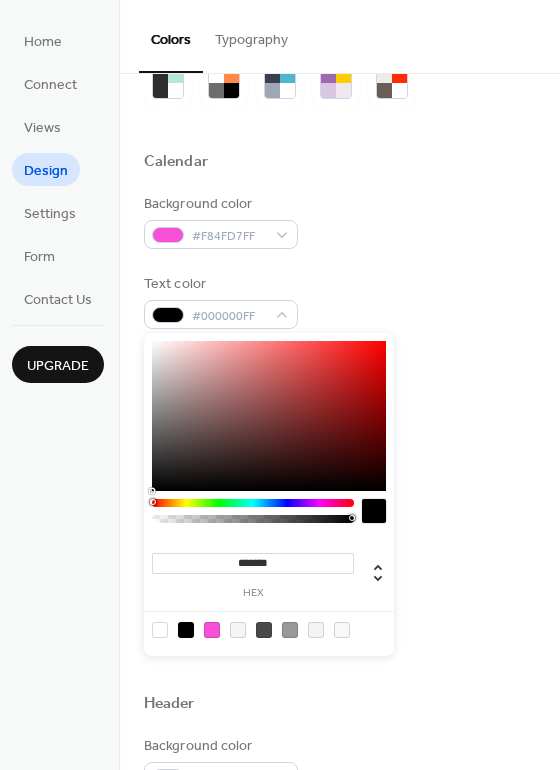 drag, startPoint x: 259, startPoint y: 484, endPoint x: 269, endPoint y: 517, distance: 34.48188 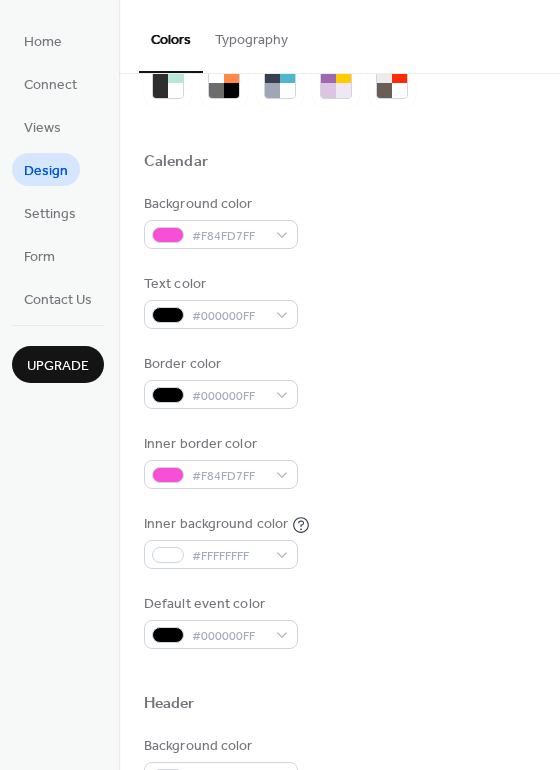 click on "Inner border color #F84FD7FF" at bounding box center [339, 461] 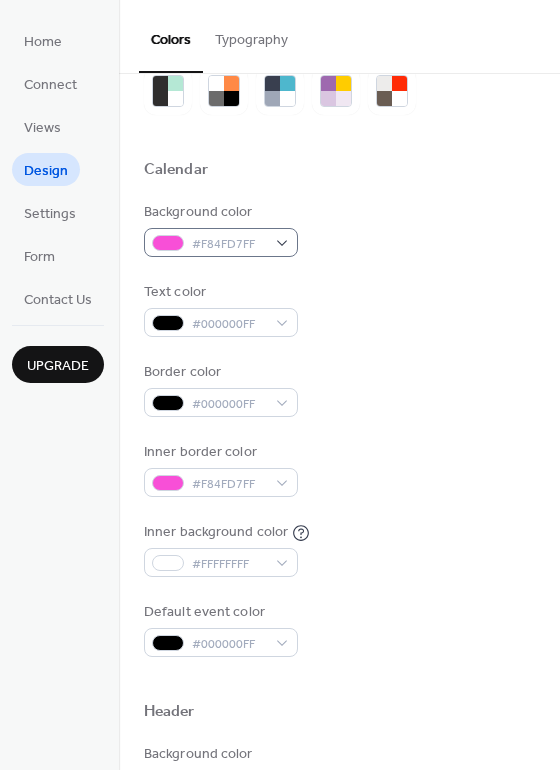 scroll, scrollTop: 78, scrollLeft: 0, axis: vertical 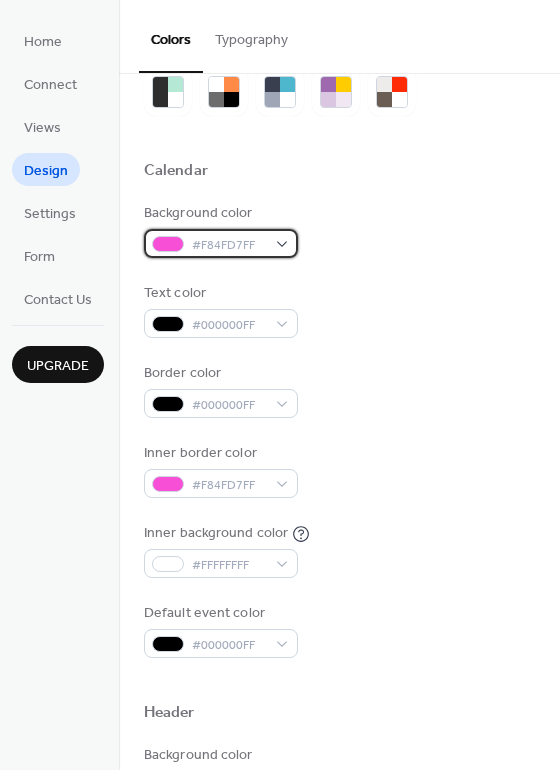 click on "#F84FD7FF" at bounding box center (221, 243) 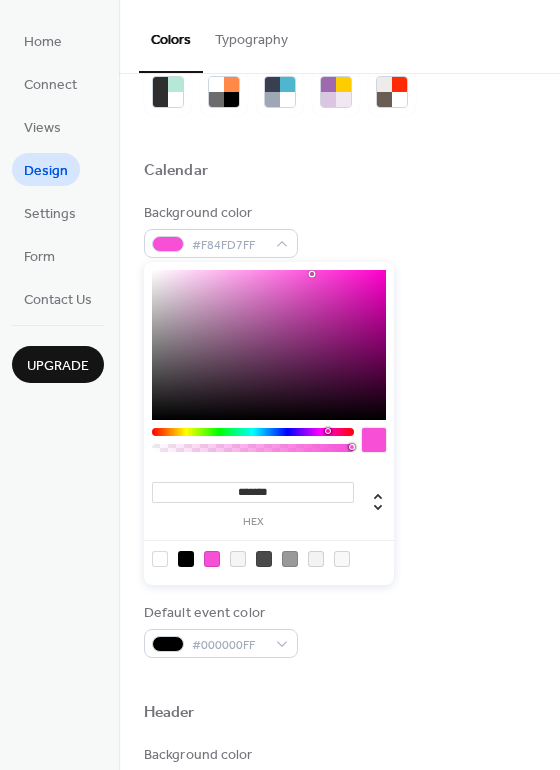 click at bounding box center [186, 559] 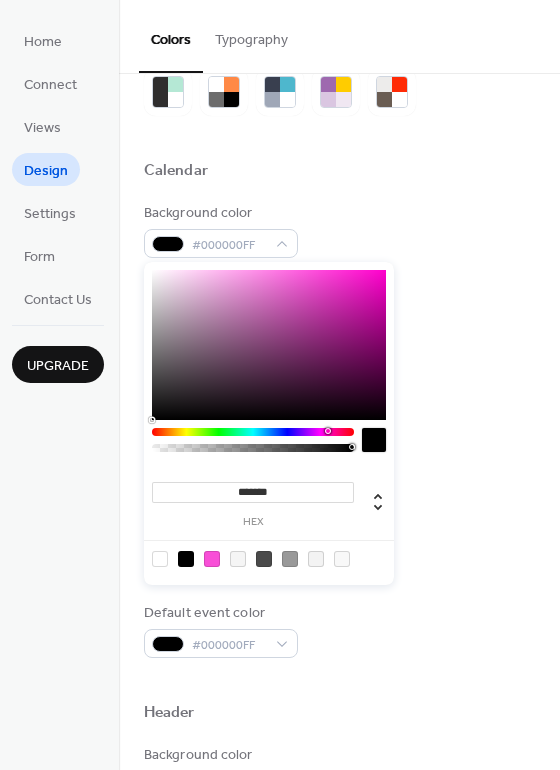 drag, startPoint x: 150, startPoint y: 280, endPoint x: 151, endPoint y: 260, distance: 20.024984 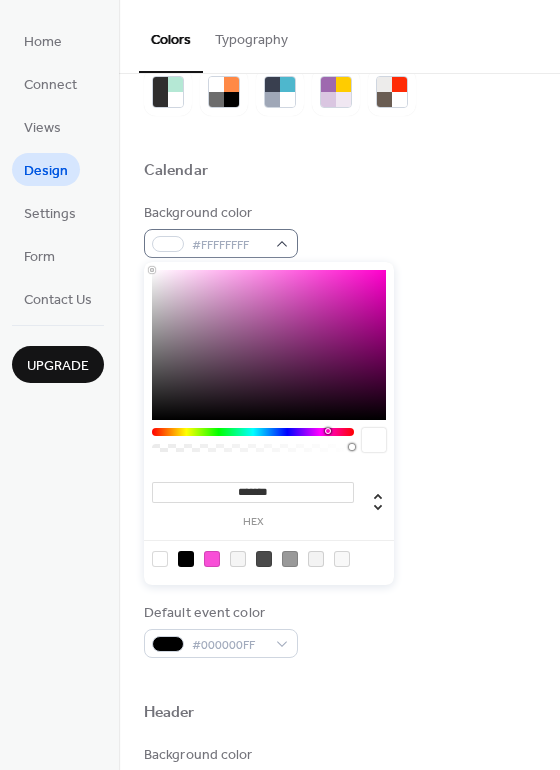 drag, startPoint x: 151, startPoint y: 273, endPoint x: 146, endPoint y: 254, distance: 19.646883 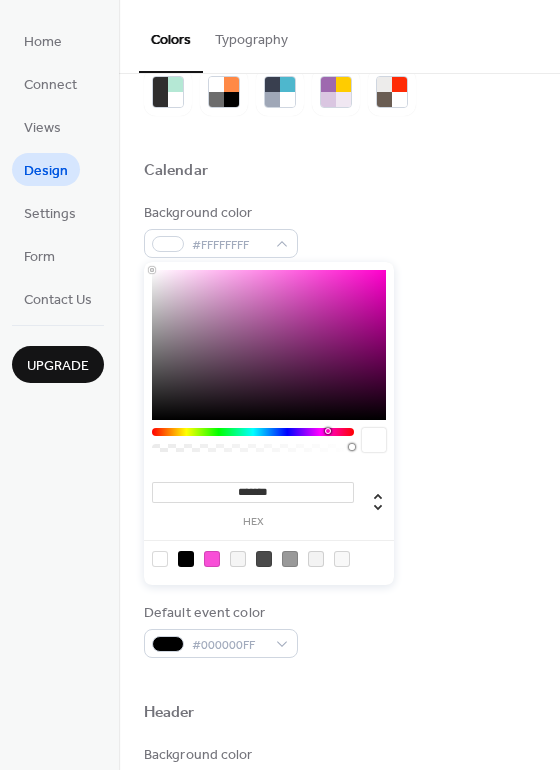 click at bounding box center (212, 559) 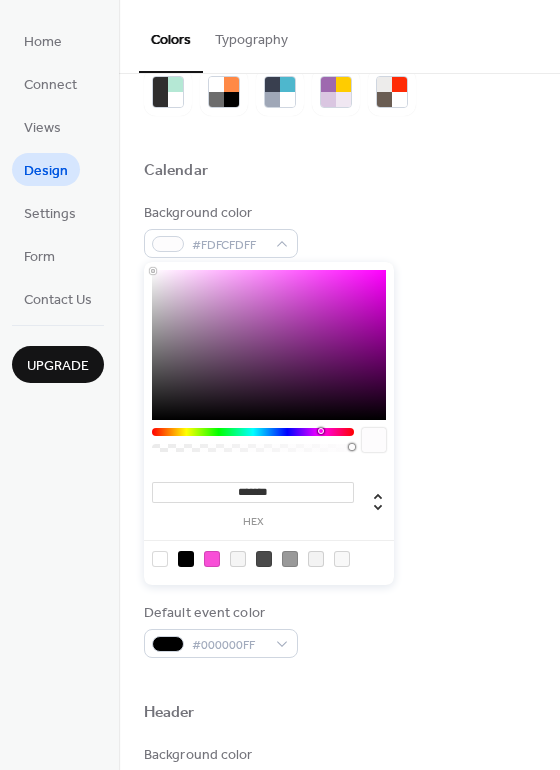 type on "*******" 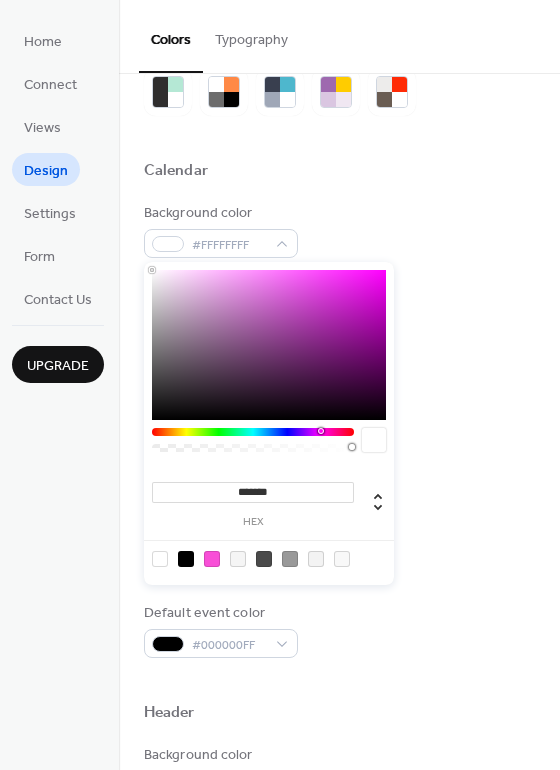 drag, startPoint x: 157, startPoint y: 273, endPoint x: 146, endPoint y: 258, distance: 18.601076 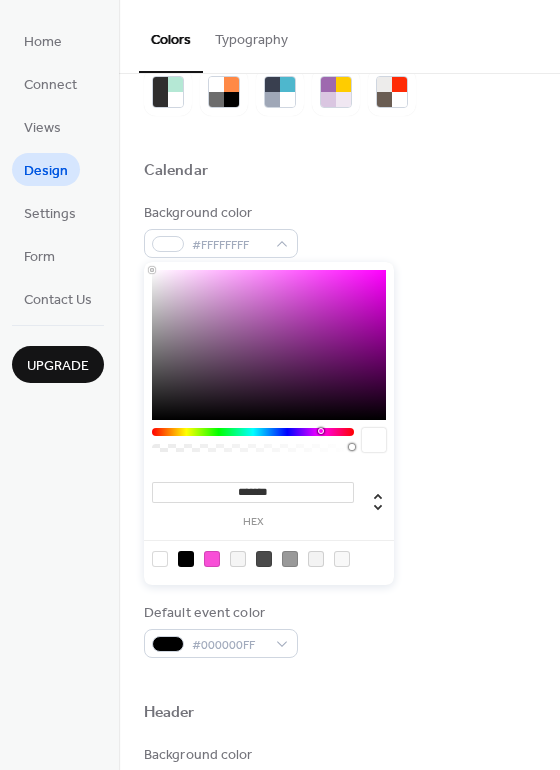 click at bounding box center (339, 195) 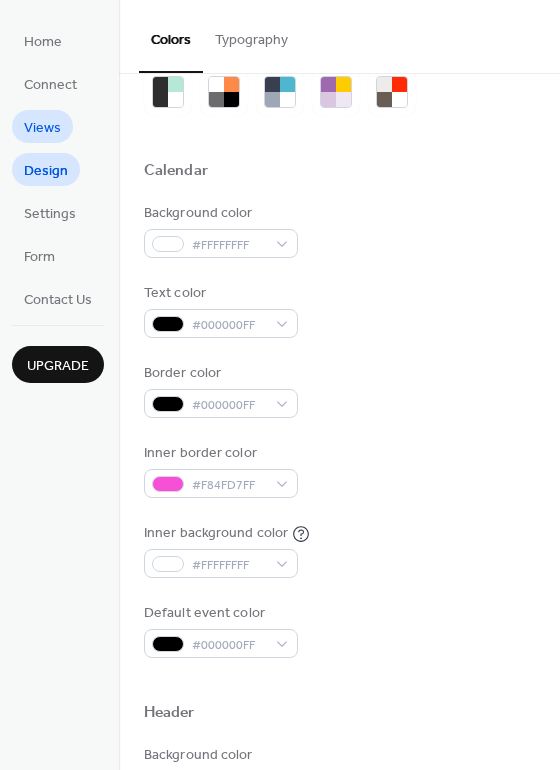 click on "Views" at bounding box center (42, 128) 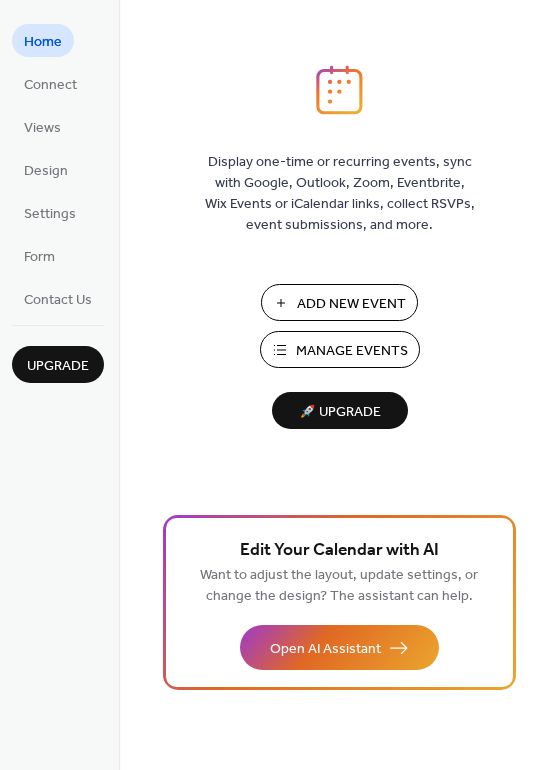 scroll, scrollTop: 0, scrollLeft: 0, axis: both 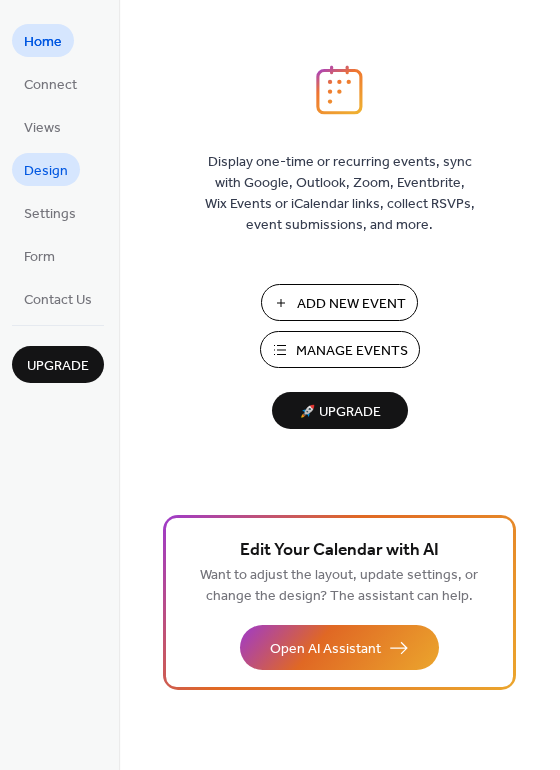 click on "Design" at bounding box center [46, 171] 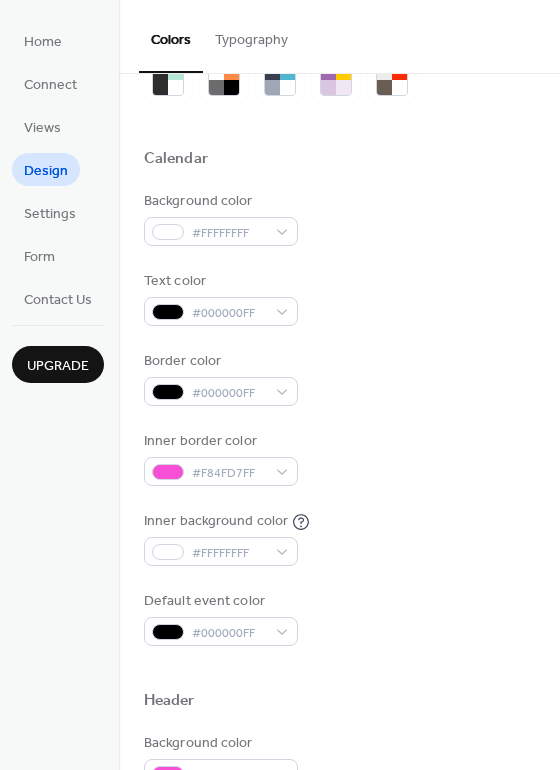 scroll, scrollTop: 89, scrollLeft: 0, axis: vertical 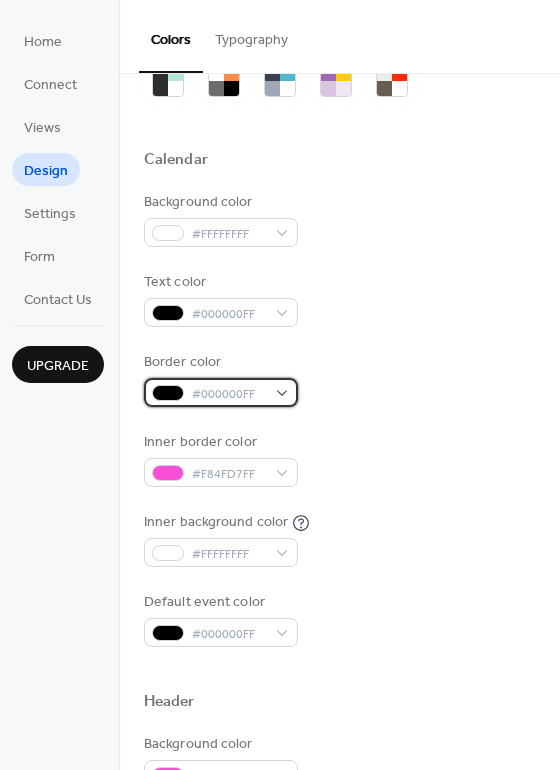 click on "#000000FF" at bounding box center [221, 392] 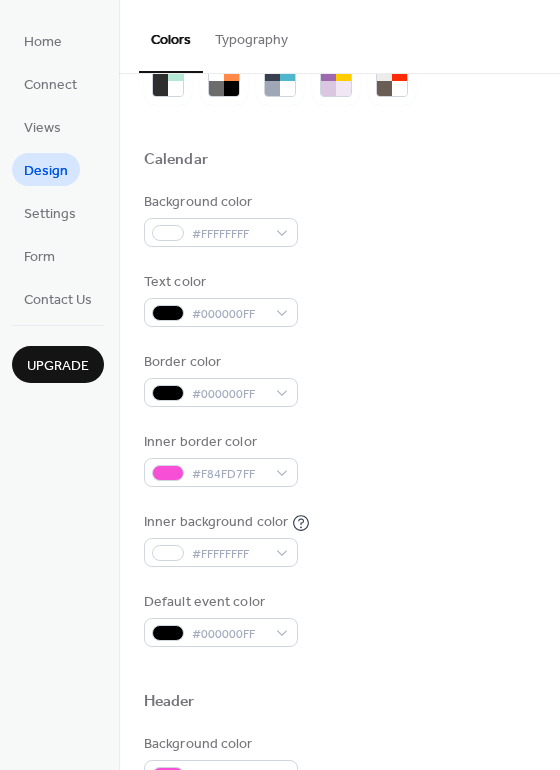click on "Border color #000000FF" at bounding box center [339, 379] 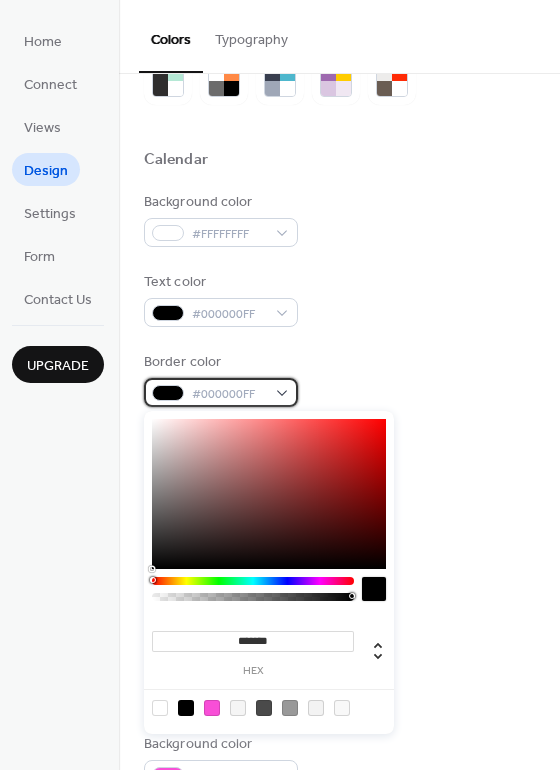 click on "#000000FF" at bounding box center [221, 392] 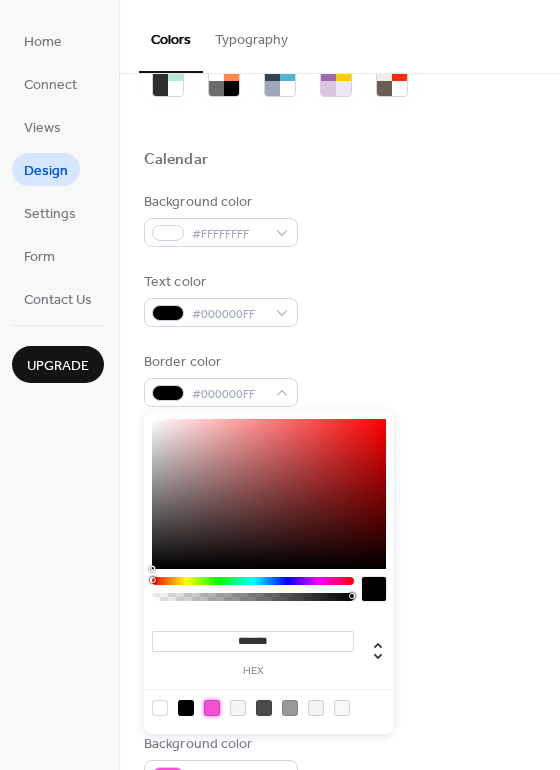 click at bounding box center (212, 708) 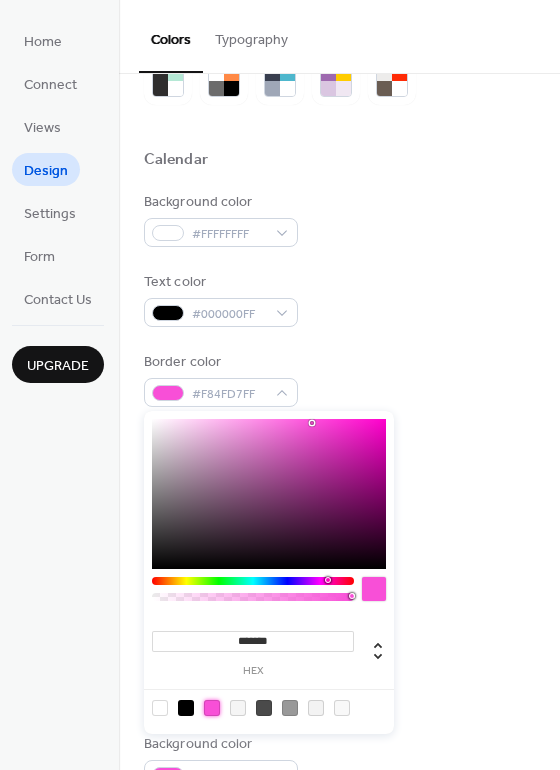 click on "Background color #FFFFFFFF Text color #000000FF Border color #F84FD7FF Inner border color #F84FD7FF Inner background color #FFFFFFFF Default event color #000000FF" at bounding box center [339, 419] 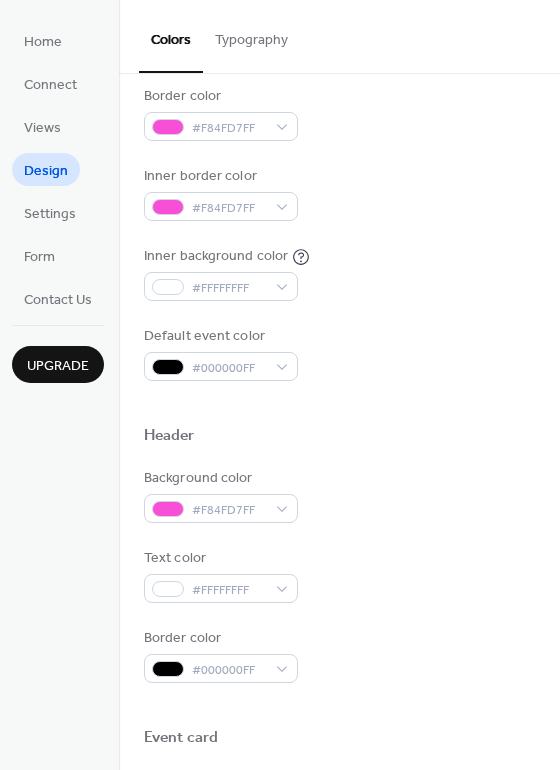 scroll, scrollTop: 345, scrollLeft: 0, axis: vertical 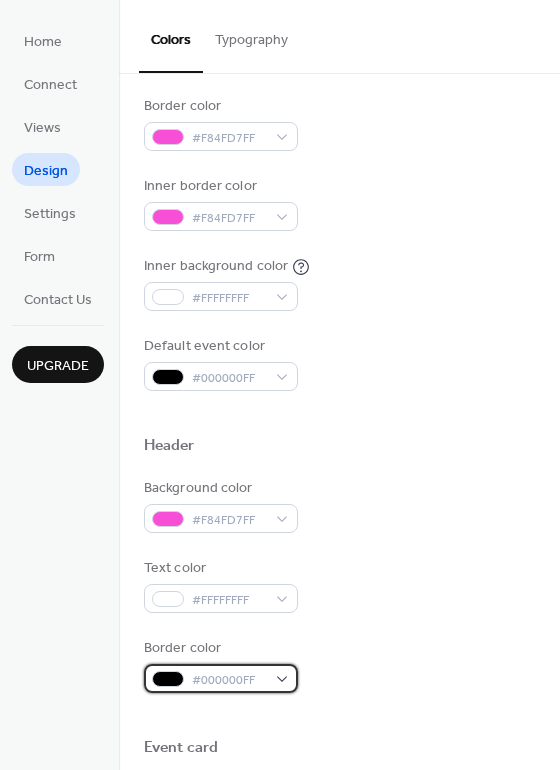 click on "#000000FF" at bounding box center [221, 678] 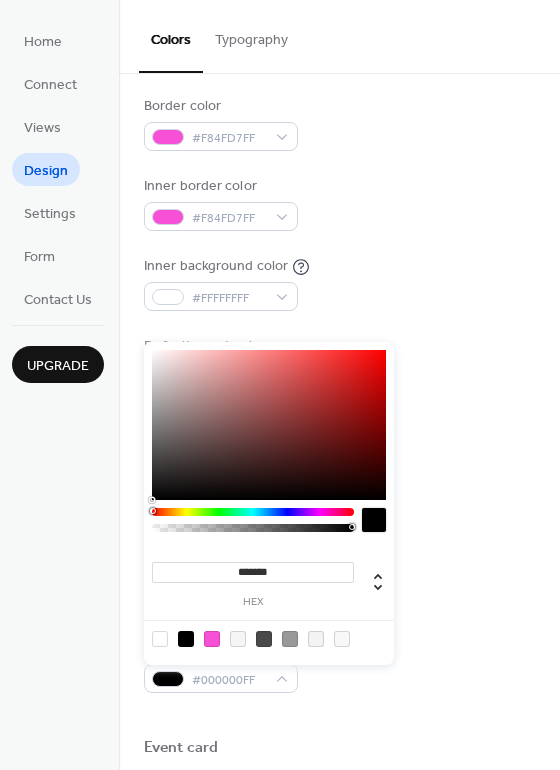 click at bounding box center [212, 639] 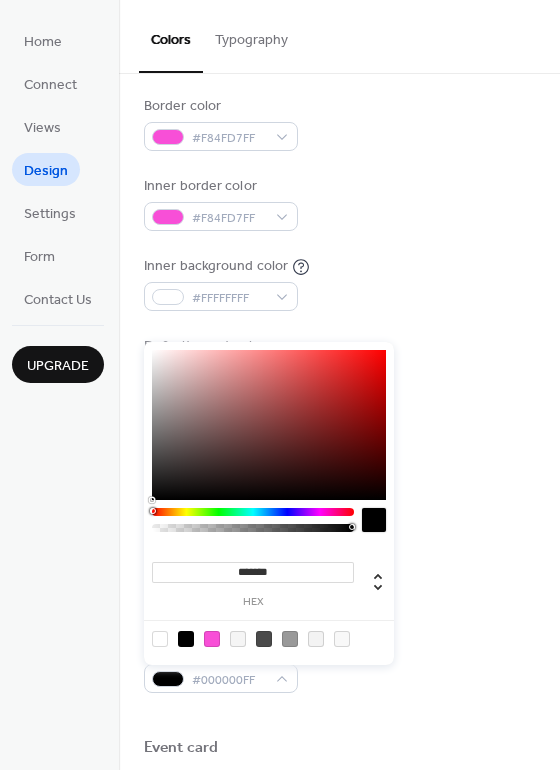 type on "*******" 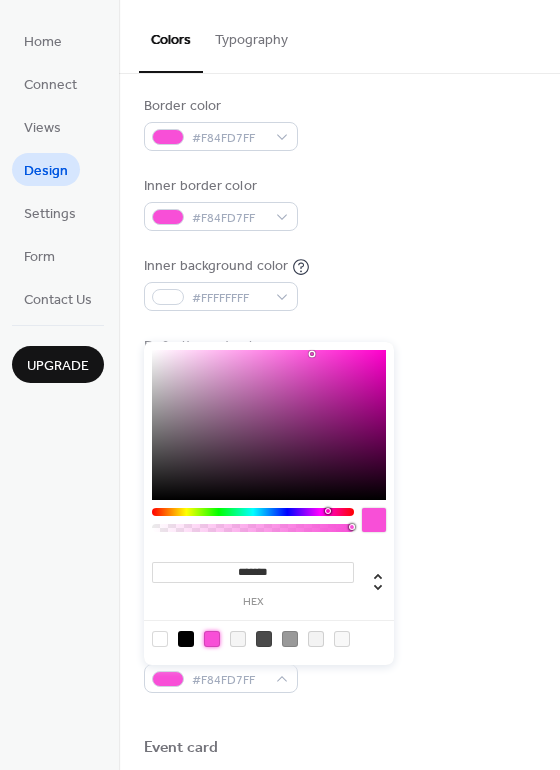 click on "Background color #F84FD7FF Text color #FFFFFFFF Border color #F84FD7FF" at bounding box center [339, 585] 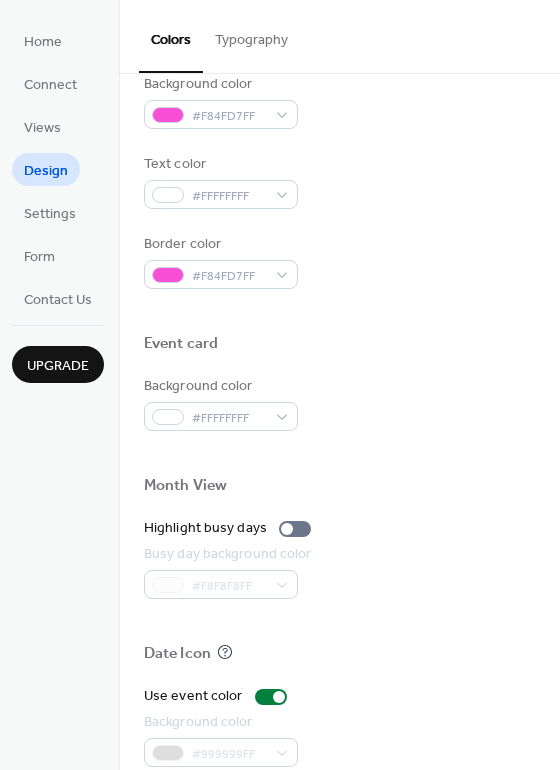 scroll, scrollTop: 856, scrollLeft: 0, axis: vertical 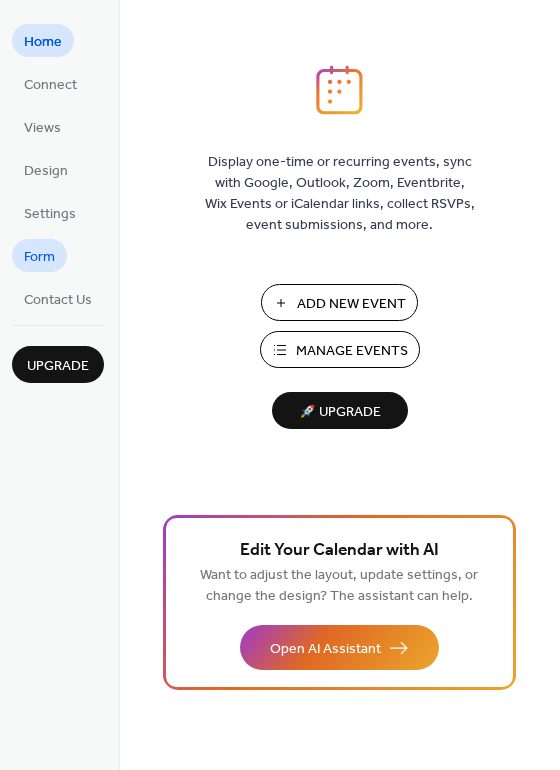 click on "Form" at bounding box center (39, 257) 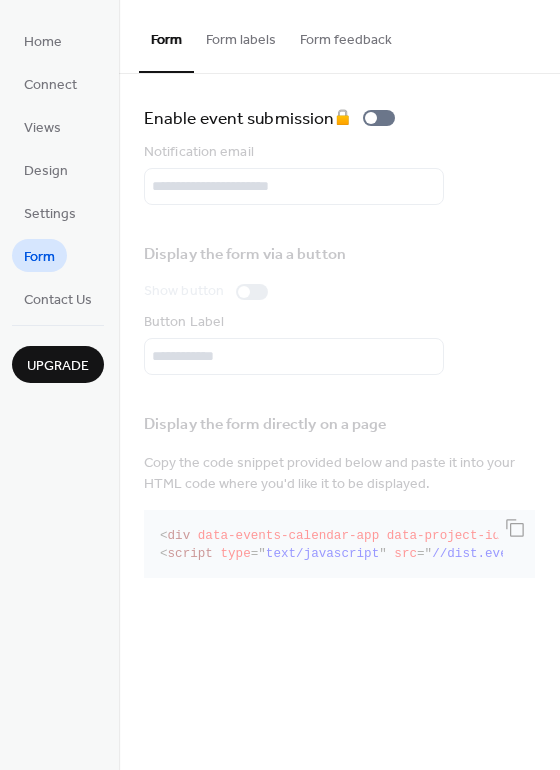 click on "Form labels" at bounding box center [241, 35] 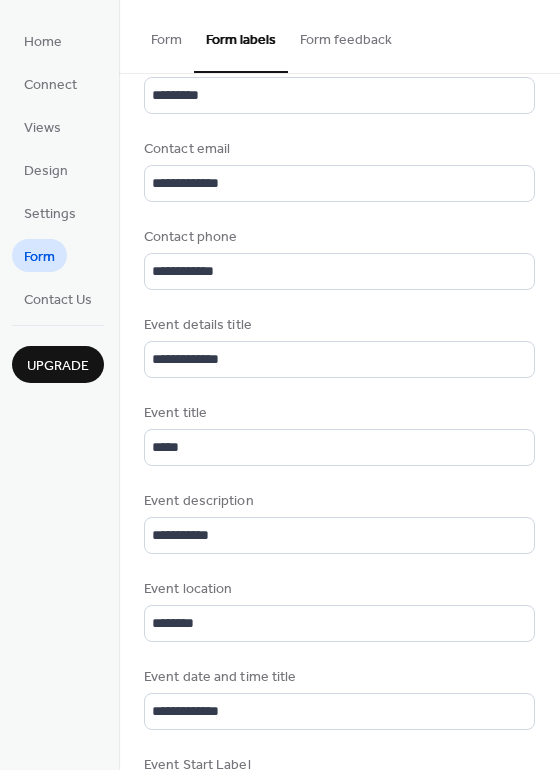 scroll, scrollTop: 303, scrollLeft: 0, axis: vertical 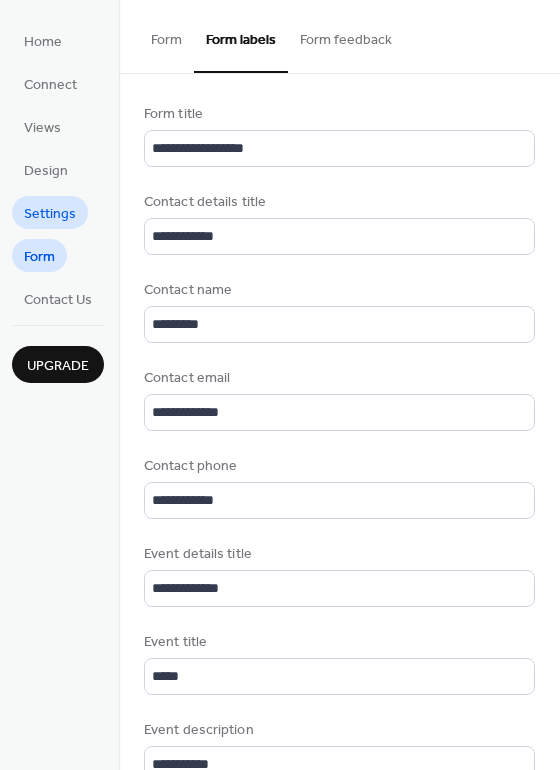 click on "Settings" at bounding box center (50, 214) 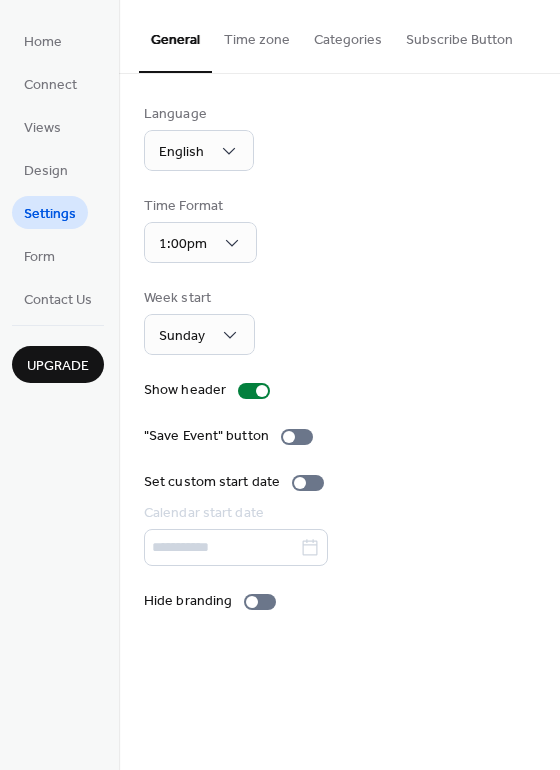 click on "Subscribe Button" at bounding box center [459, 35] 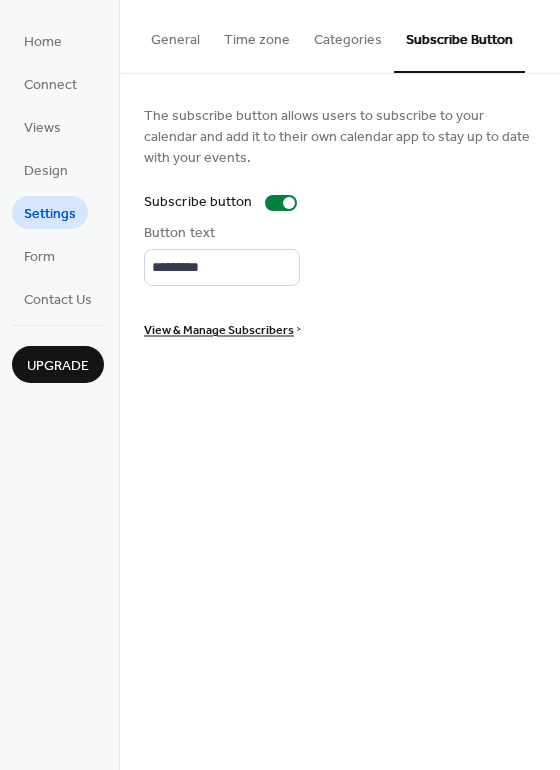 click on "Categories" at bounding box center [348, 35] 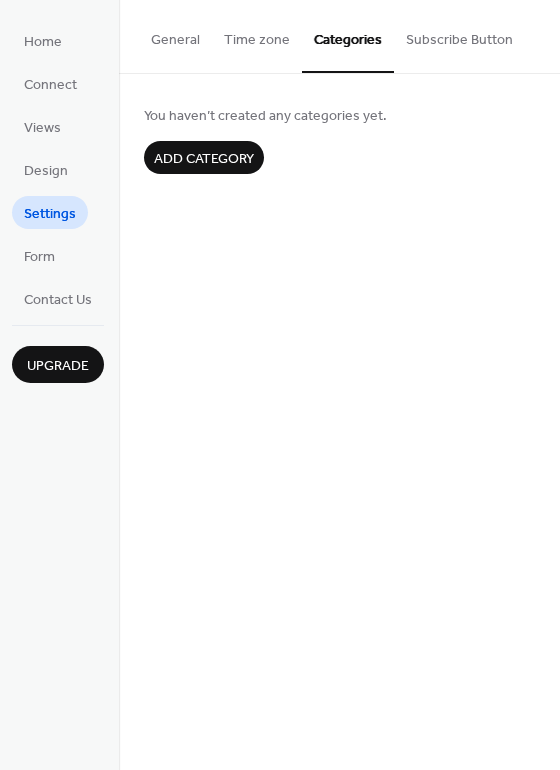 click on "Time zone" at bounding box center [257, 35] 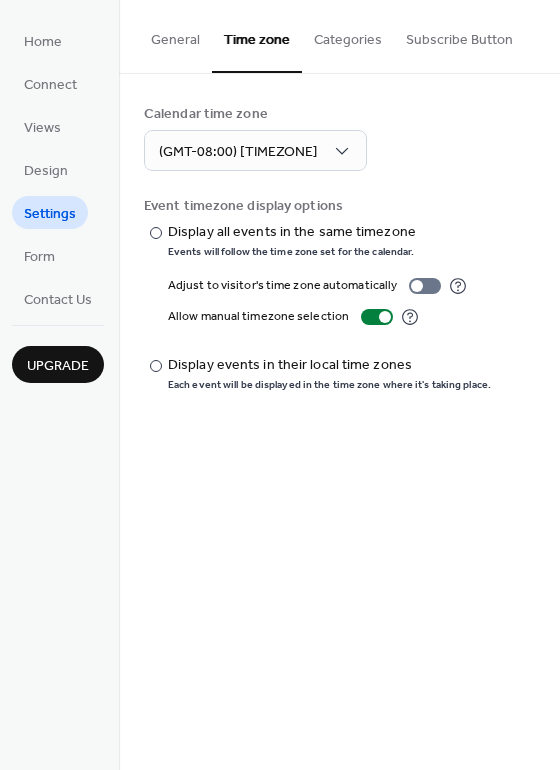 click on "General" at bounding box center (175, 35) 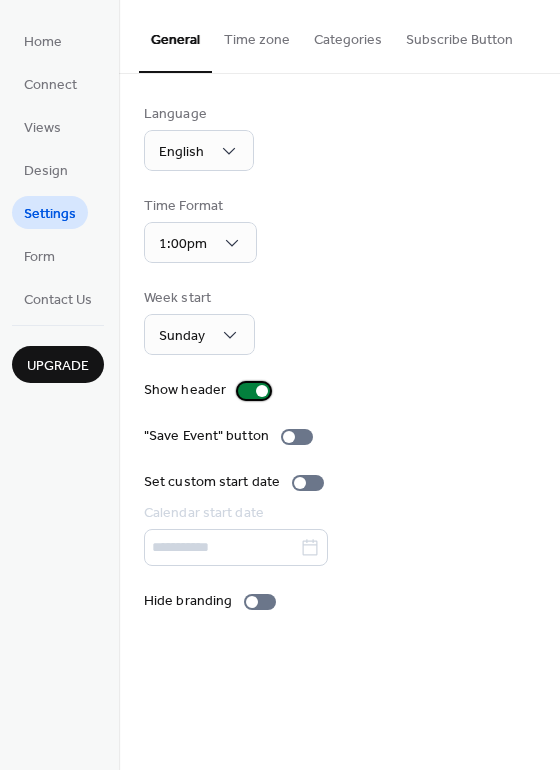 click at bounding box center [254, 391] 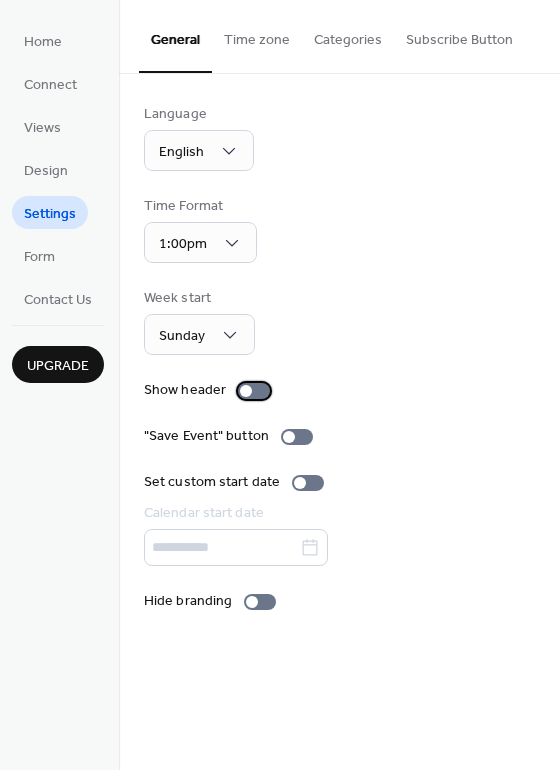 click at bounding box center [254, 391] 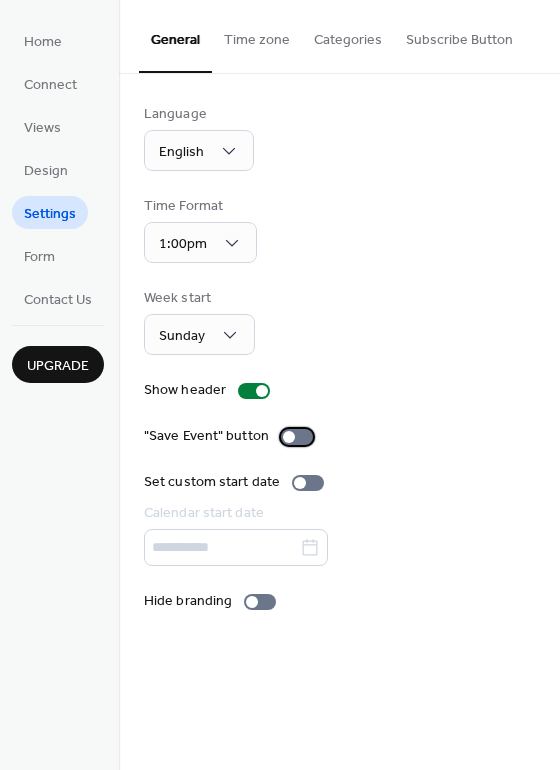 click at bounding box center [297, 437] 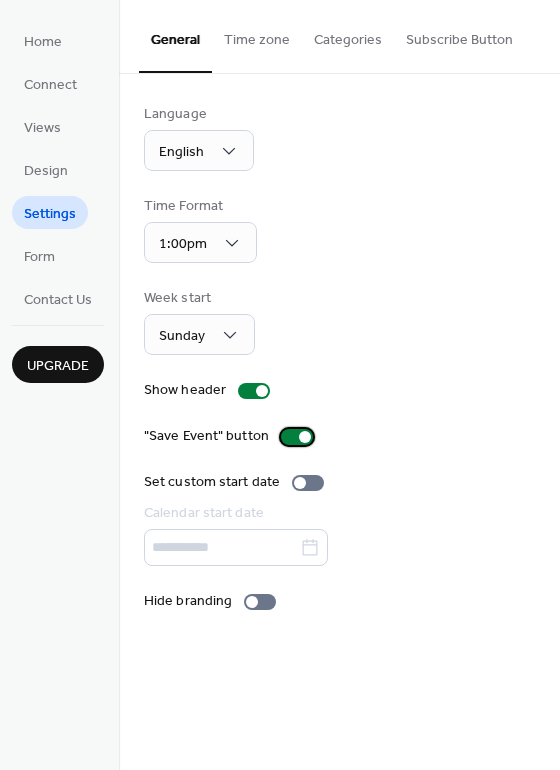 click at bounding box center [297, 437] 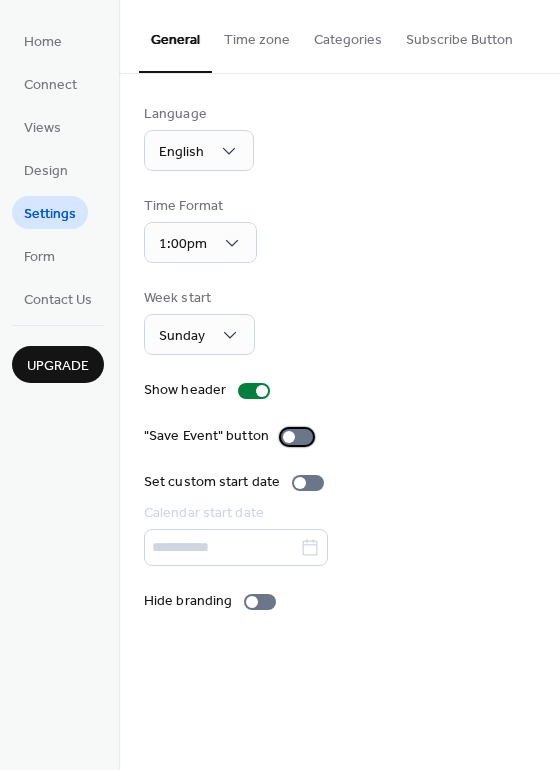 click at bounding box center (297, 437) 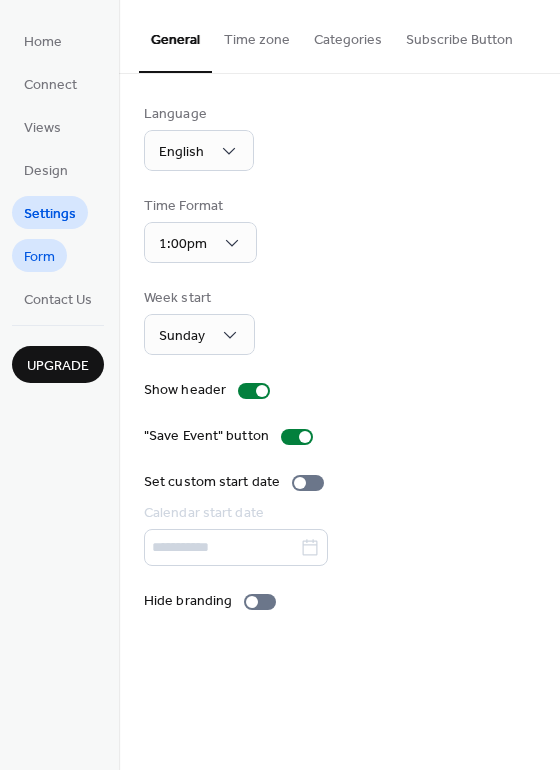 click on "Form" at bounding box center [39, 257] 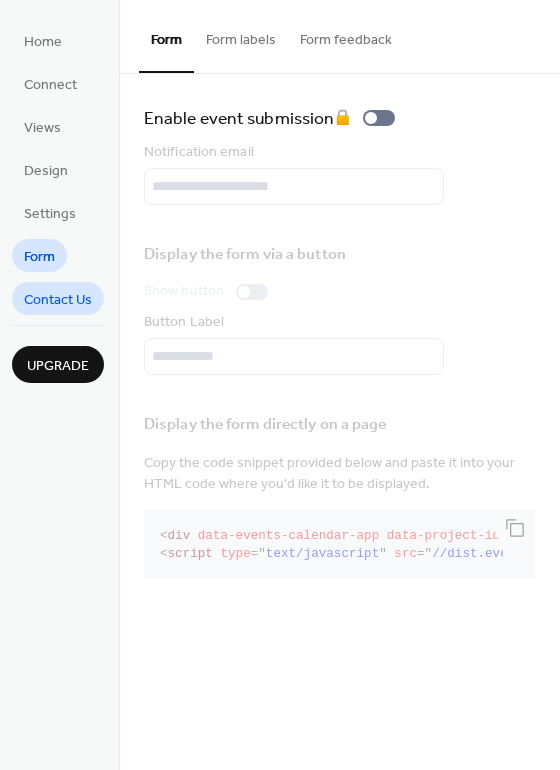click on "Contact Us" at bounding box center (58, 300) 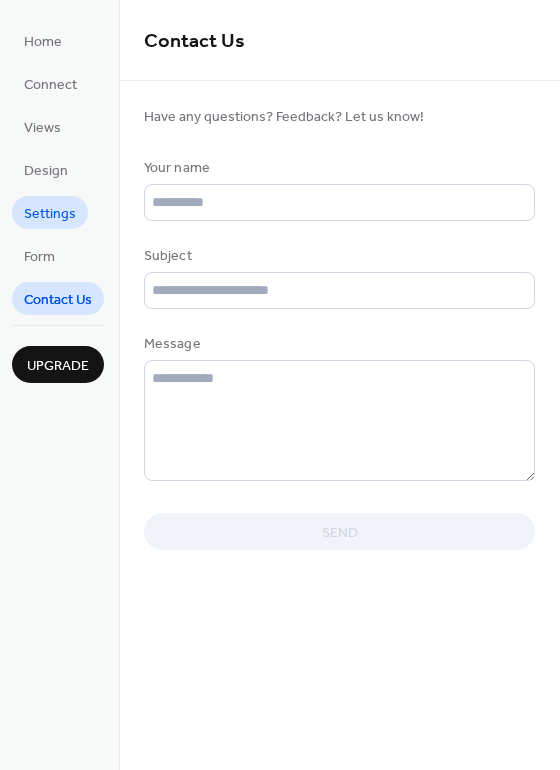 click on "Settings" at bounding box center [50, 214] 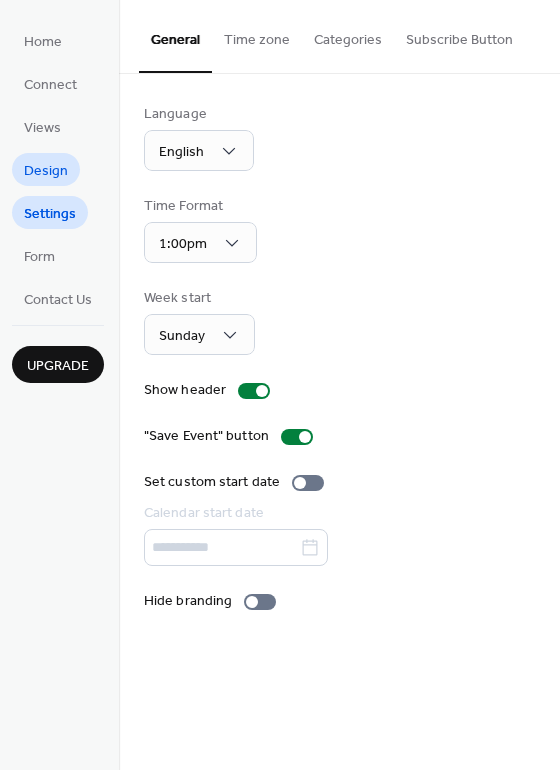 click on "Design" at bounding box center [46, 171] 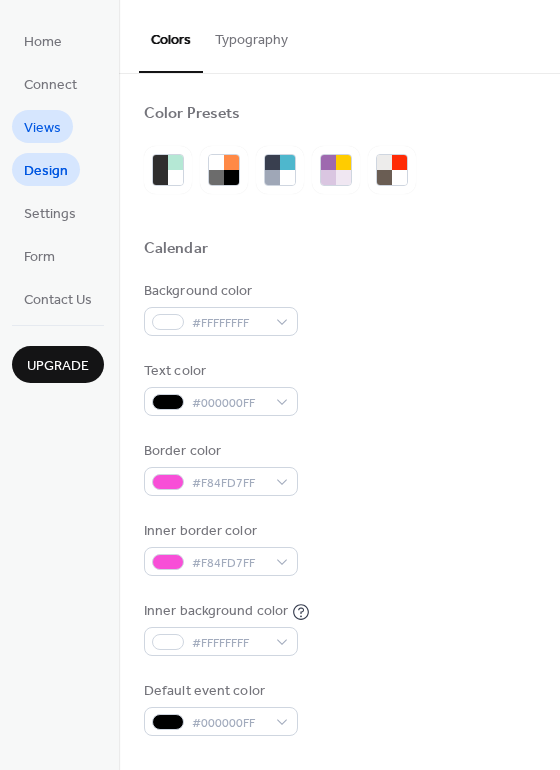 click on "Views" at bounding box center [42, 128] 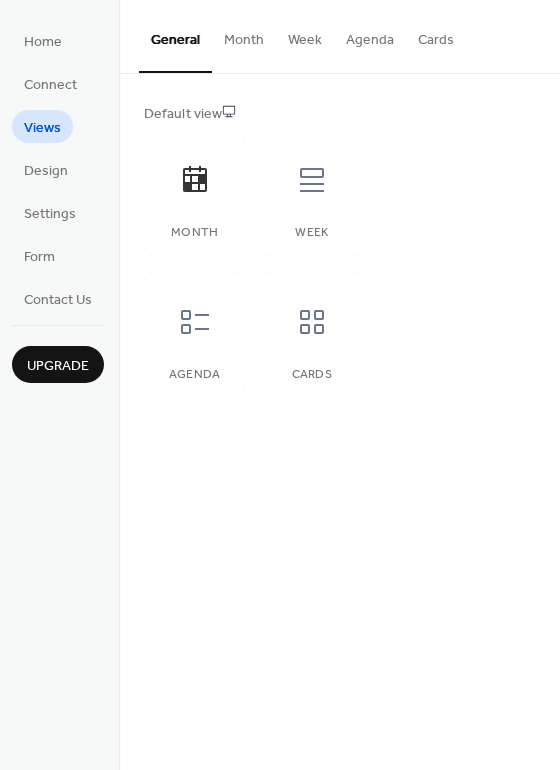click on "Cards" at bounding box center [436, 35] 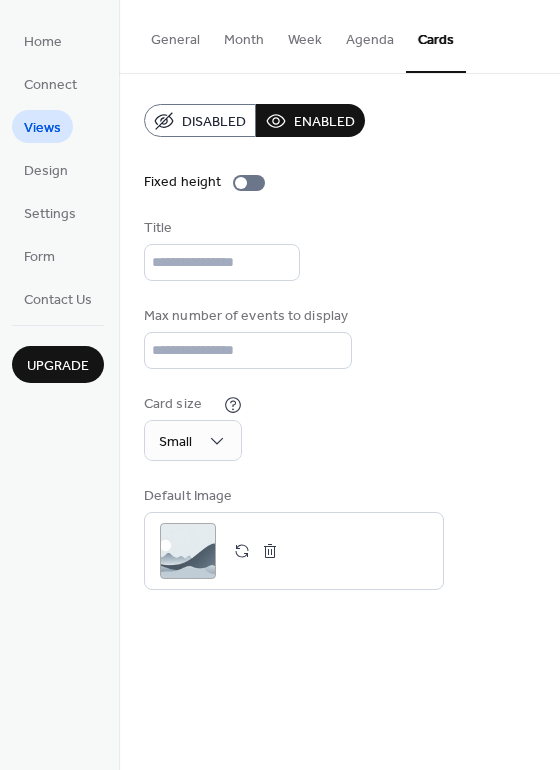 click on "Agenda" at bounding box center [370, 35] 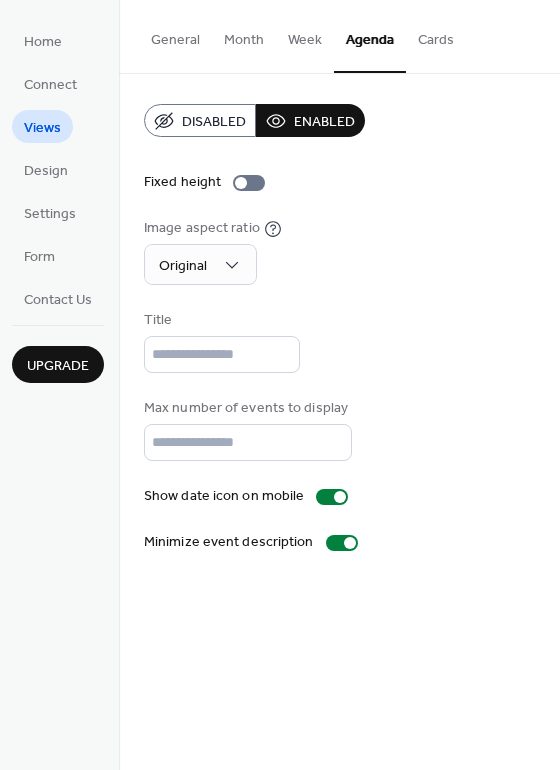 click on "Cards" at bounding box center [436, 35] 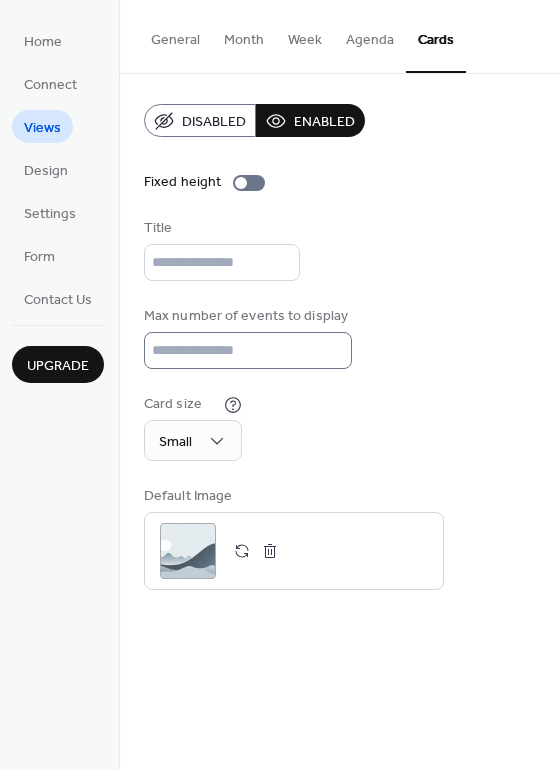 scroll, scrollTop: 2, scrollLeft: 0, axis: vertical 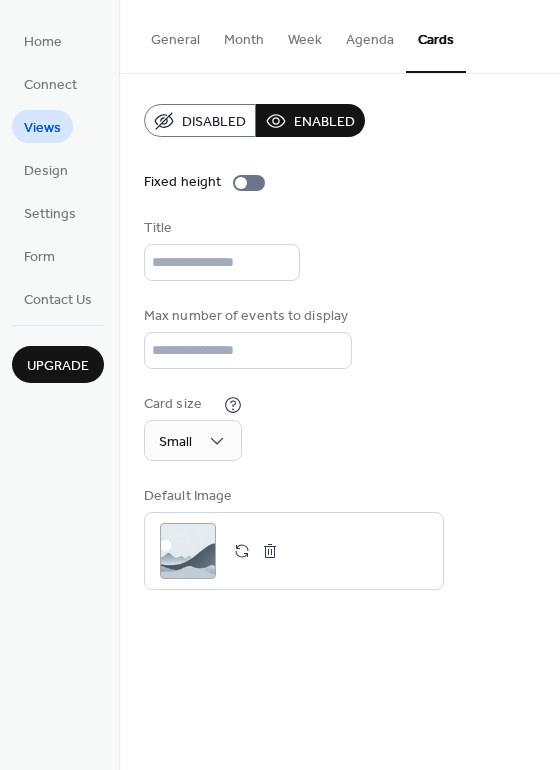 click on "Agenda" at bounding box center [370, 35] 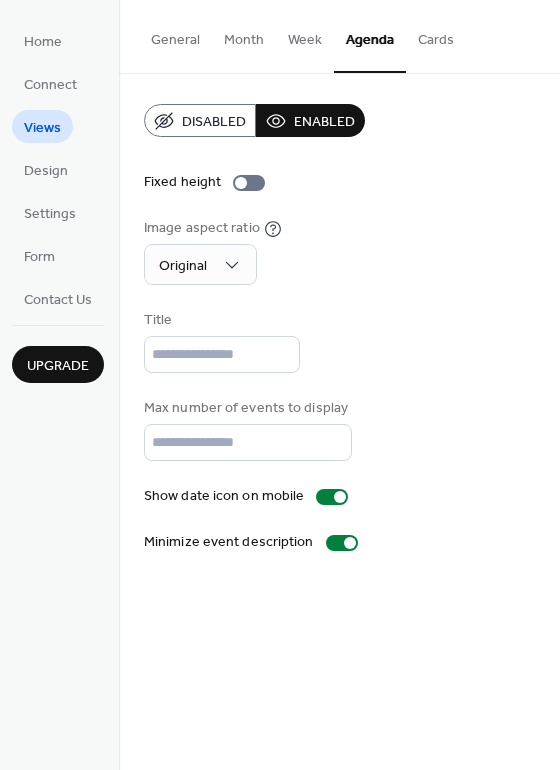 click on "Week" at bounding box center (305, 35) 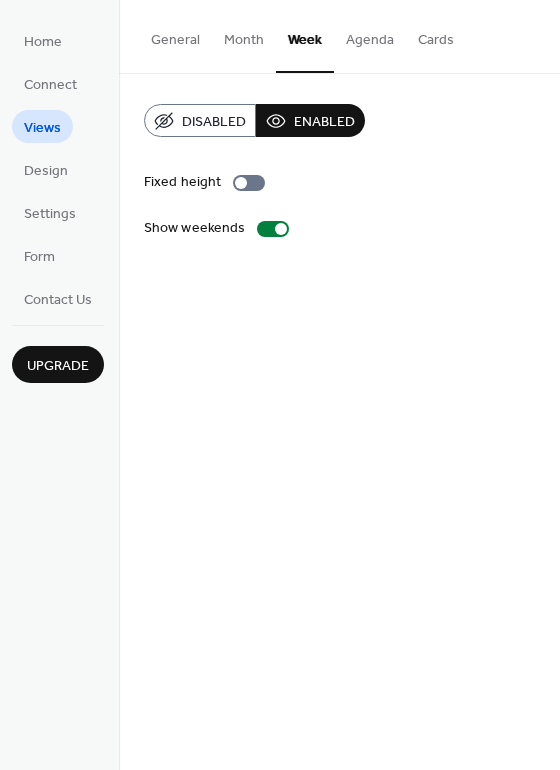 click on "General" at bounding box center [175, 35] 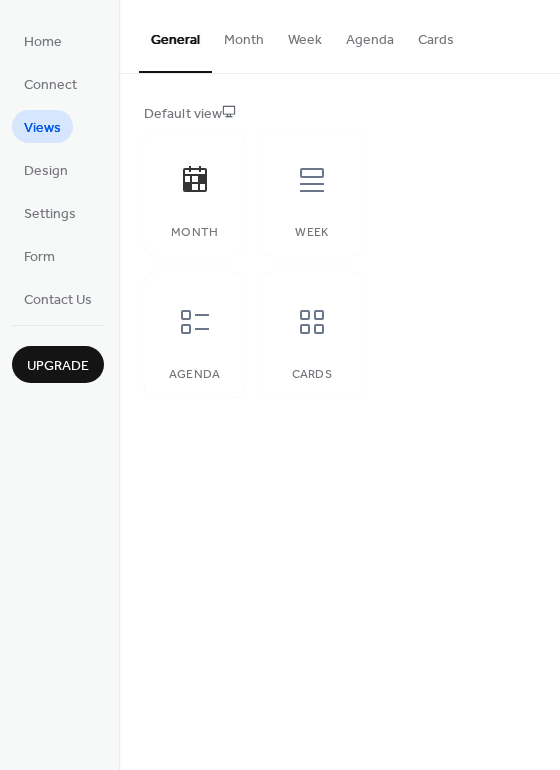 click on "Month" at bounding box center (244, 35) 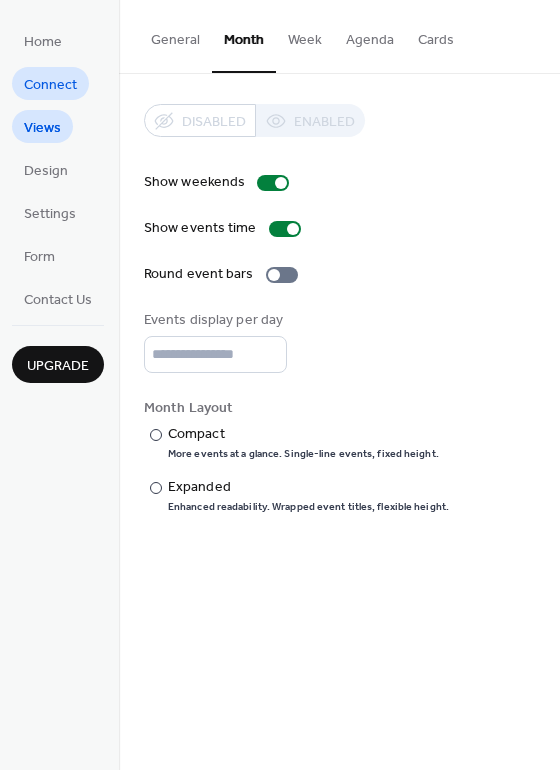 click on "Connect" at bounding box center (50, 85) 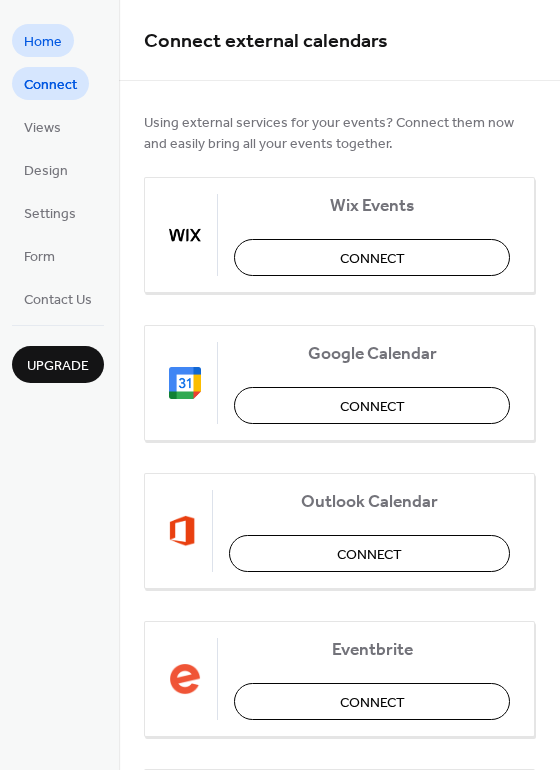 click on "Home" at bounding box center (43, 42) 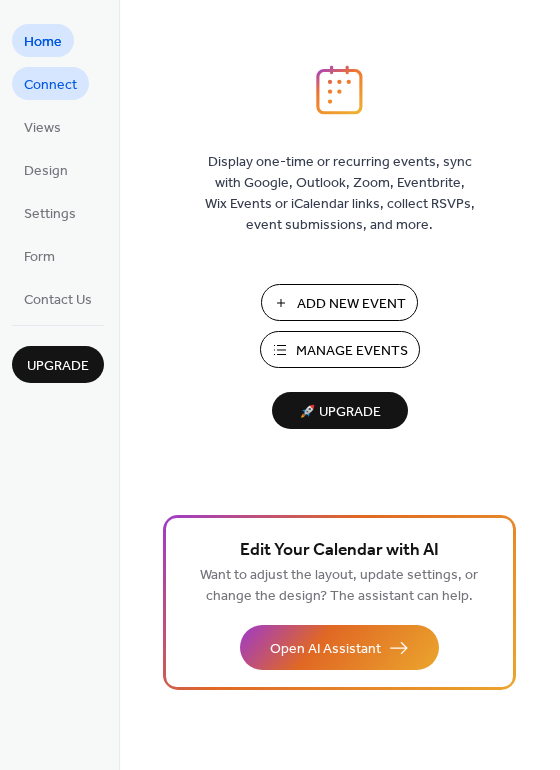click on "Connect" at bounding box center [50, 85] 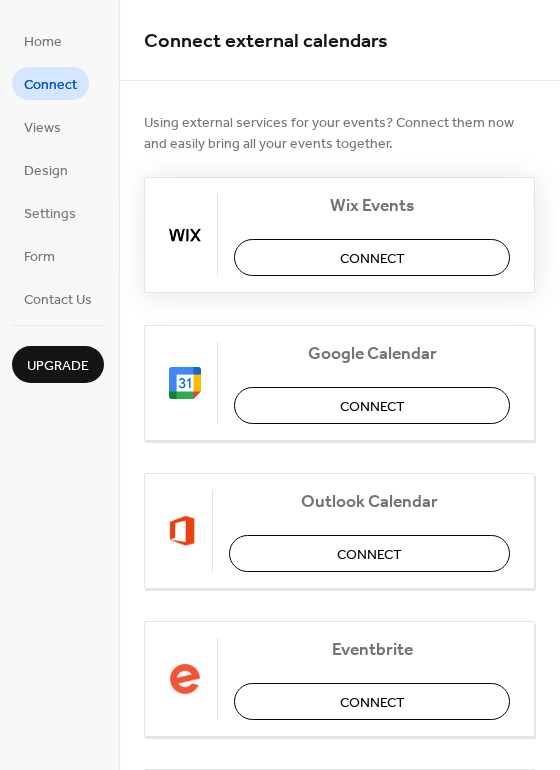 scroll, scrollTop: 323, scrollLeft: 0, axis: vertical 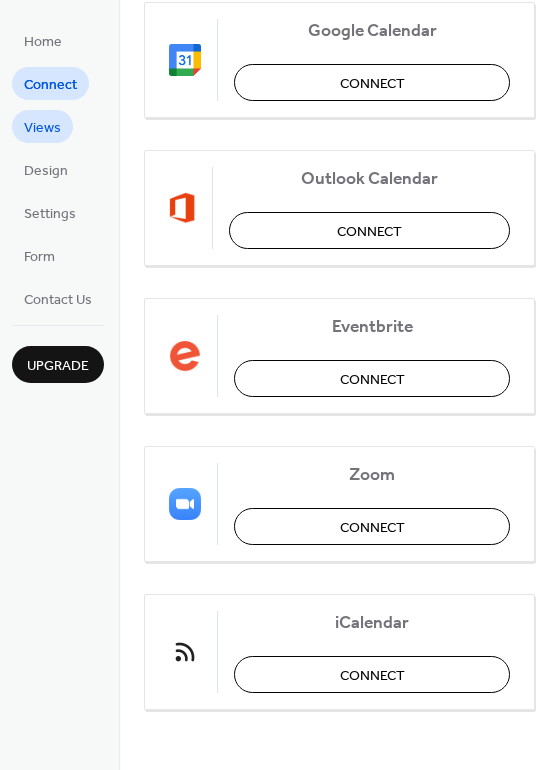 click on "Views" at bounding box center [42, 128] 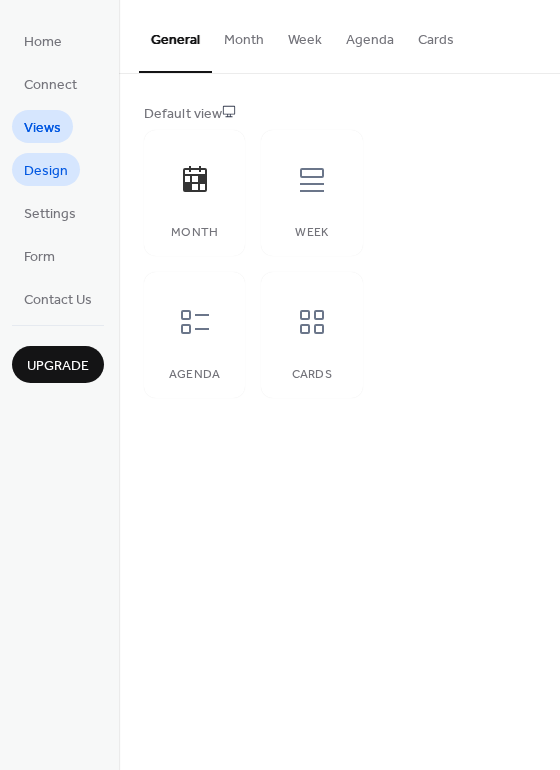 click on "Design" at bounding box center (46, 171) 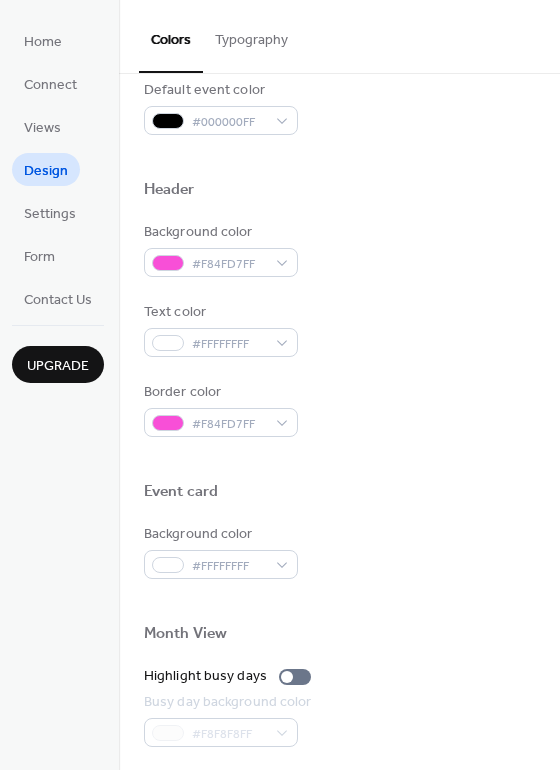 scroll, scrollTop: 578, scrollLeft: 0, axis: vertical 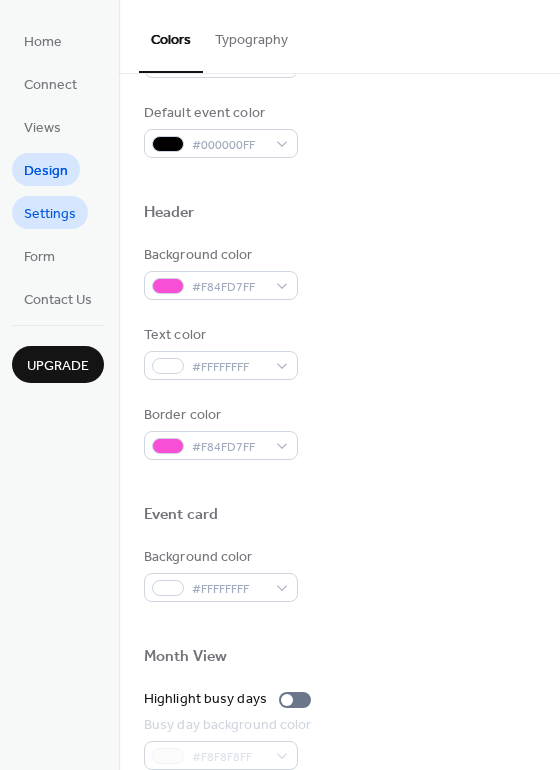click on "Settings" at bounding box center (50, 214) 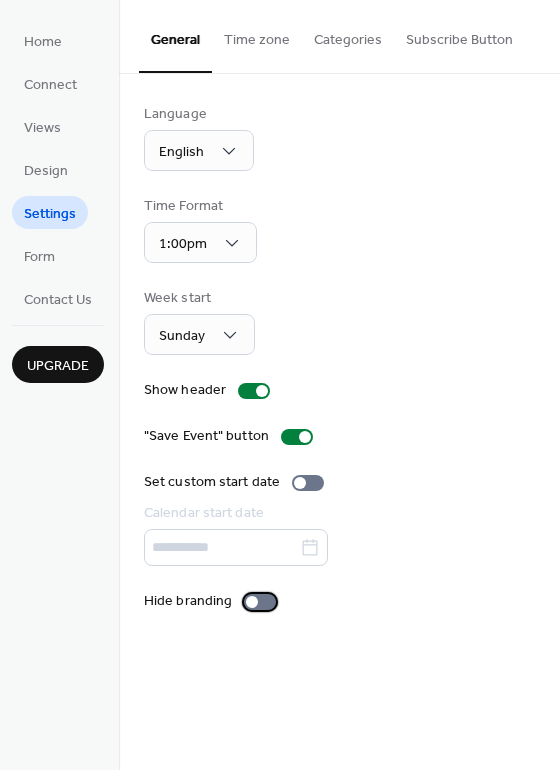 click at bounding box center (252, 602) 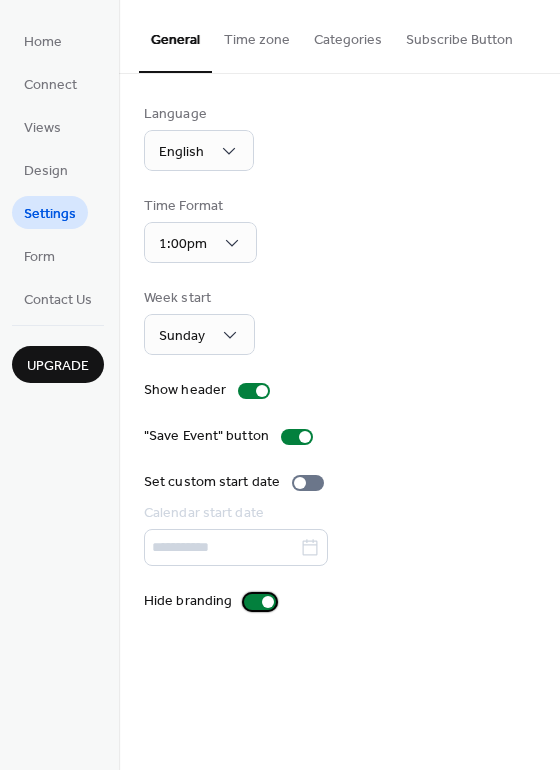 click at bounding box center [268, 602] 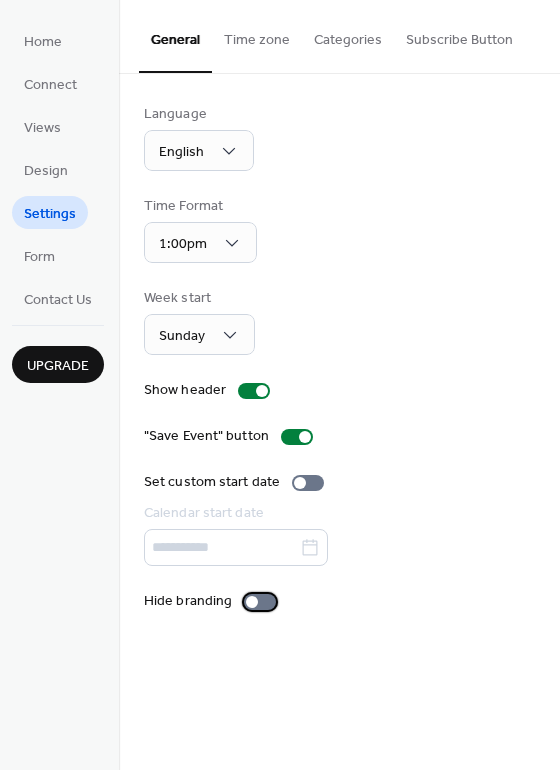 click at bounding box center [260, 602] 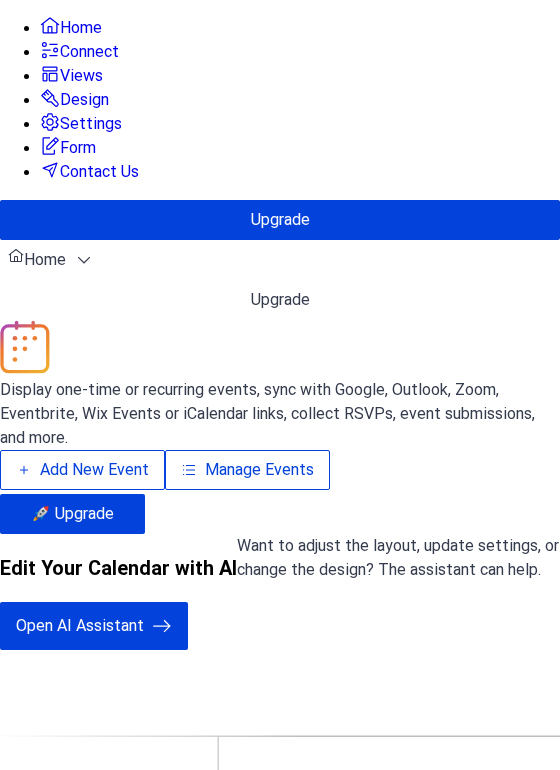 scroll, scrollTop: 0, scrollLeft: 0, axis: both 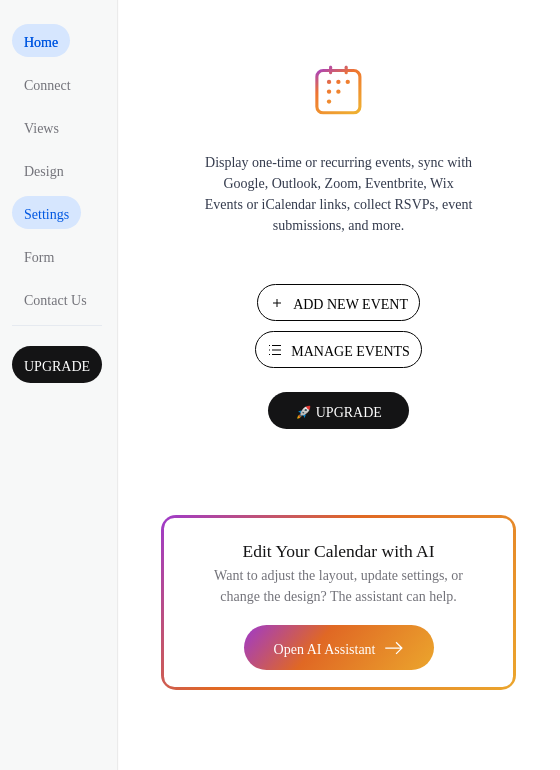 click on "Settings" at bounding box center (46, 214) 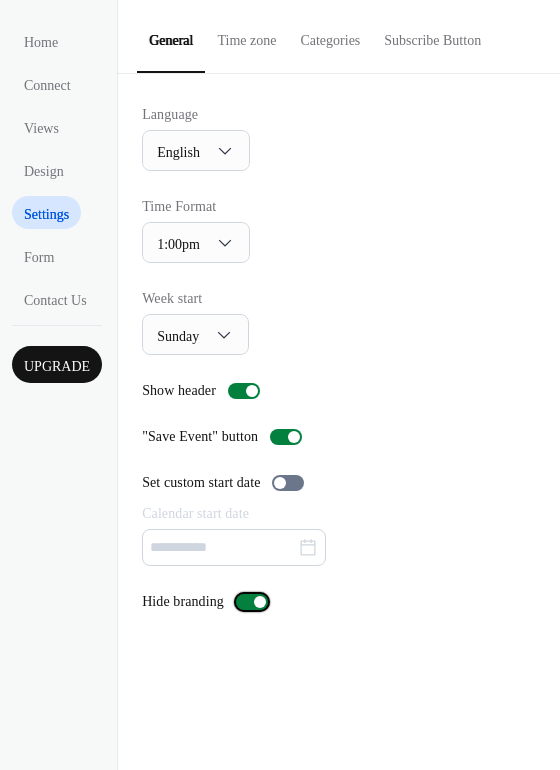 click at bounding box center [252, 602] 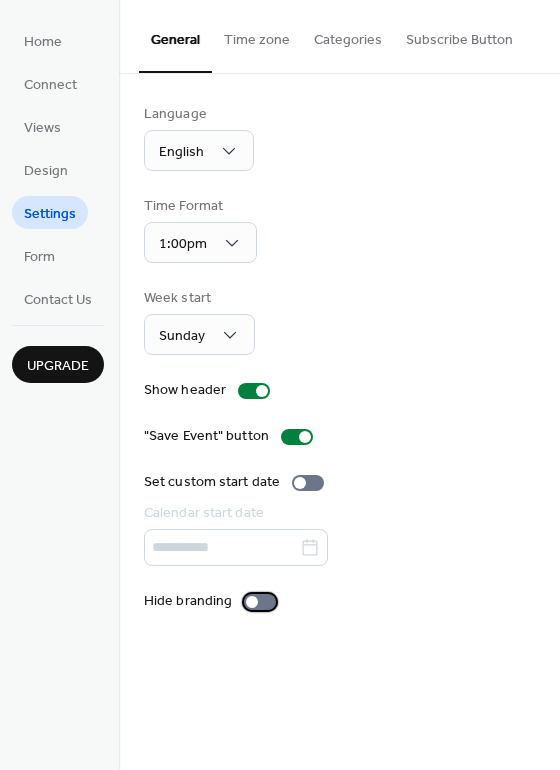 click at bounding box center (260, 602) 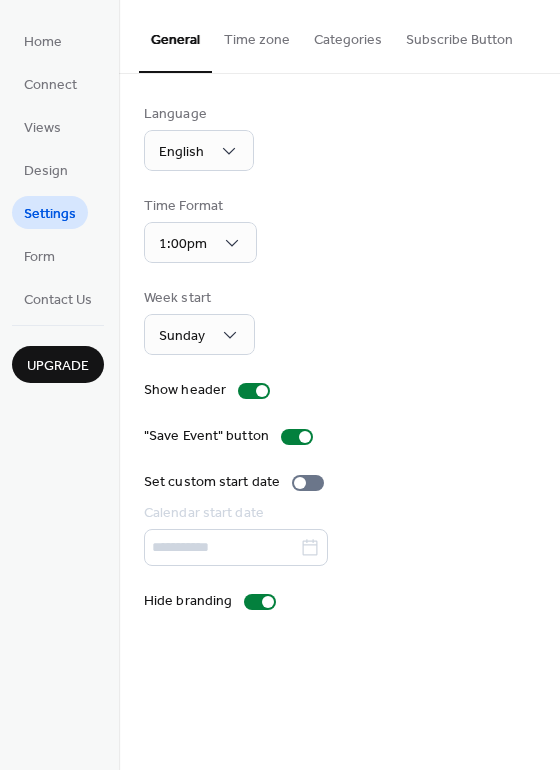 click on "Categories" at bounding box center (348, 35) 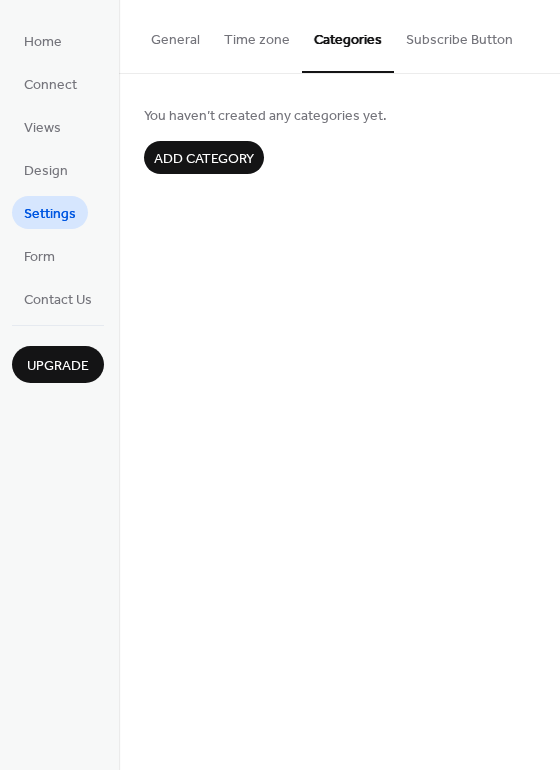 click on "Subscribe Button" at bounding box center (459, 35) 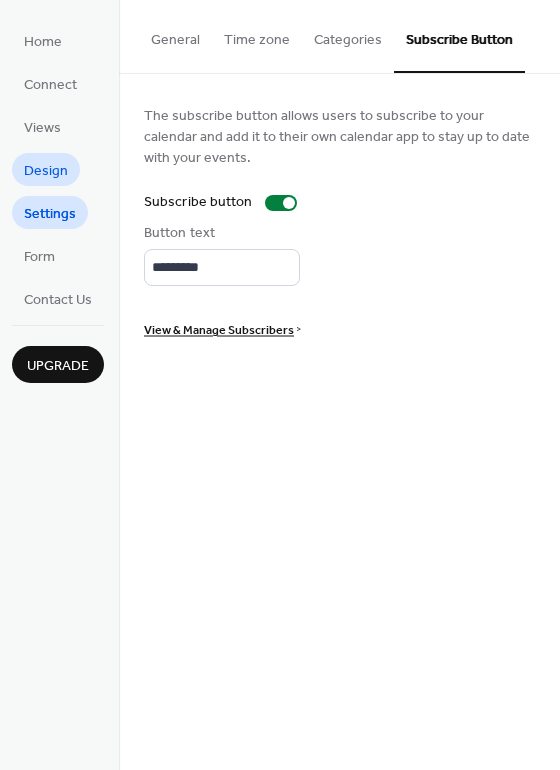 click on "Design" at bounding box center [46, 171] 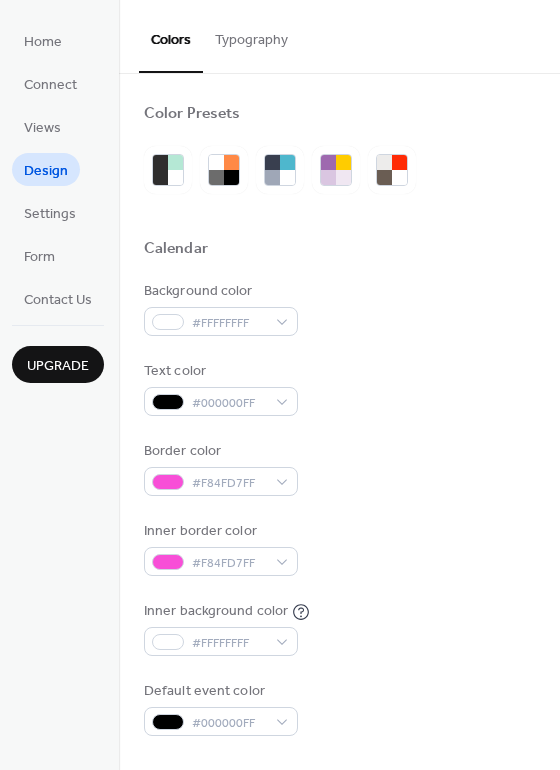 scroll, scrollTop: 856, scrollLeft: 0, axis: vertical 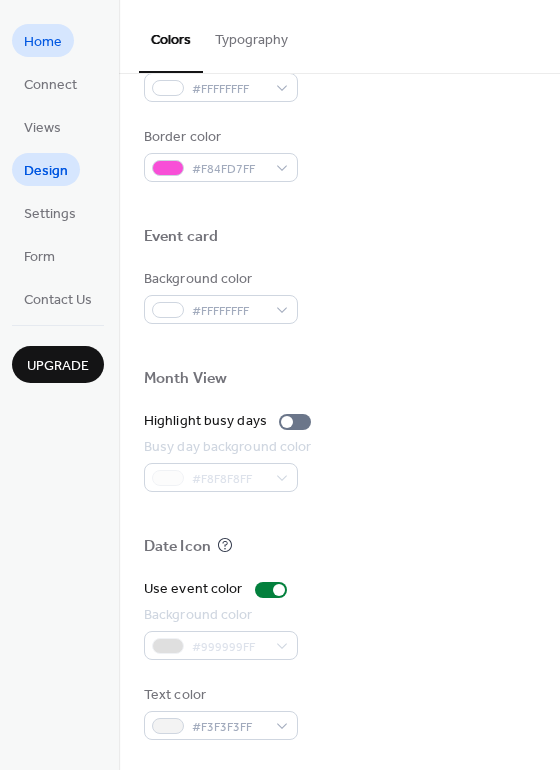 click on "Home" at bounding box center (43, 42) 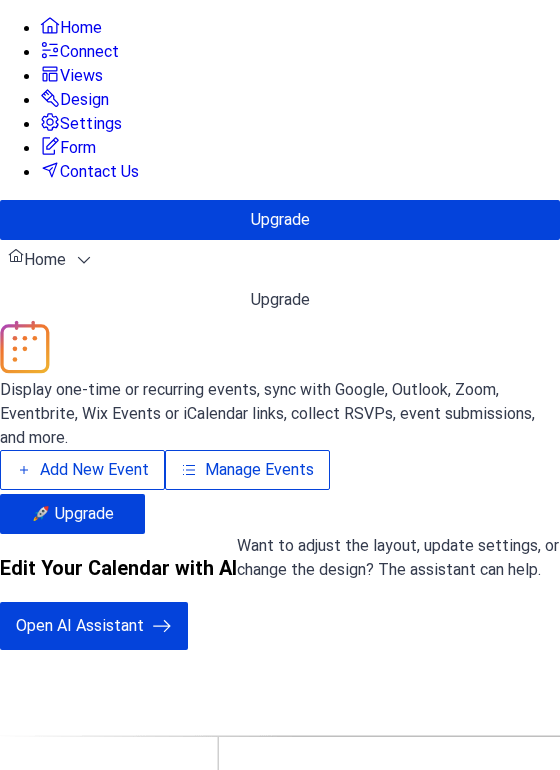 scroll, scrollTop: 0, scrollLeft: 0, axis: both 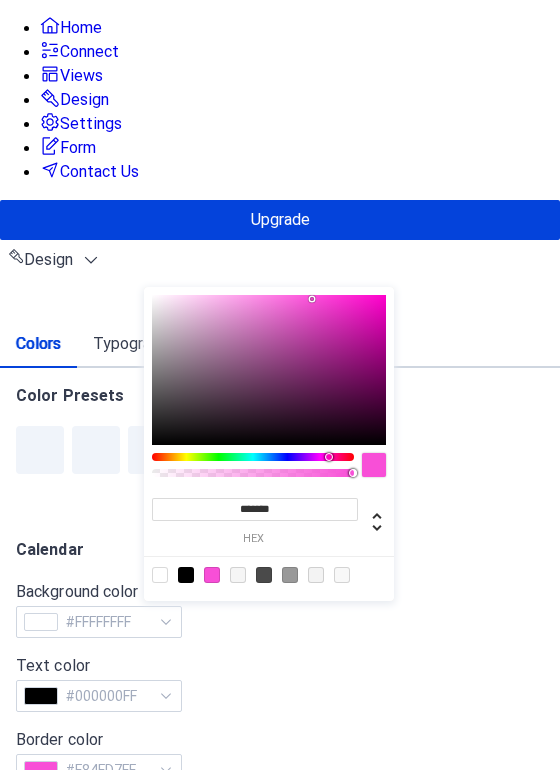 click on "#F84FD7FF" at bounding box center (99, 1156) 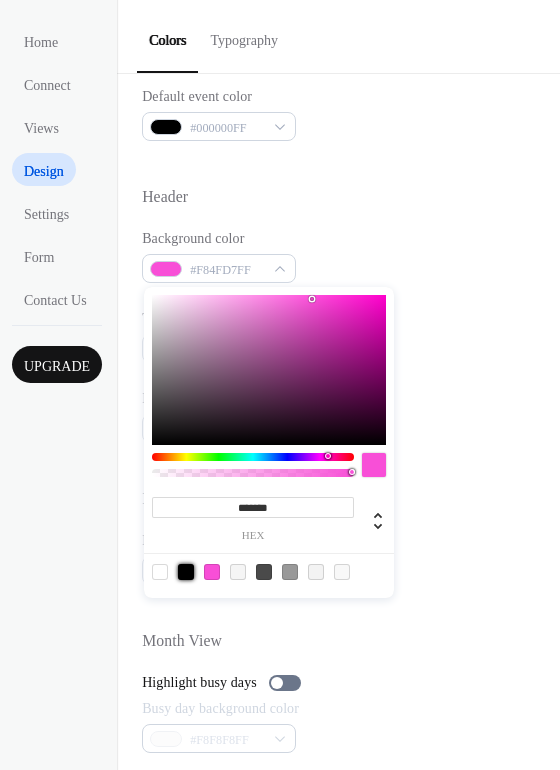 click at bounding box center (186, 572) 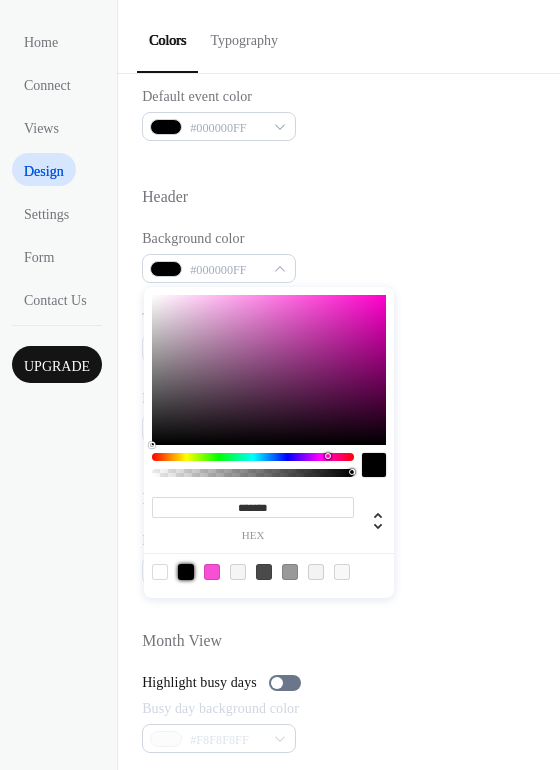 click at bounding box center (338, 465) 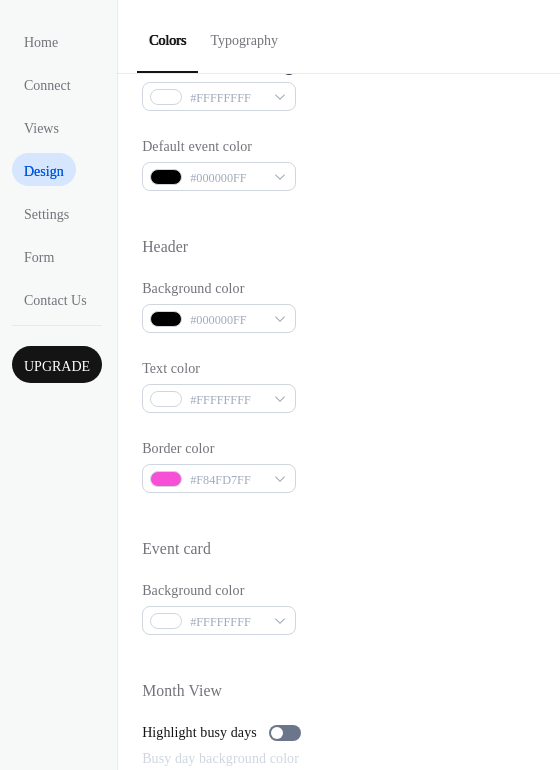 scroll, scrollTop: 552, scrollLeft: 0, axis: vertical 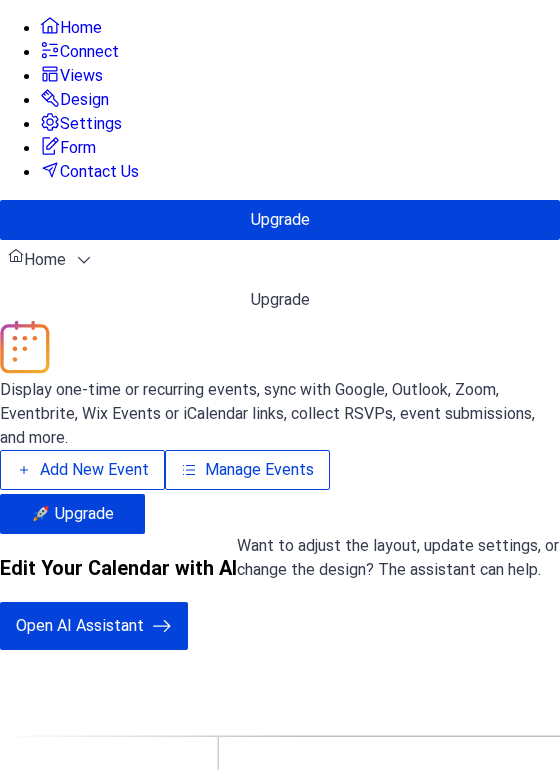 click on "Connect" at bounding box center (89, 52) 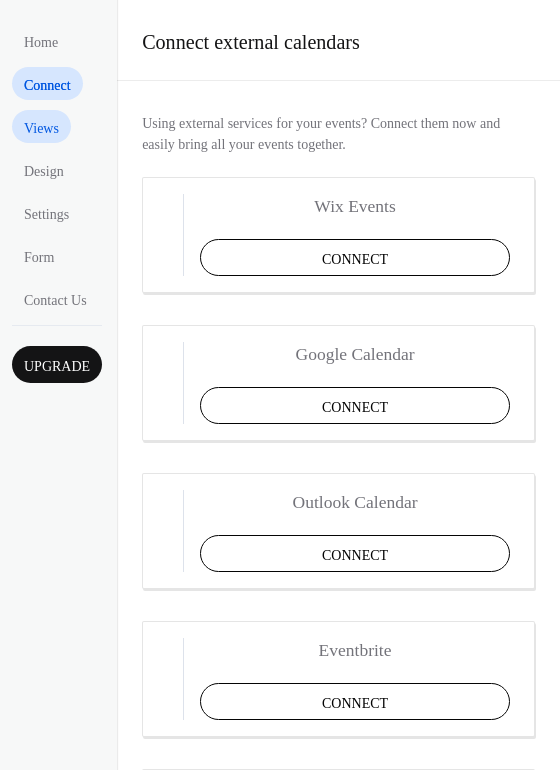 click on "Views" at bounding box center [41, 128] 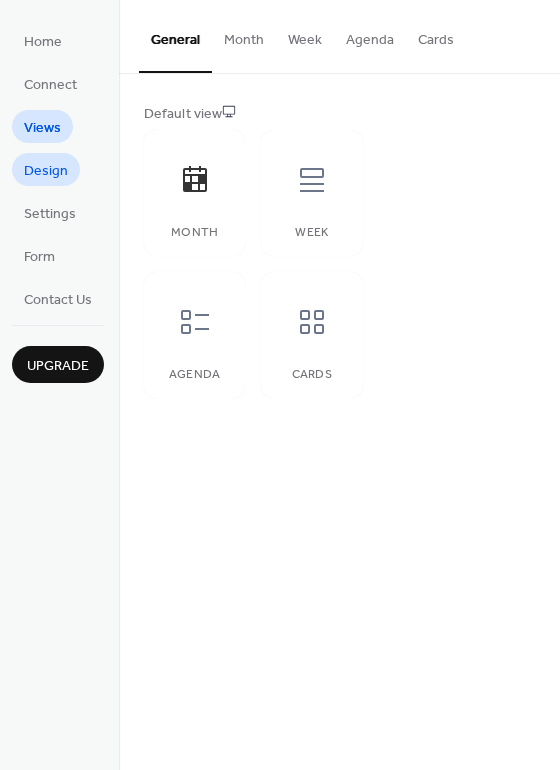 click on "Design" at bounding box center [46, 171] 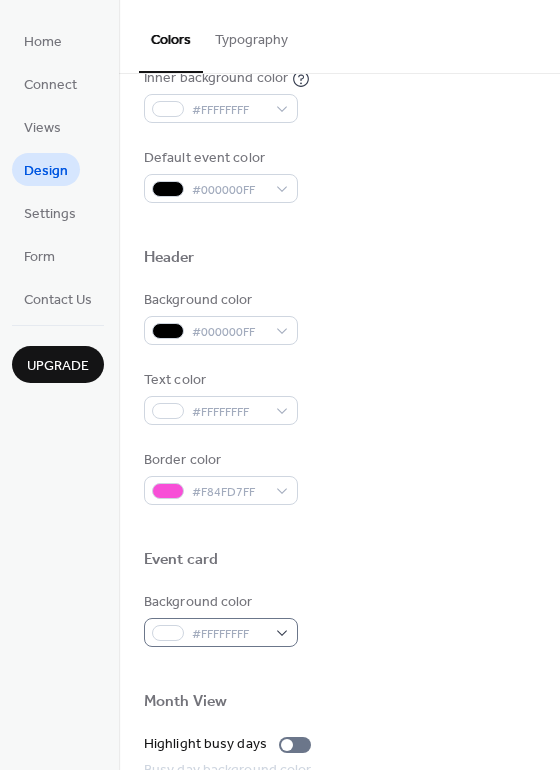 scroll, scrollTop: 523, scrollLeft: 0, axis: vertical 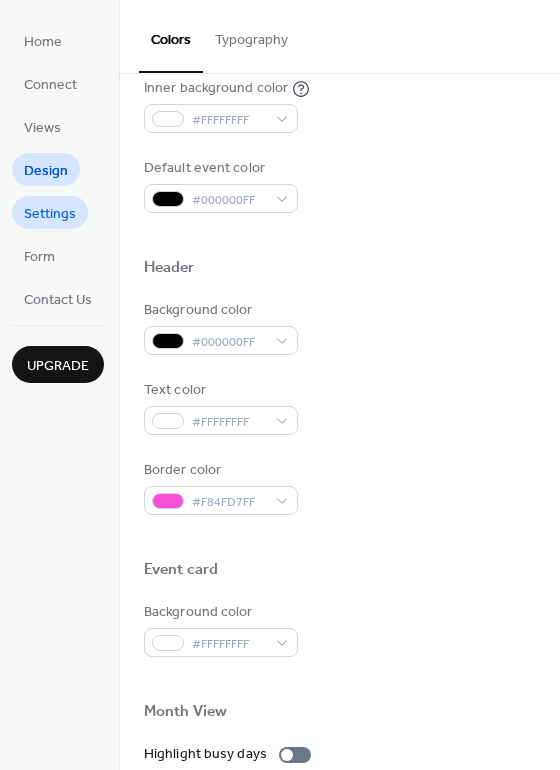 click on "Settings" at bounding box center (50, 214) 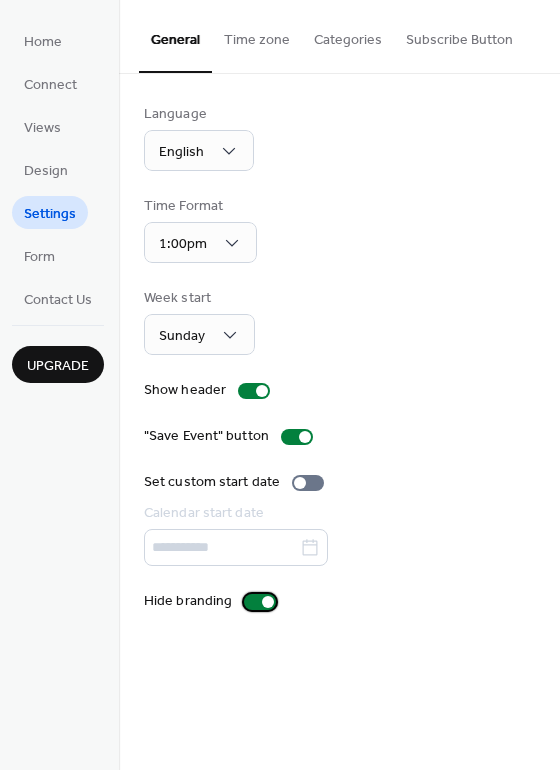 click at bounding box center (268, 602) 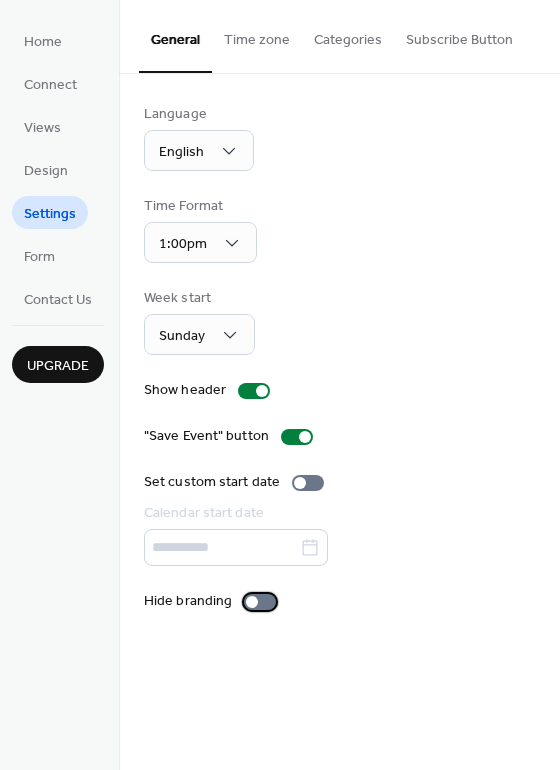 click at bounding box center [260, 602] 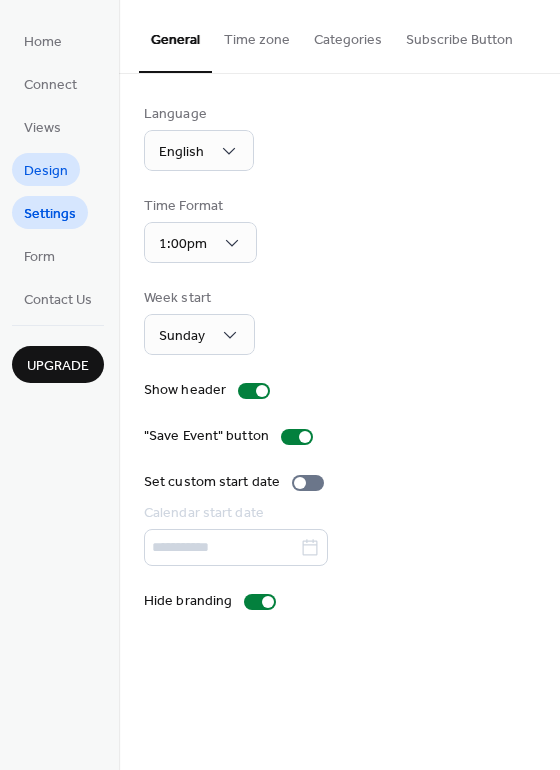 click on "Design" at bounding box center (46, 171) 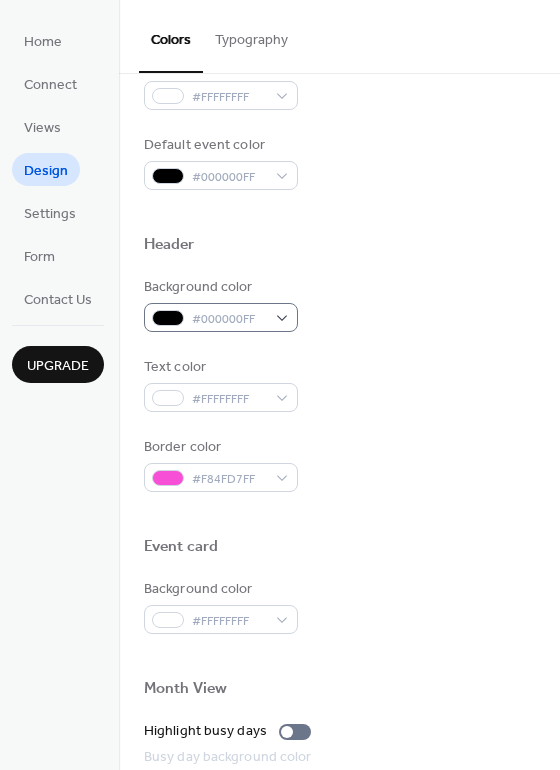 scroll, scrollTop: 561, scrollLeft: 0, axis: vertical 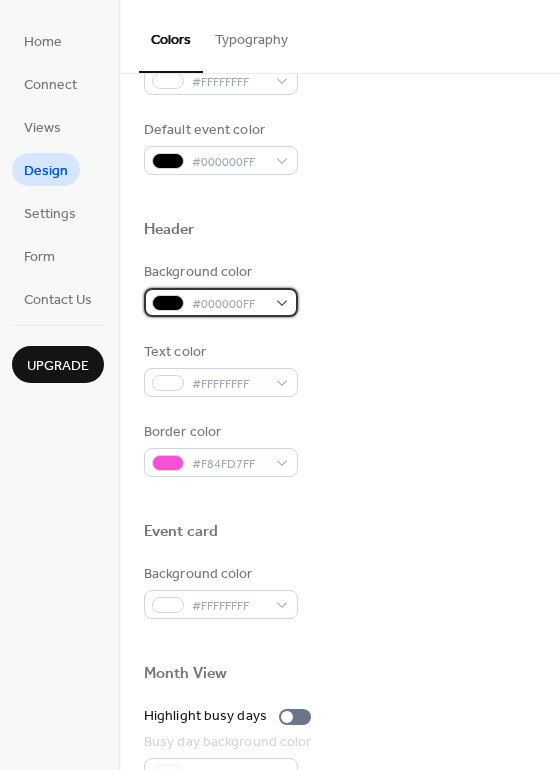click on "#000000FF" at bounding box center [229, 304] 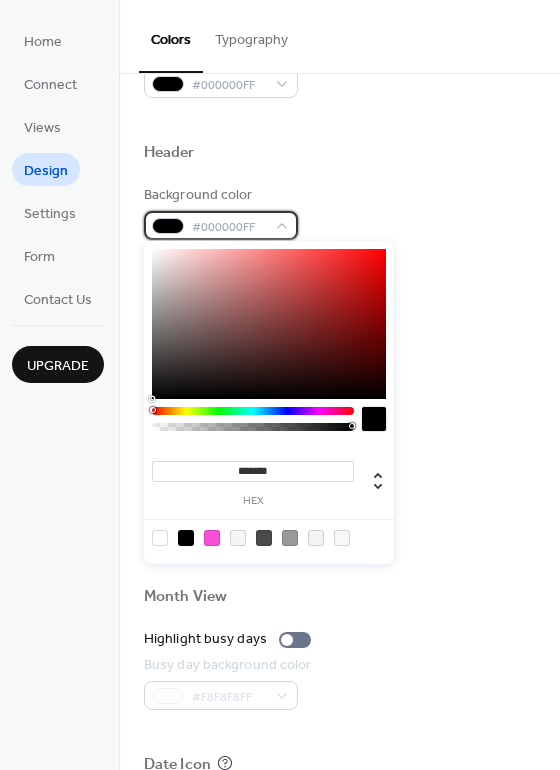 scroll, scrollTop: 645, scrollLeft: 0, axis: vertical 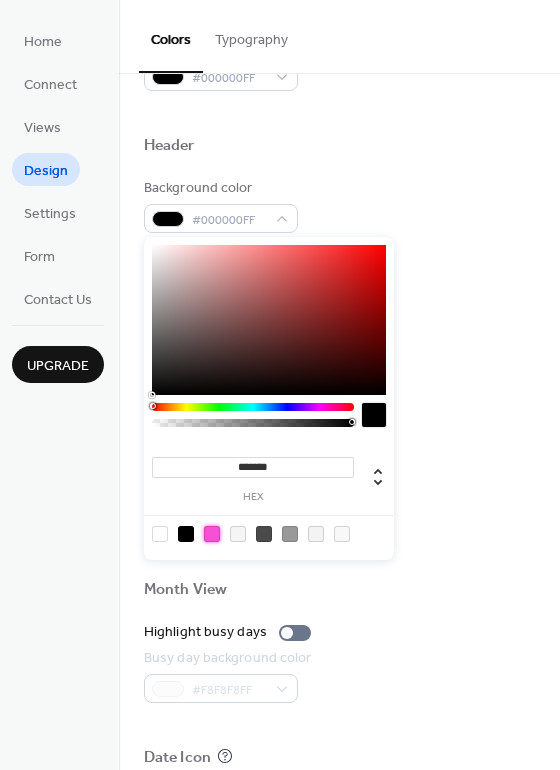 click at bounding box center [212, 534] 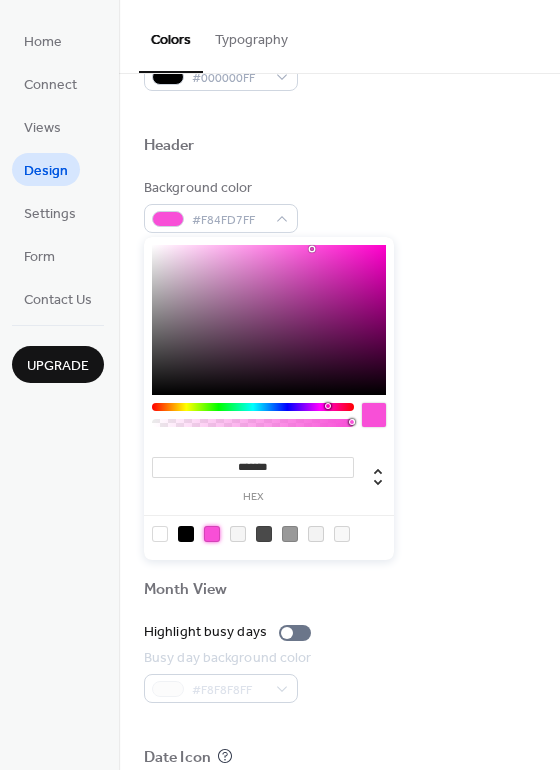 click on "Background color #FFFFFFFF" at bounding box center [339, 507] 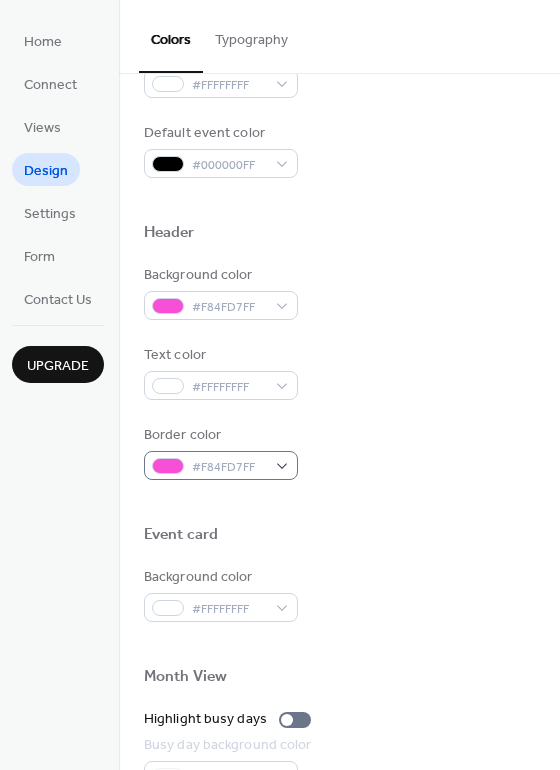 scroll, scrollTop: 562, scrollLeft: 0, axis: vertical 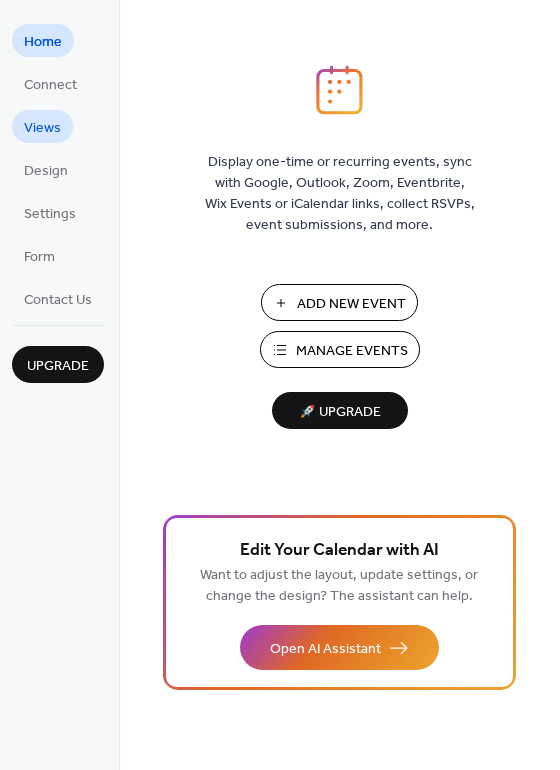 click on "Views" at bounding box center (42, 128) 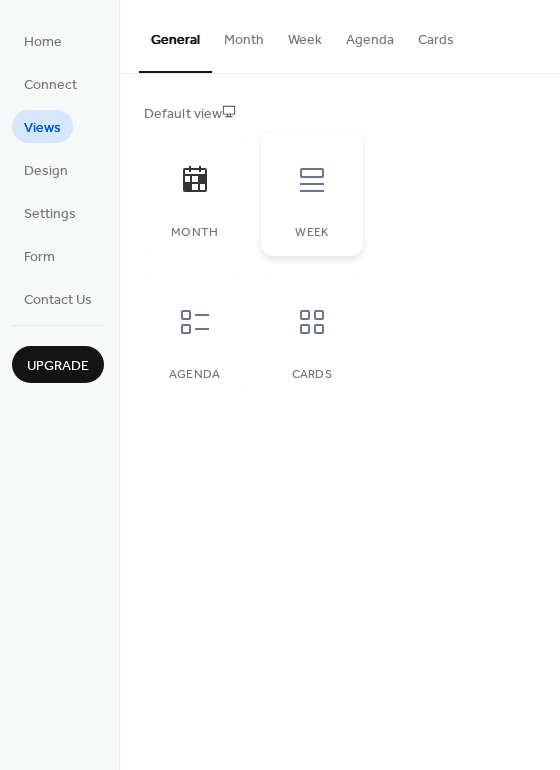 click 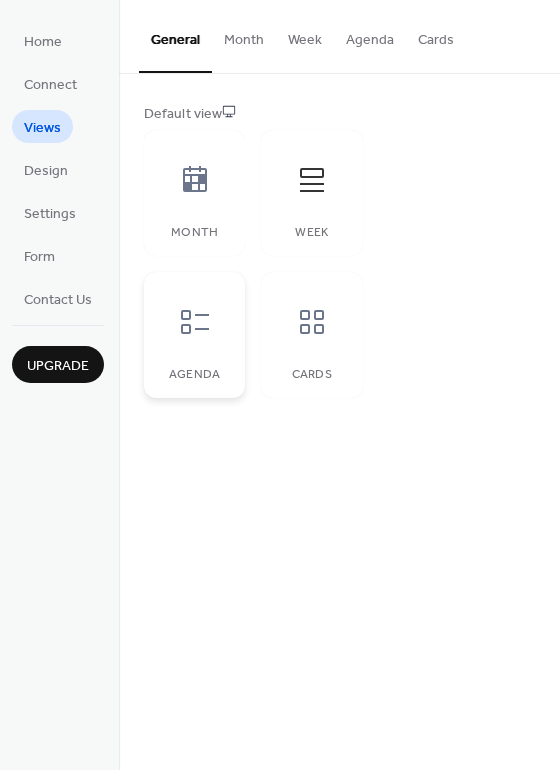 click 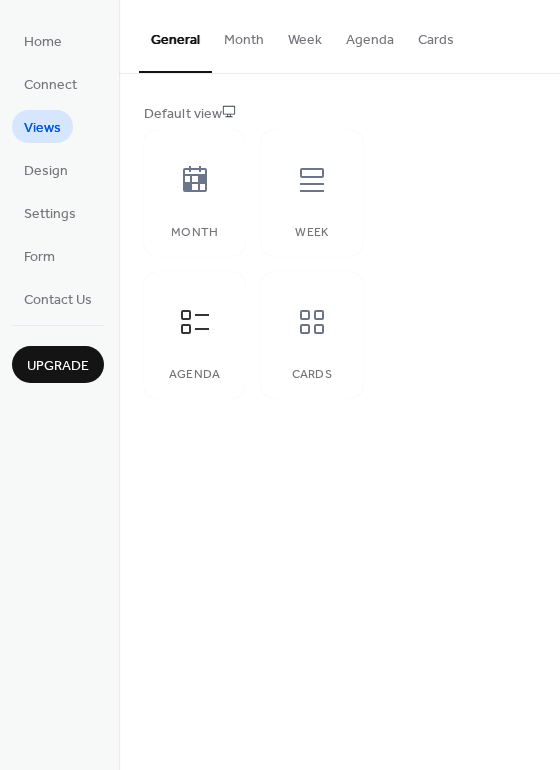 click on "Agenda" at bounding box center [370, 35] 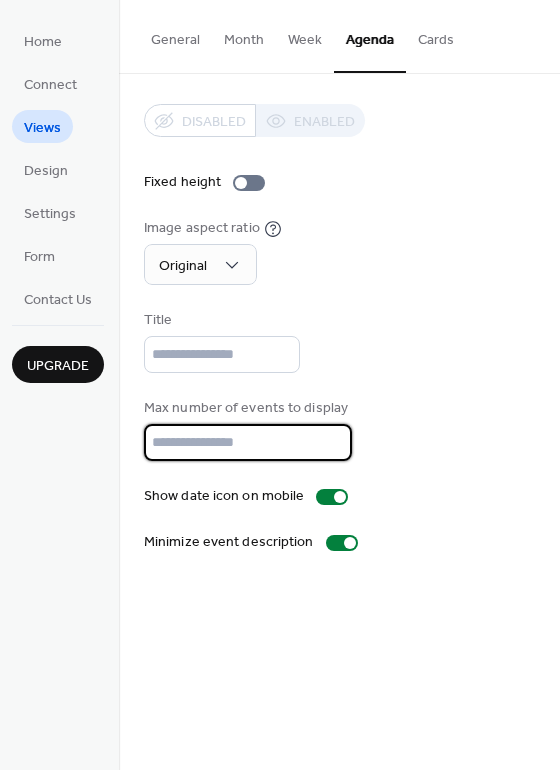click on "**" at bounding box center [248, 442] 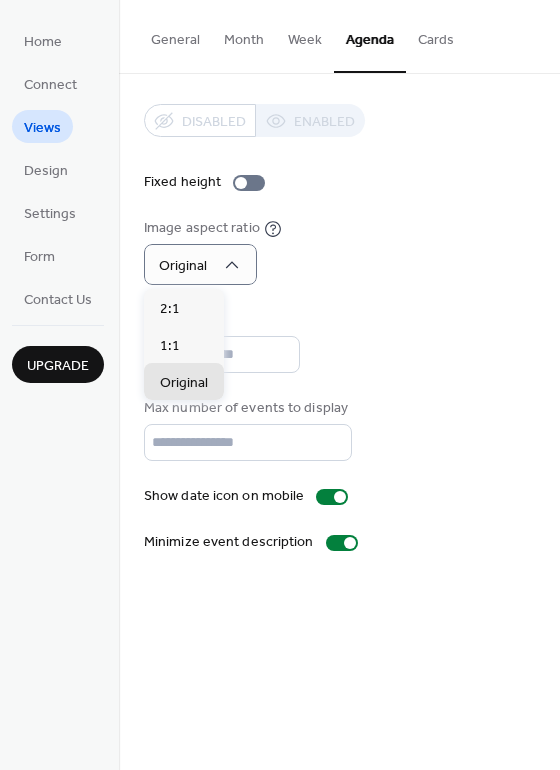 click on "Image aspect ratio Original" at bounding box center [339, 251] 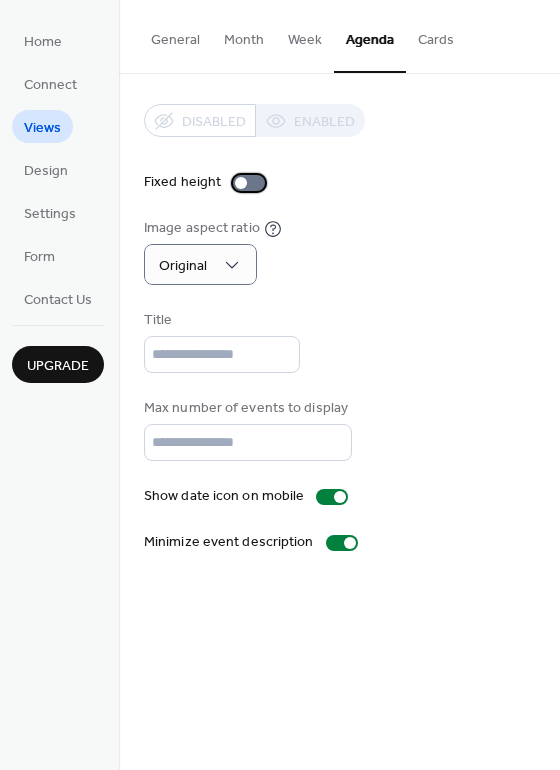 click at bounding box center (241, 183) 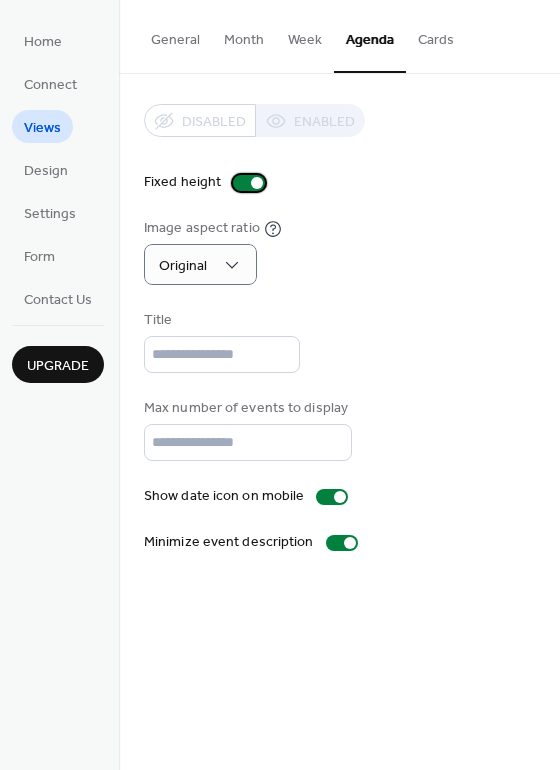click at bounding box center [249, 183] 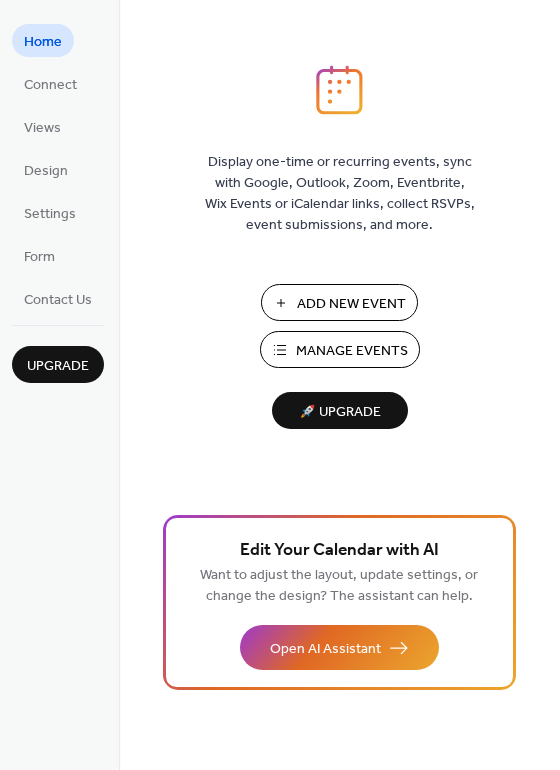 scroll, scrollTop: 0, scrollLeft: 0, axis: both 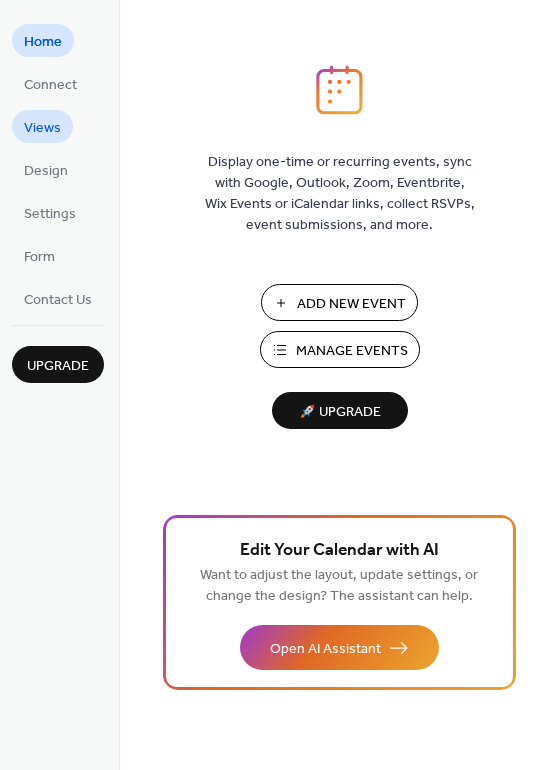 click on "Views" at bounding box center [42, 128] 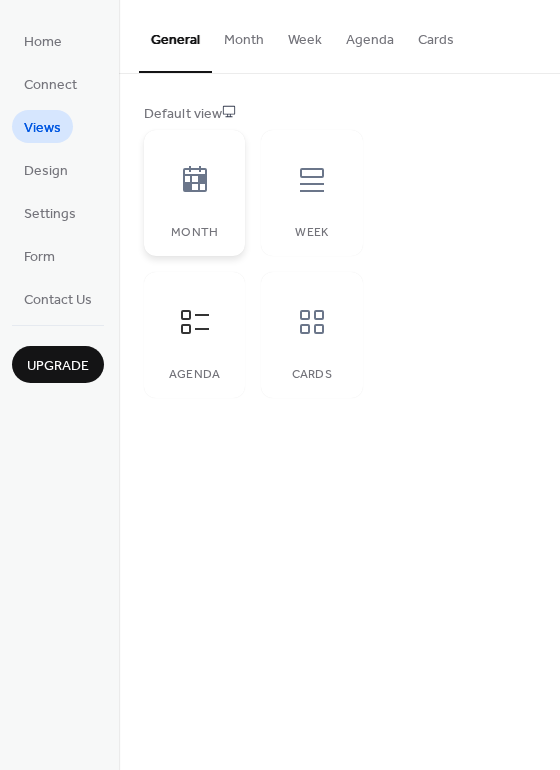click at bounding box center [195, 180] 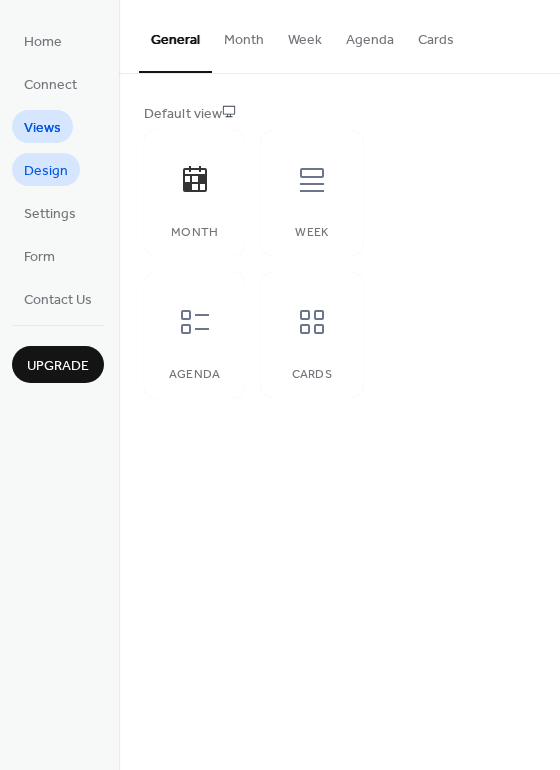 click on "Design" at bounding box center (46, 171) 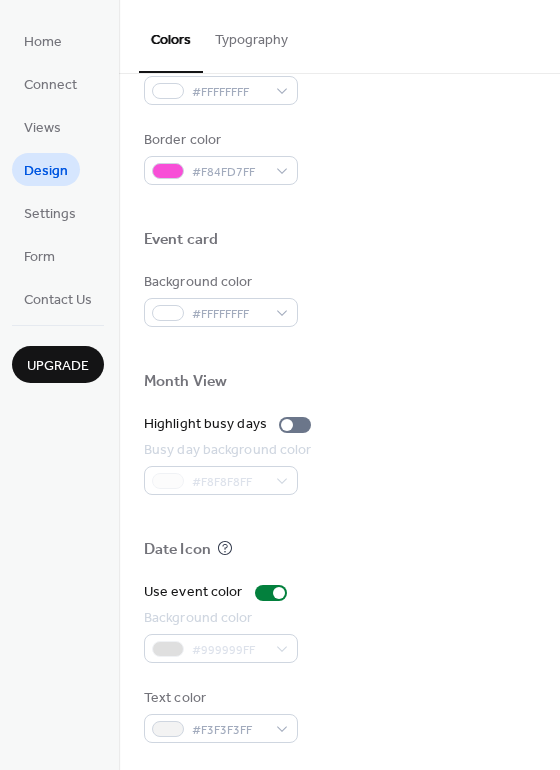 scroll, scrollTop: 856, scrollLeft: 0, axis: vertical 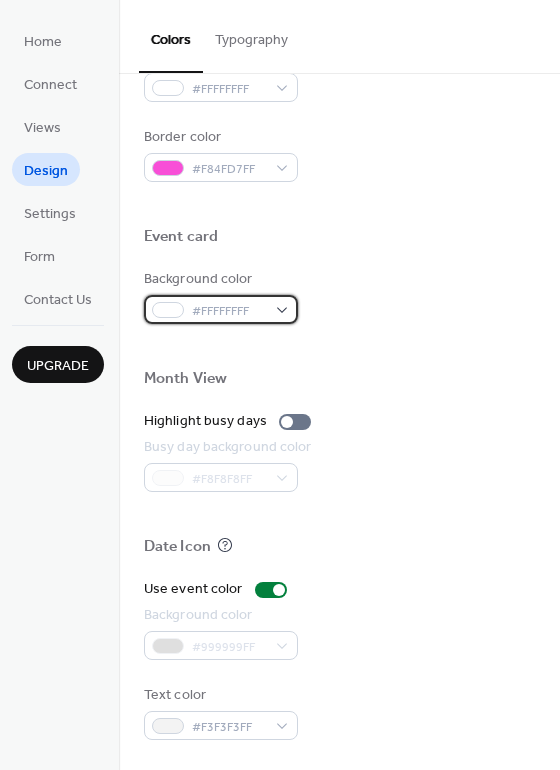 click on "#FFFFFFFF" at bounding box center [221, 309] 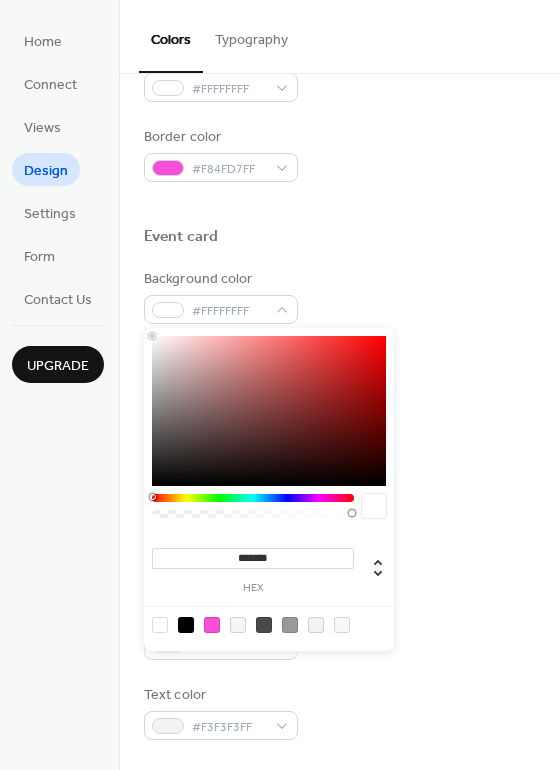 click at bounding box center (269, 411) 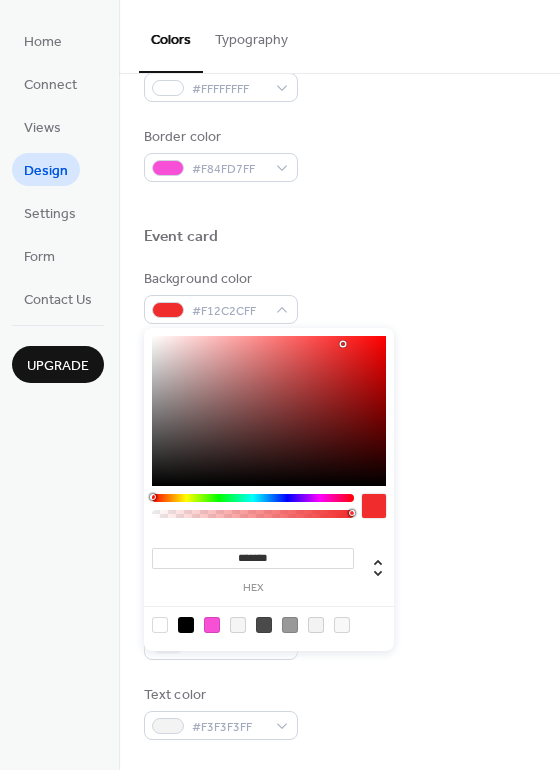 click at bounding box center (339, 261) 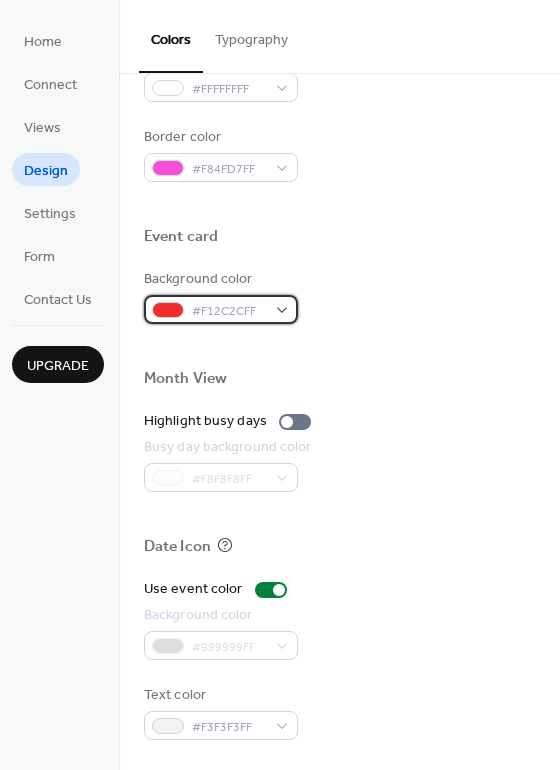 click on "#F12C2CFF" at bounding box center (221, 309) 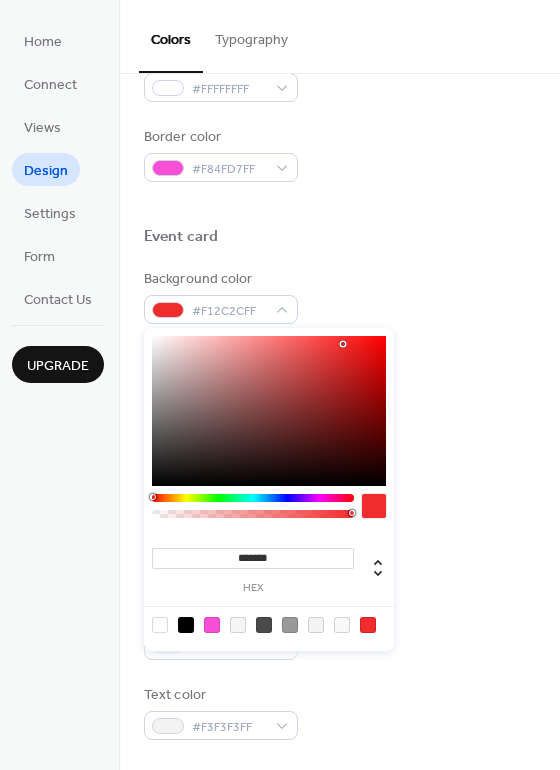 type on "*******" 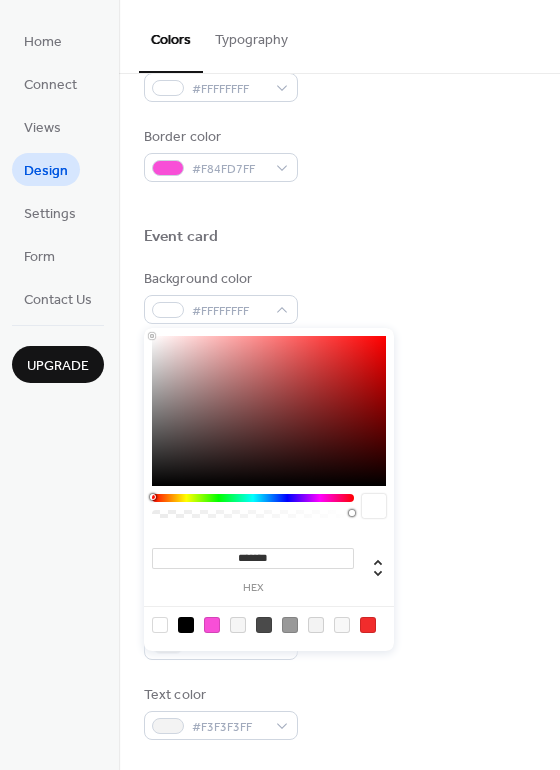 drag, startPoint x: 151, startPoint y: 336, endPoint x: 128, endPoint y: 309, distance: 35.468296 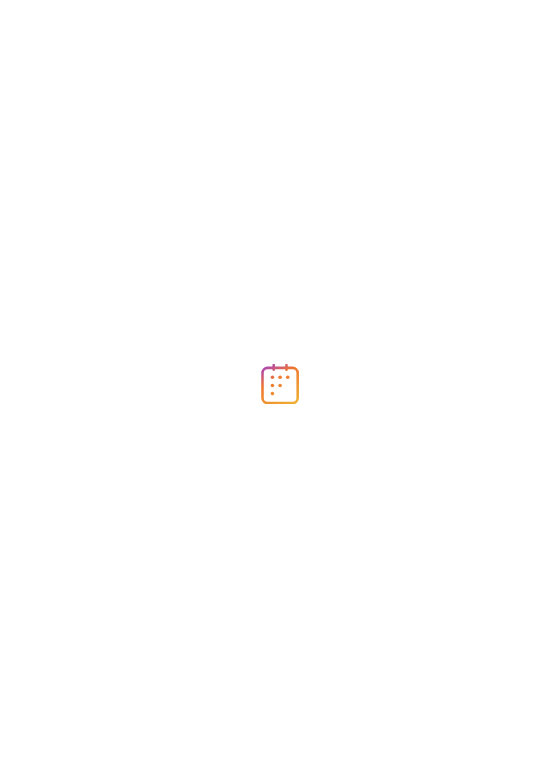 scroll, scrollTop: 0, scrollLeft: 0, axis: both 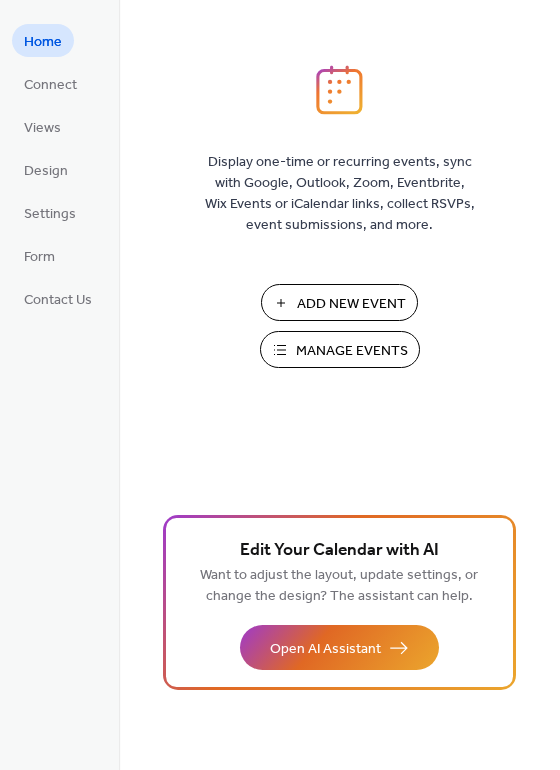 click on "Home Connect Views Design Settings Form Contact Us" at bounding box center (58, 169) 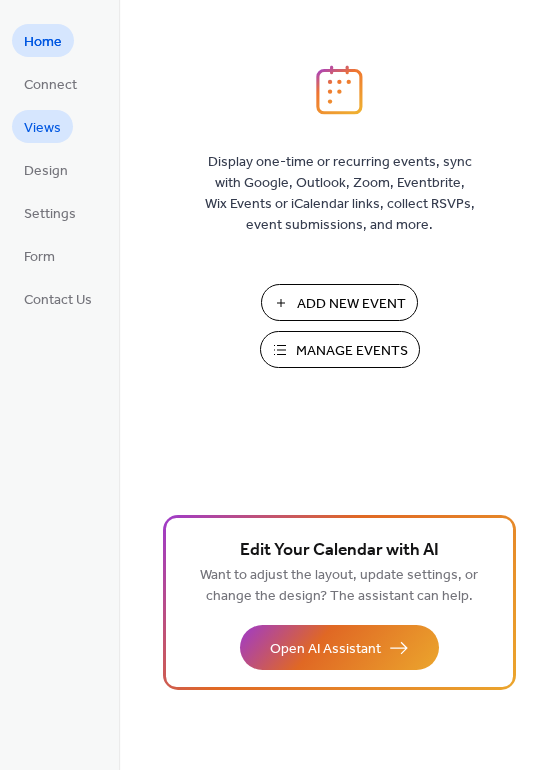 click on "Views" at bounding box center (42, 126) 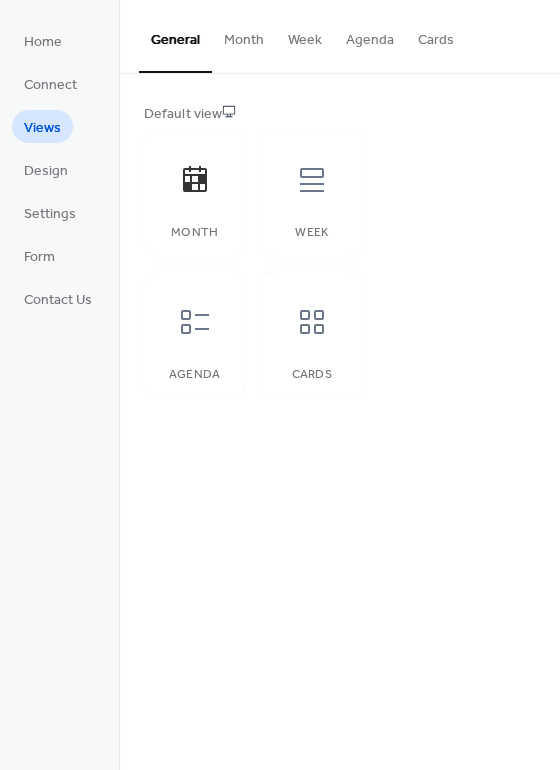click on "Month" at bounding box center (244, 35) 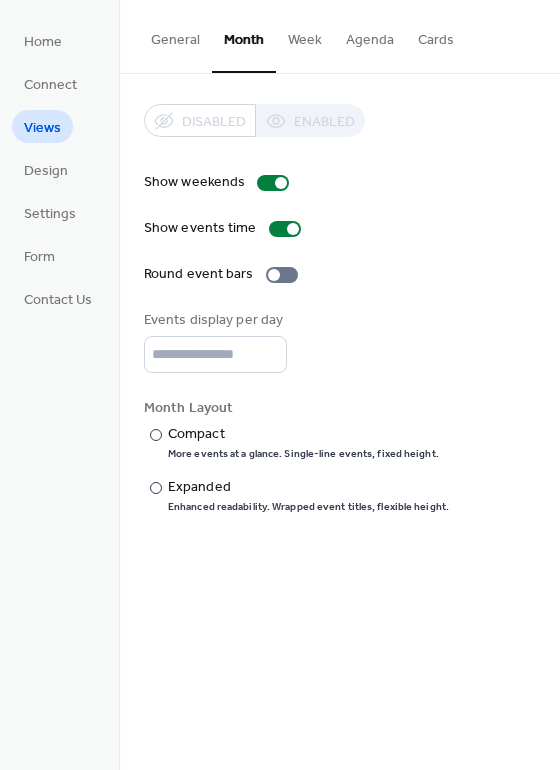 click on "Week" at bounding box center [305, 35] 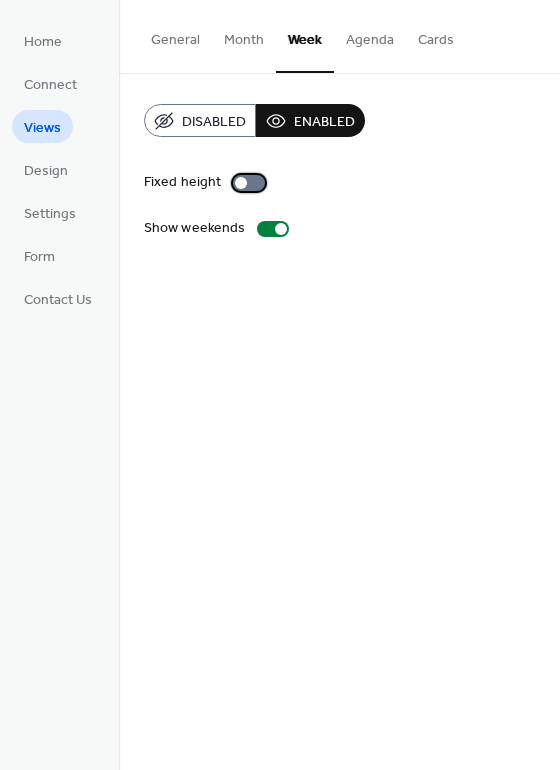 click at bounding box center [241, 183] 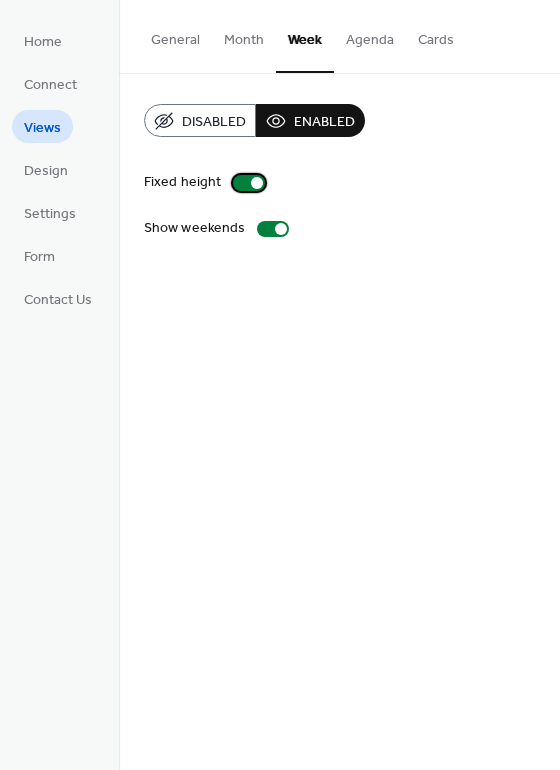 click at bounding box center [249, 183] 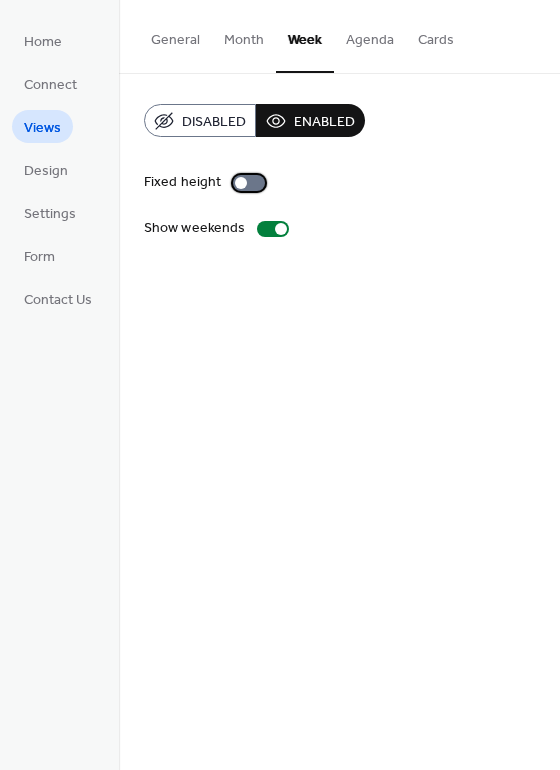 click at bounding box center [241, 183] 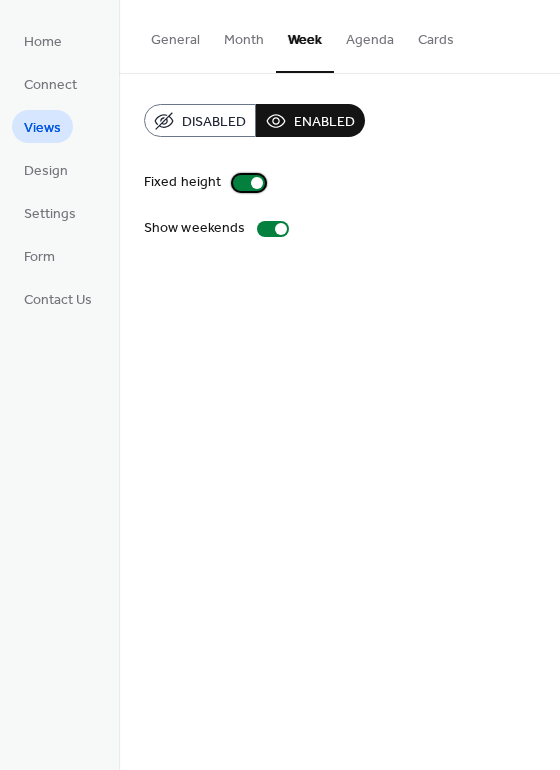 click at bounding box center (249, 183) 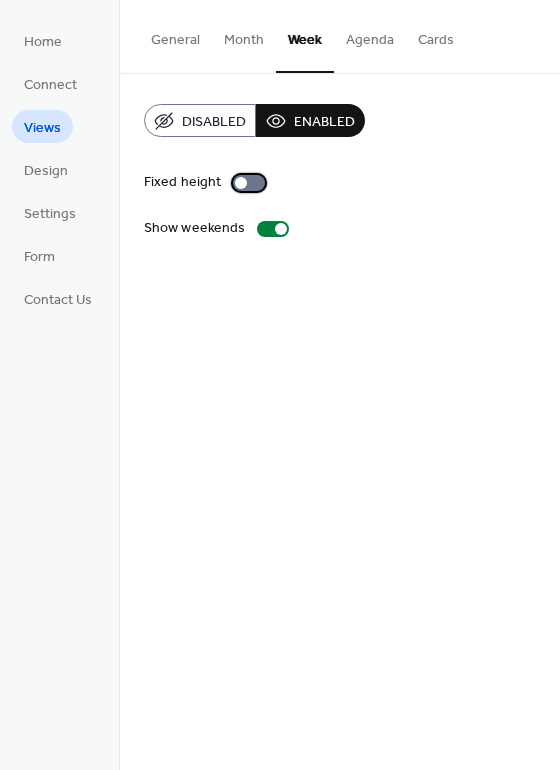 click at bounding box center (249, 183) 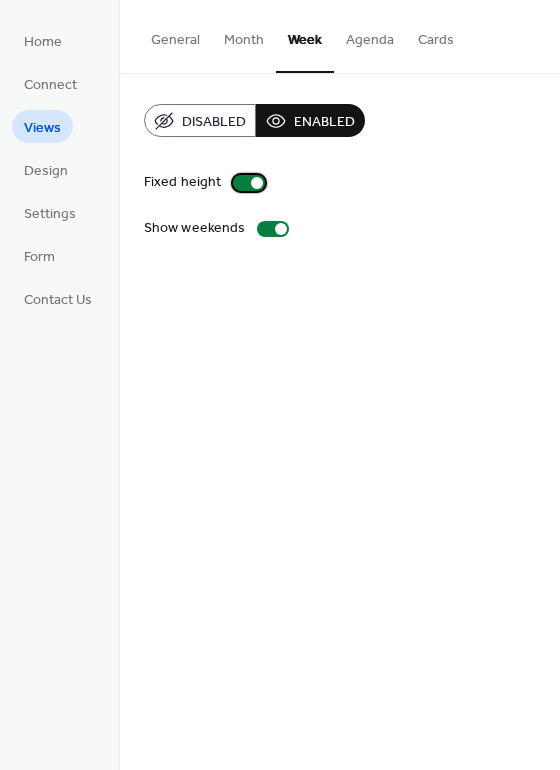 click at bounding box center (249, 183) 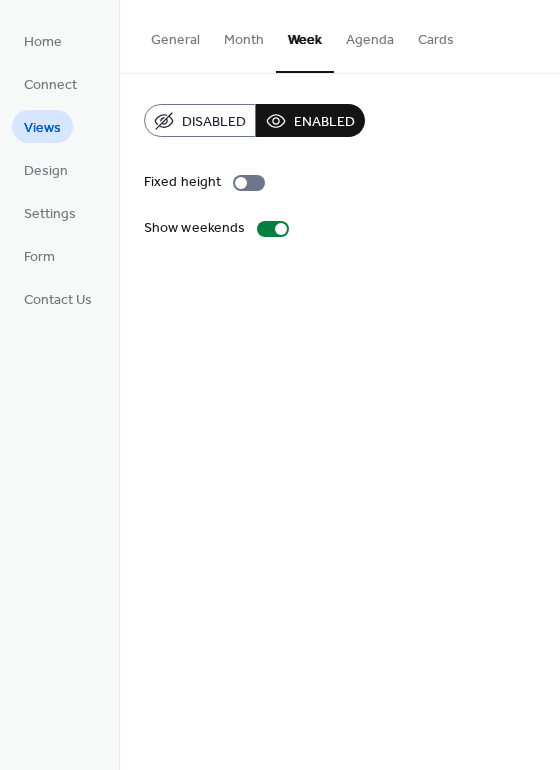click on "Agenda" at bounding box center [370, 35] 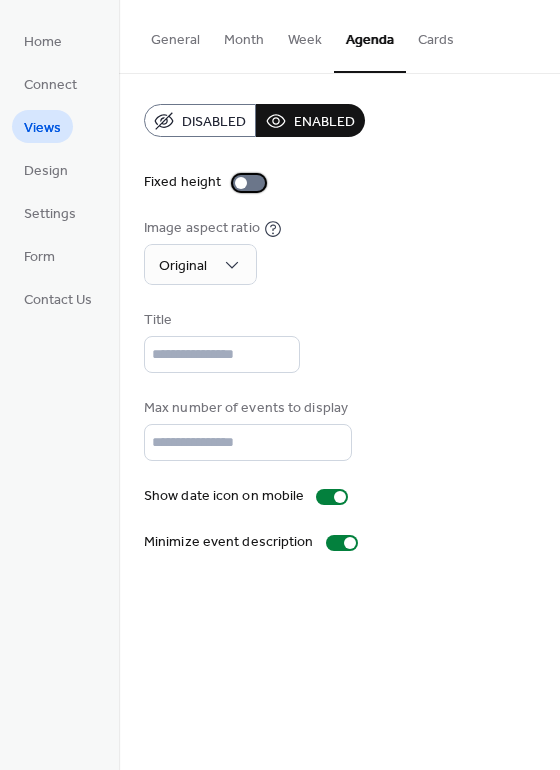 click at bounding box center [249, 183] 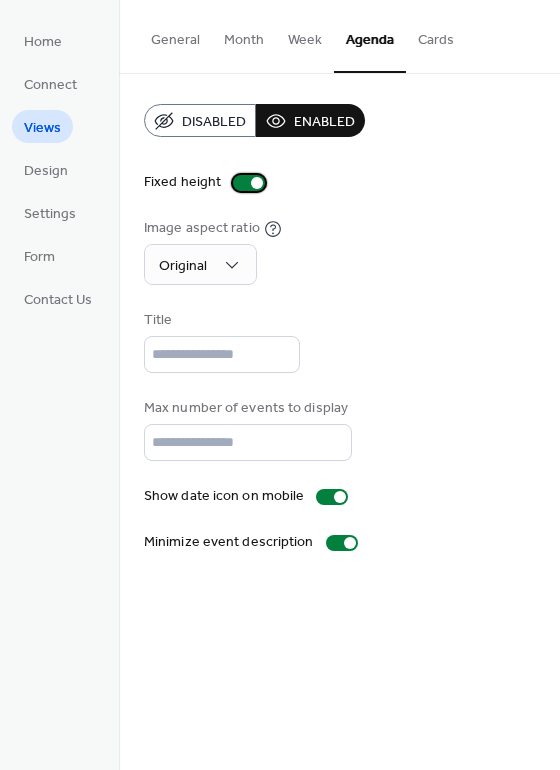 click at bounding box center [257, 183] 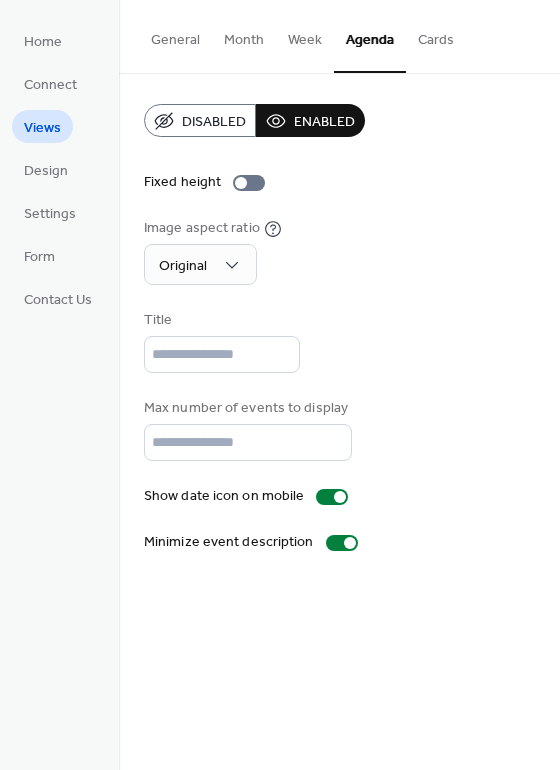 click on "Cards" at bounding box center [436, 35] 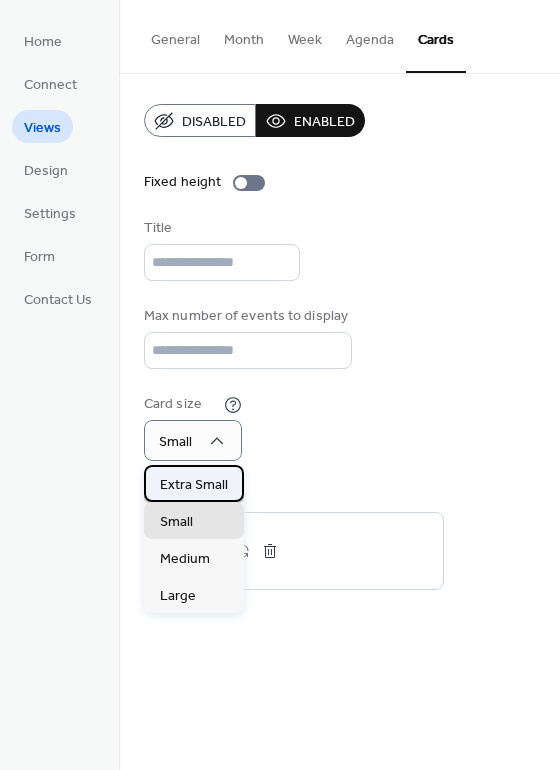 click on "Extra Small" at bounding box center (194, 485) 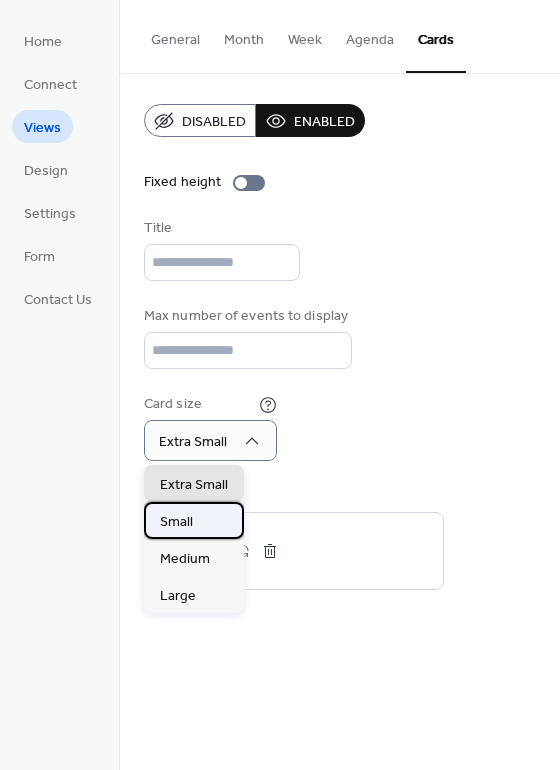 click on "Small" at bounding box center [194, 520] 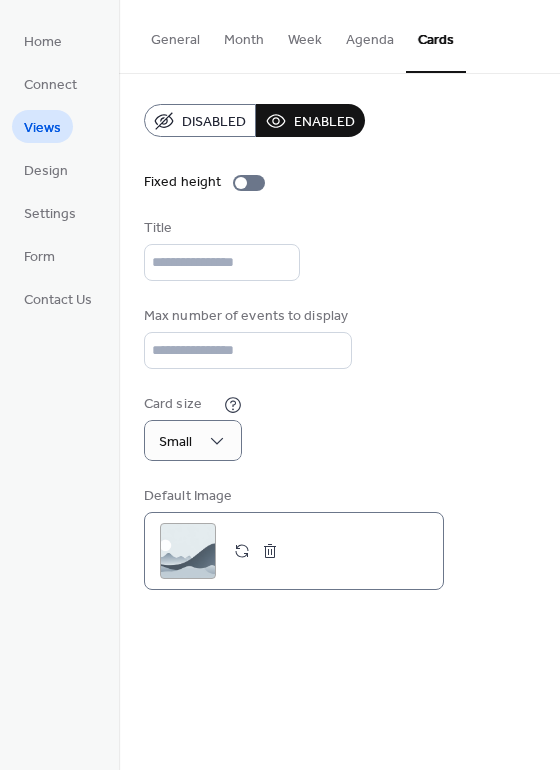 click at bounding box center [270, 551] 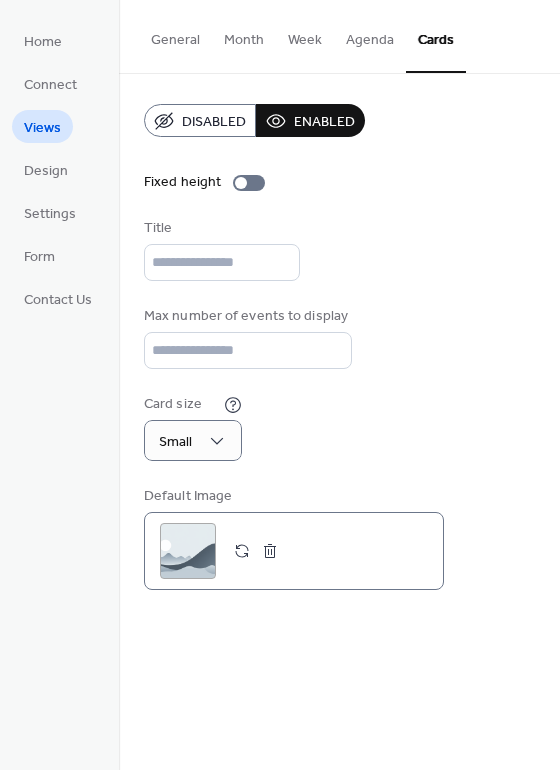 click at bounding box center [270, 551] 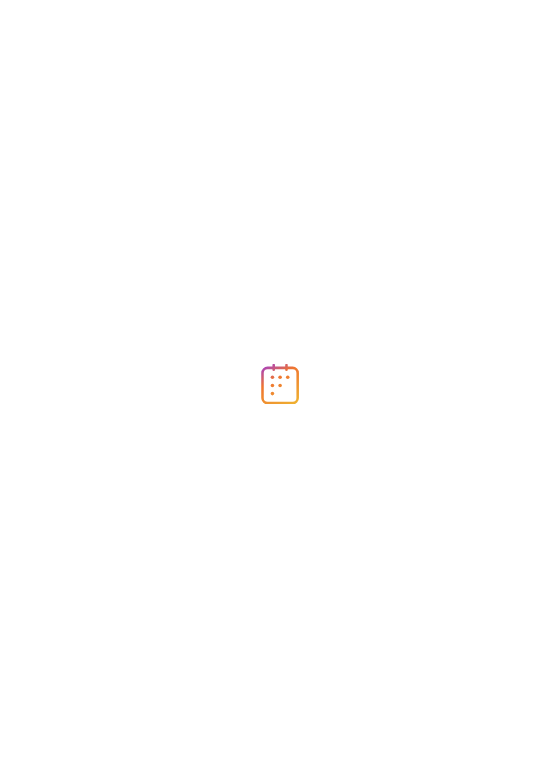 scroll, scrollTop: 0, scrollLeft: 0, axis: both 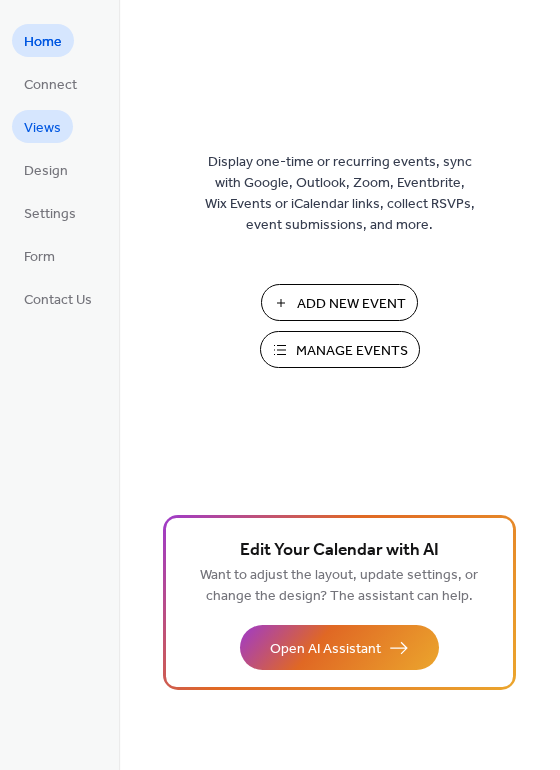 click on "Views" at bounding box center [42, 128] 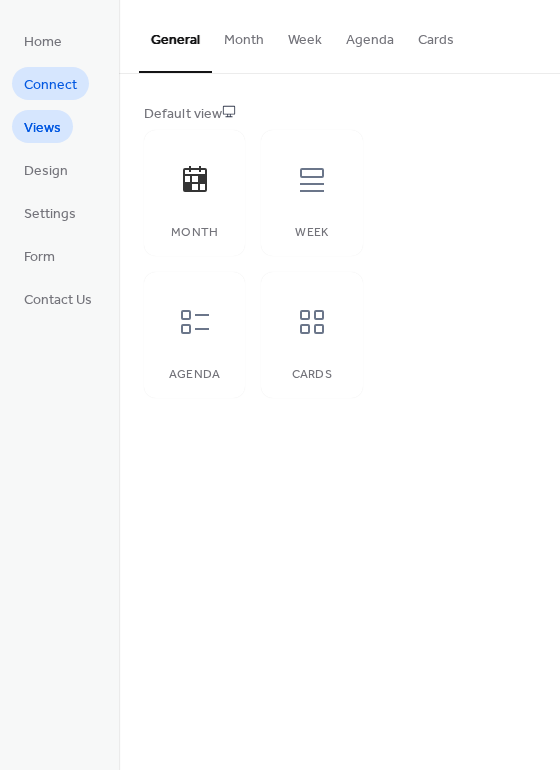 click on "Connect" at bounding box center [50, 85] 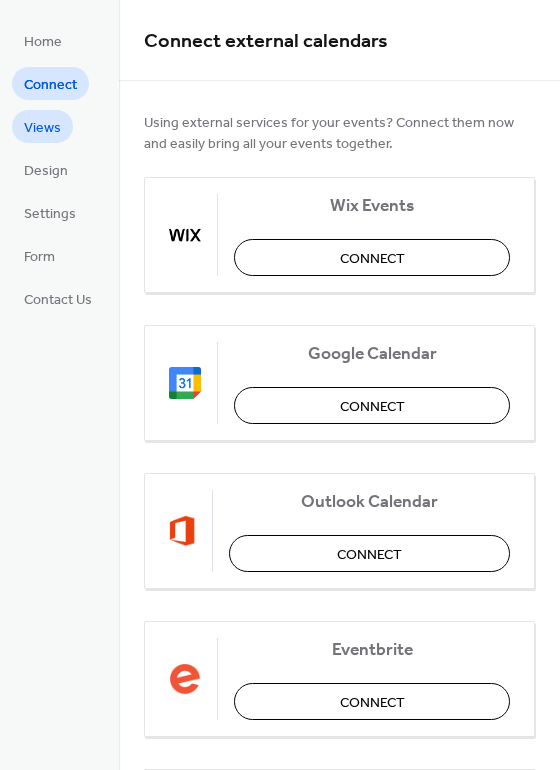 click on "Views" at bounding box center [42, 126] 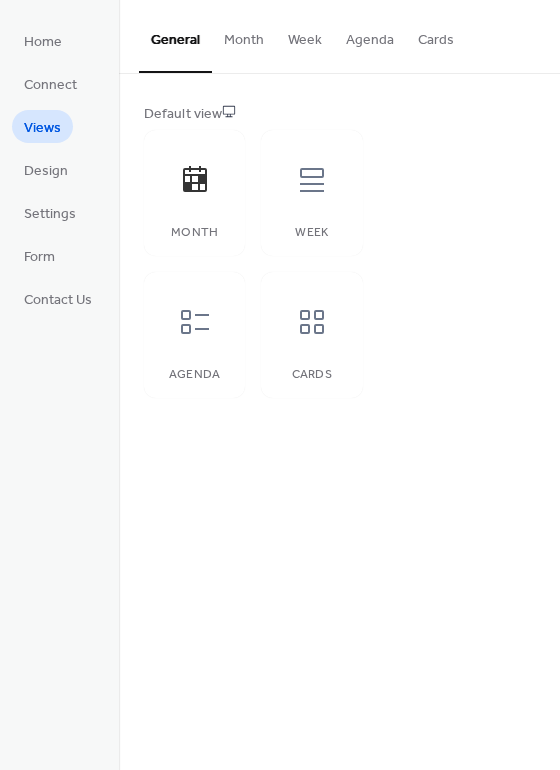 click on "Month" at bounding box center [244, 35] 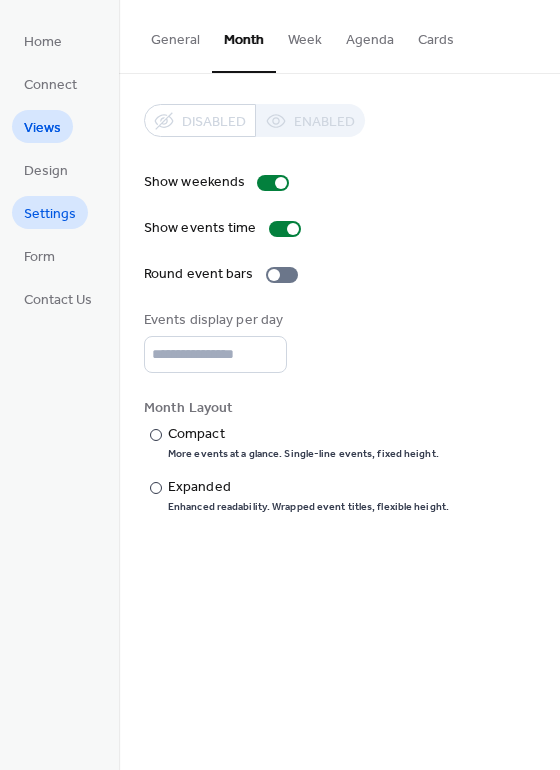 click on "Settings" at bounding box center [50, 214] 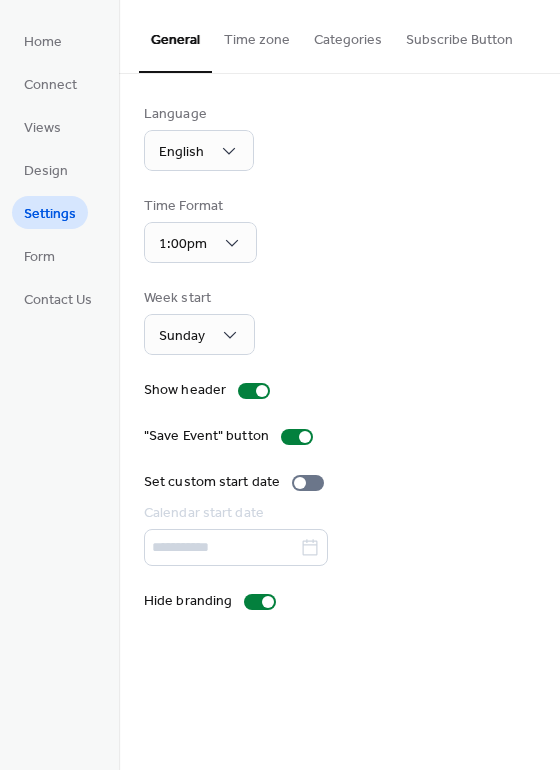 click on "Time zone" at bounding box center [257, 35] 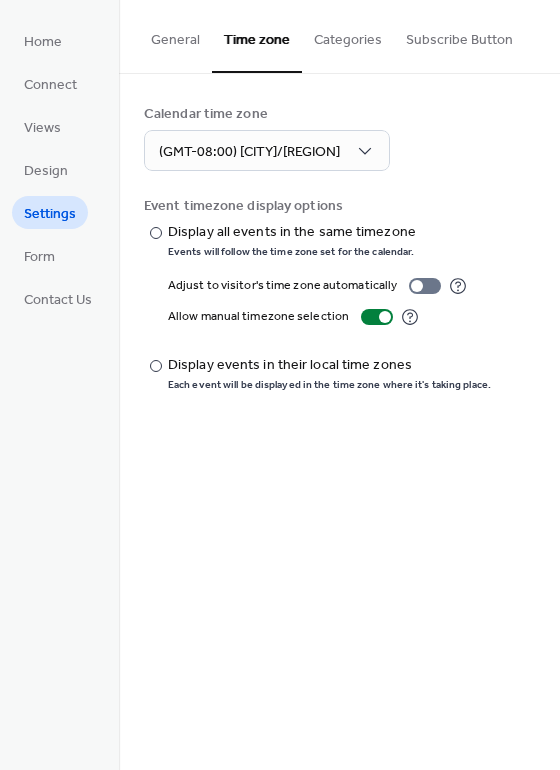 click on "Categories" at bounding box center [348, 35] 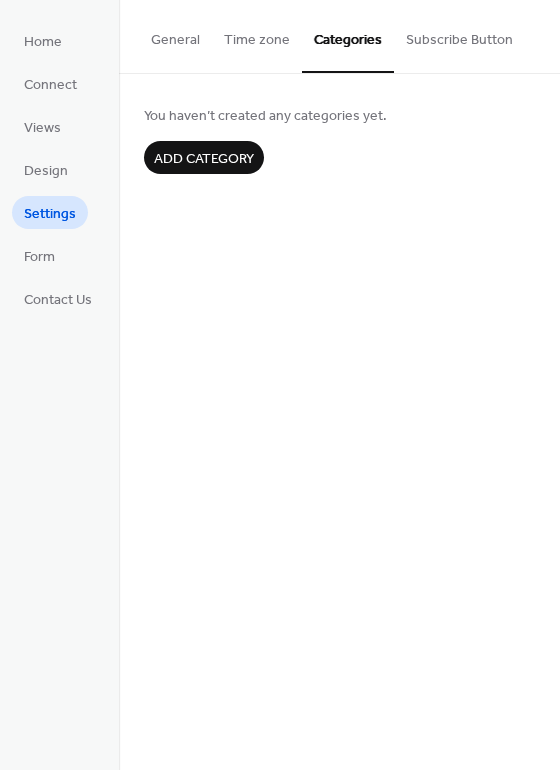 click on "Subscribe Button" at bounding box center (459, 35) 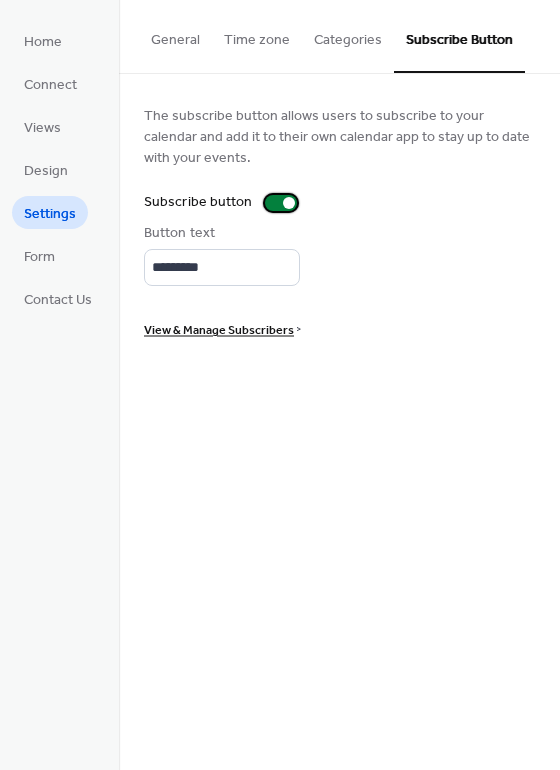 click at bounding box center [289, 203] 